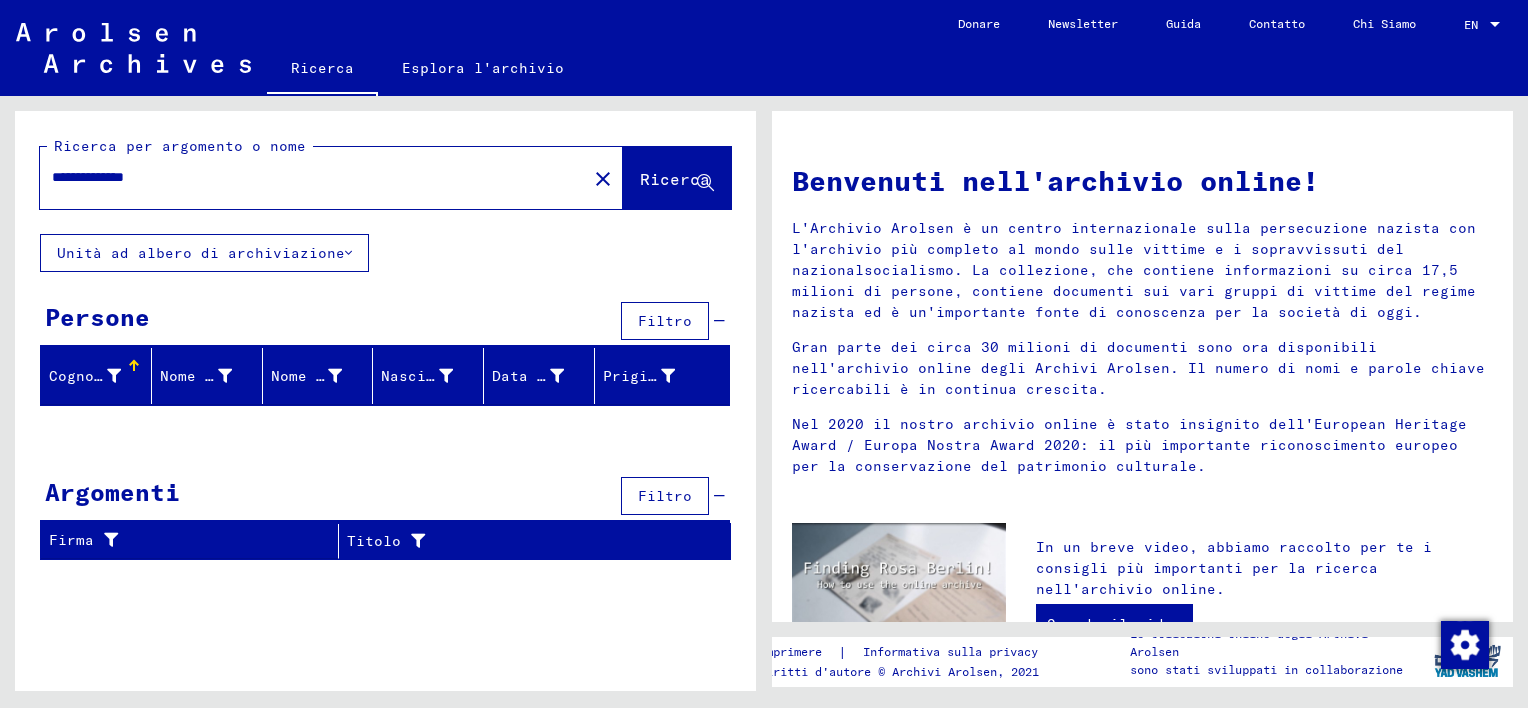 scroll, scrollTop: 0, scrollLeft: 0, axis: both 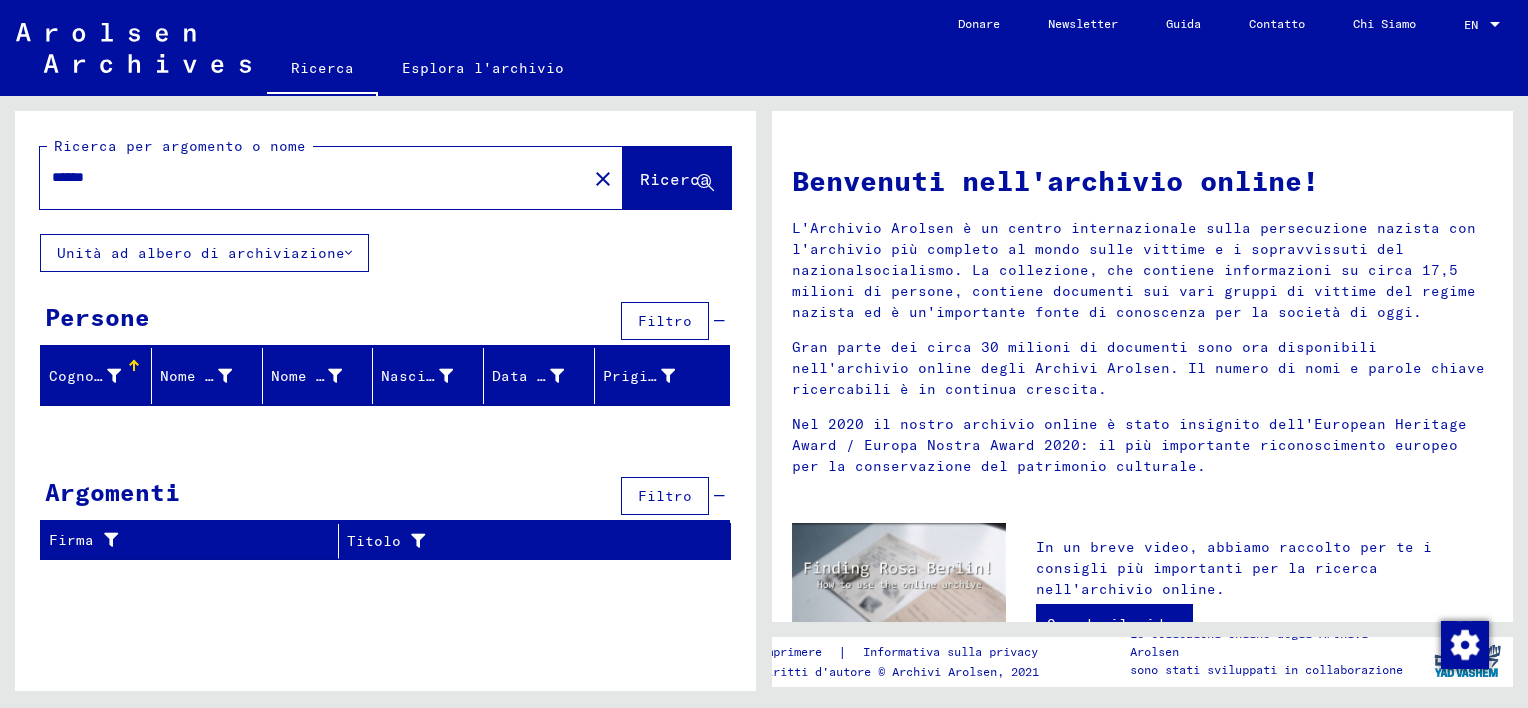 type on "******" 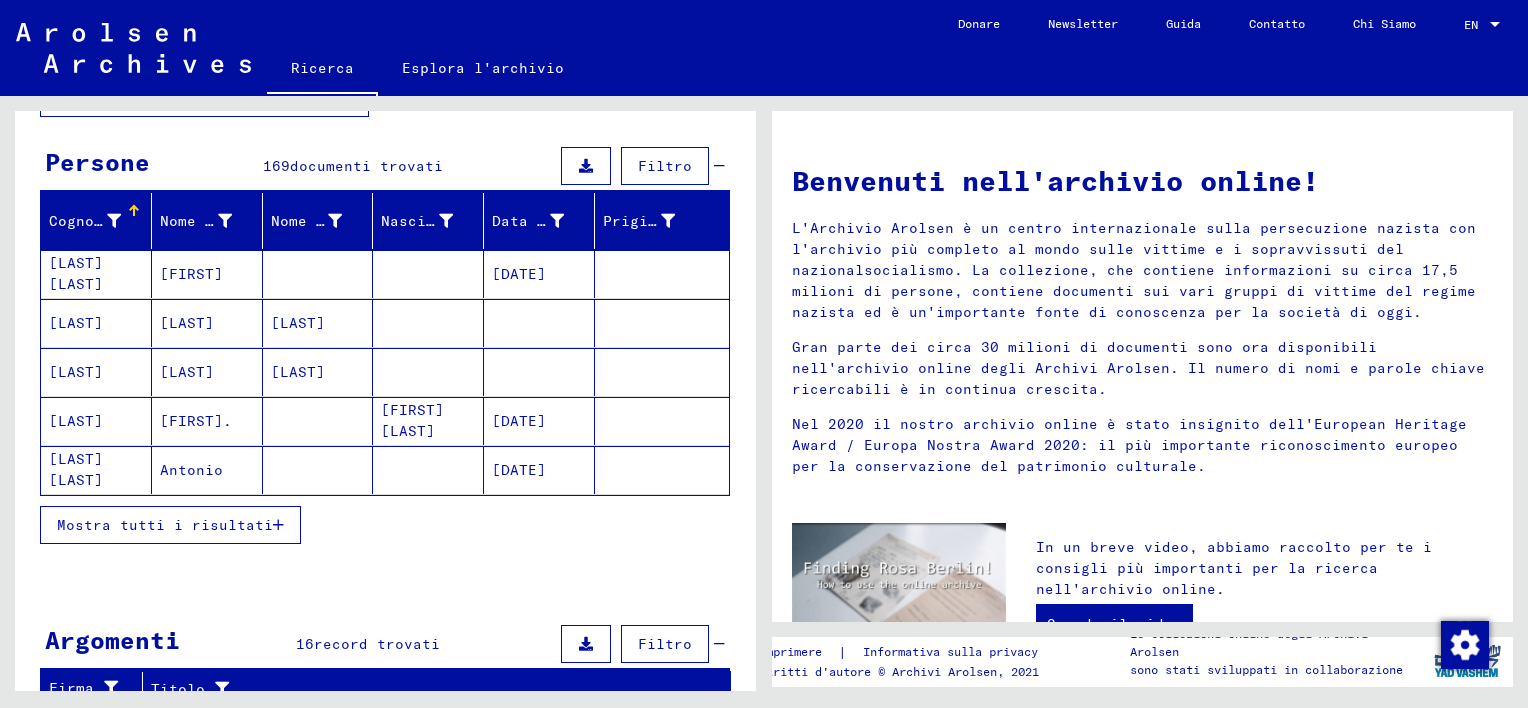 scroll, scrollTop: 200, scrollLeft: 0, axis: vertical 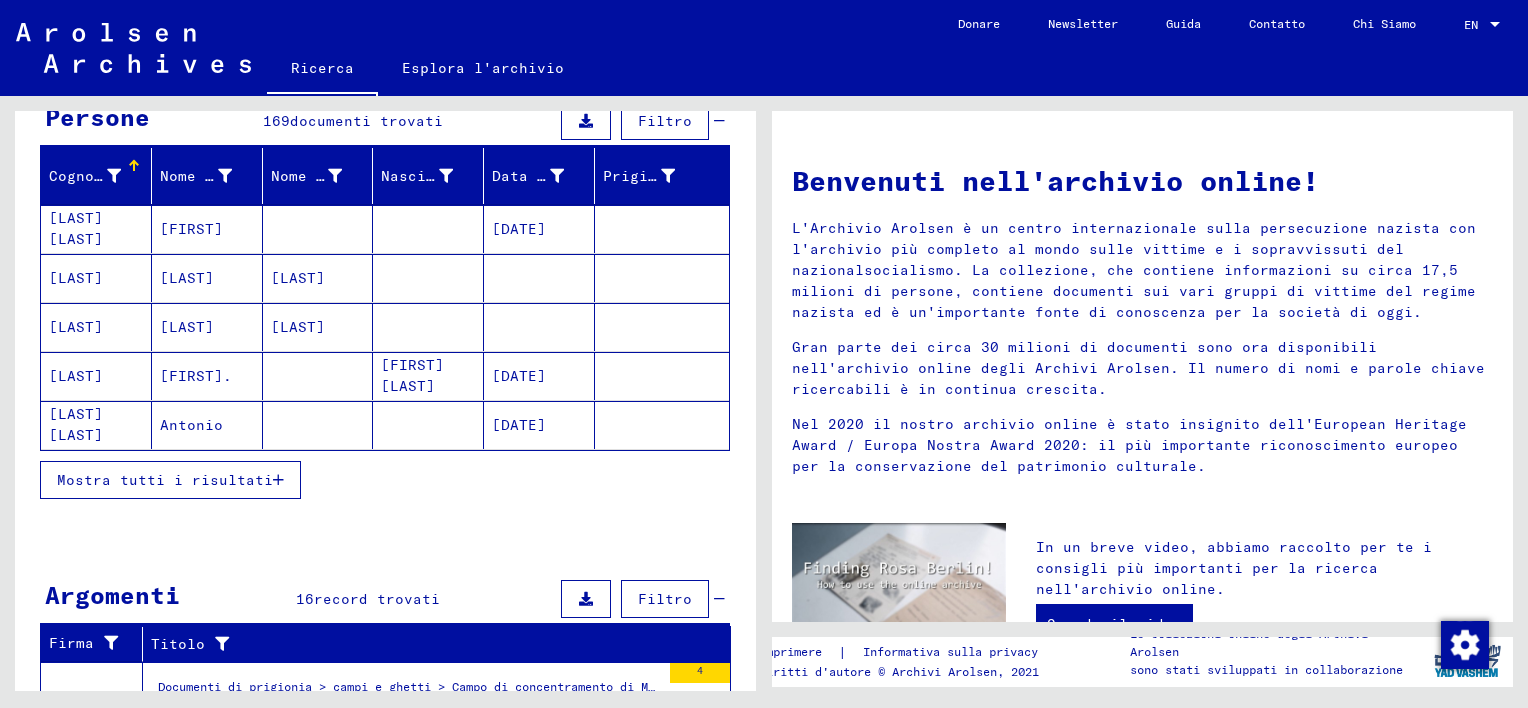 click 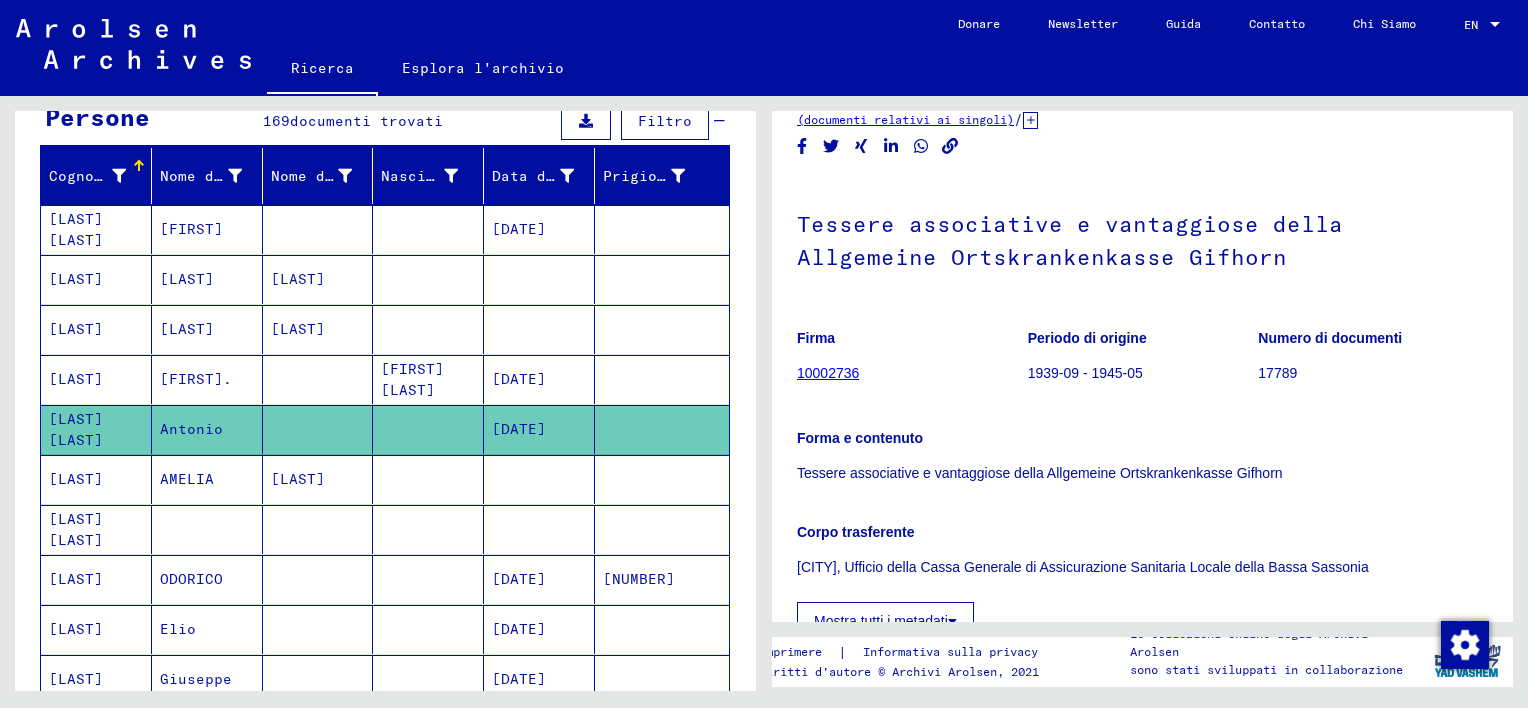 scroll, scrollTop: 0, scrollLeft: 0, axis: both 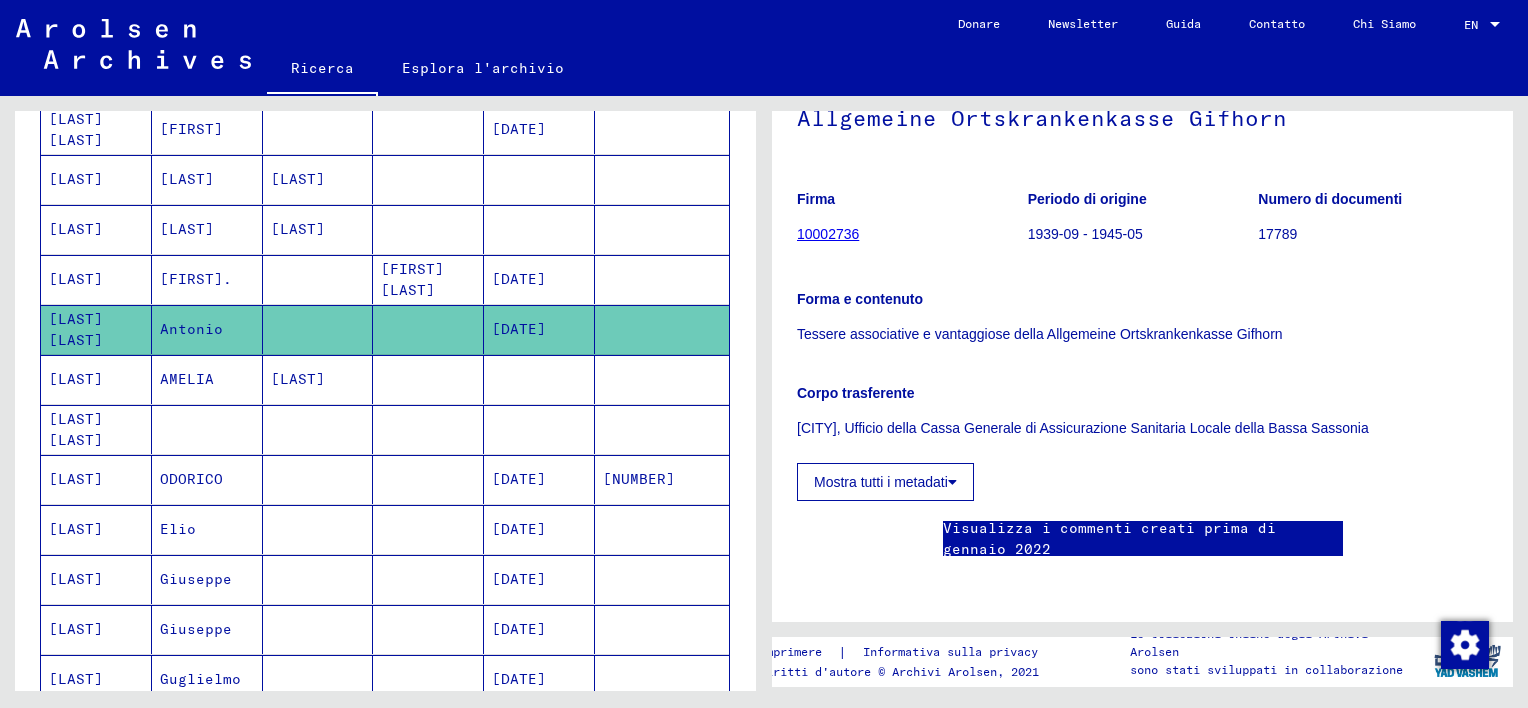click at bounding box center (428, 529) 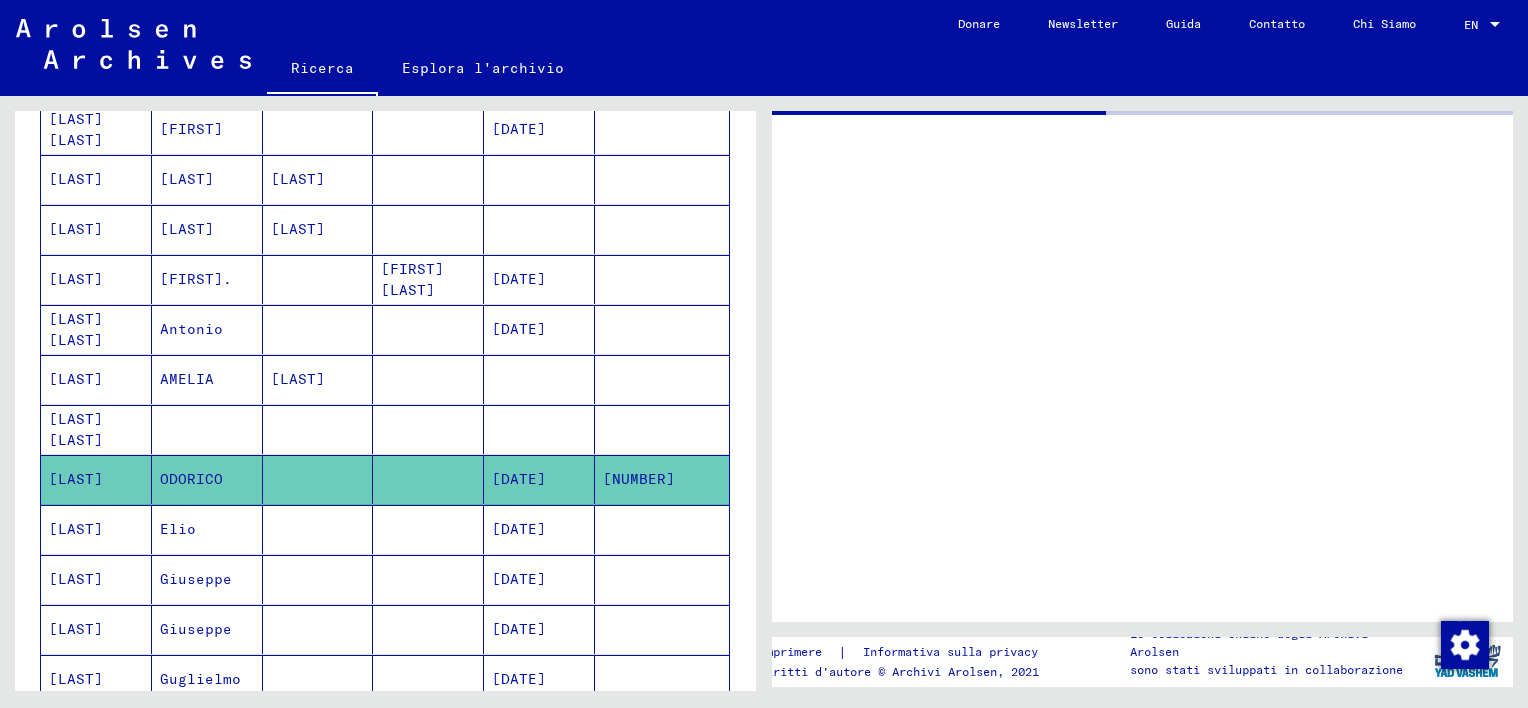 scroll, scrollTop: 0, scrollLeft: 0, axis: both 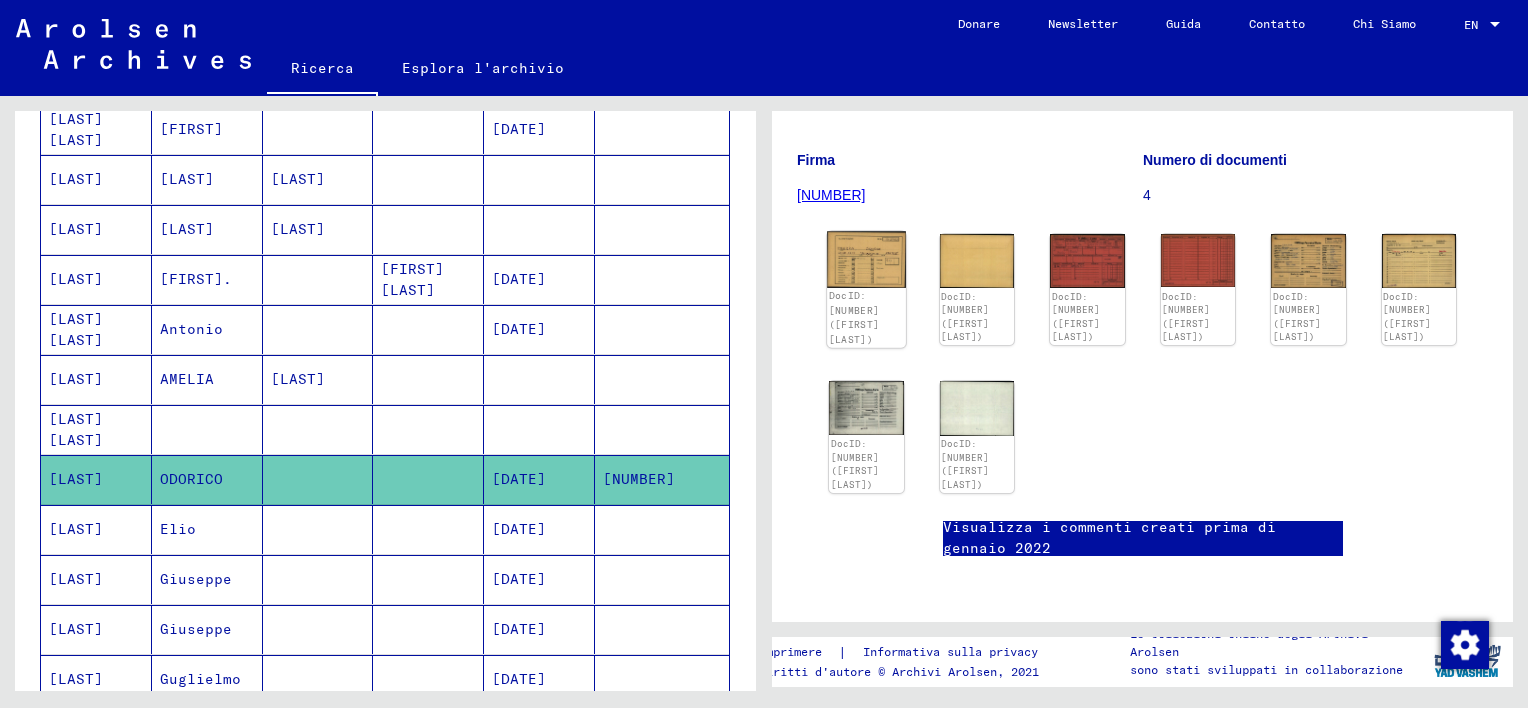 click on "DocID: [NUMBER] ([FIRST] [LAST])" 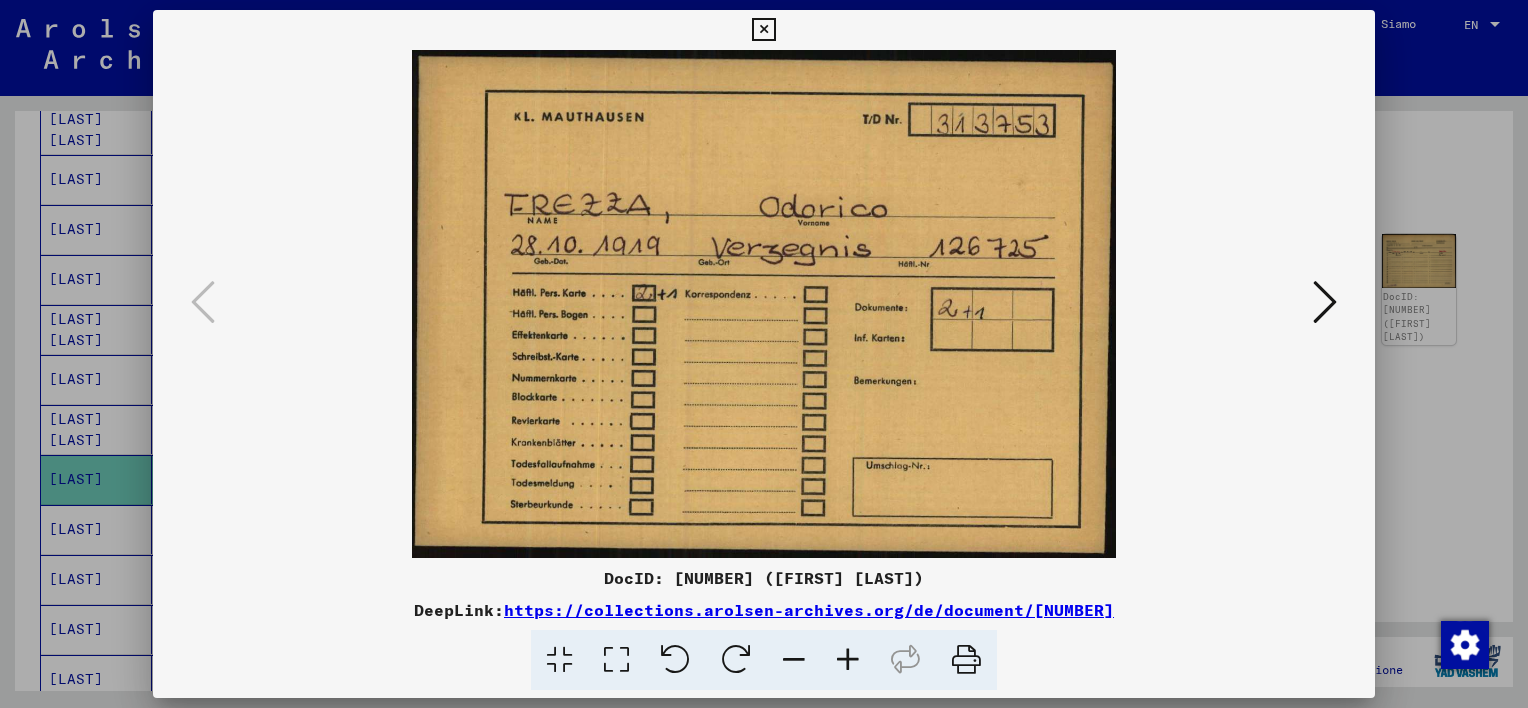 click at bounding box center [763, 30] 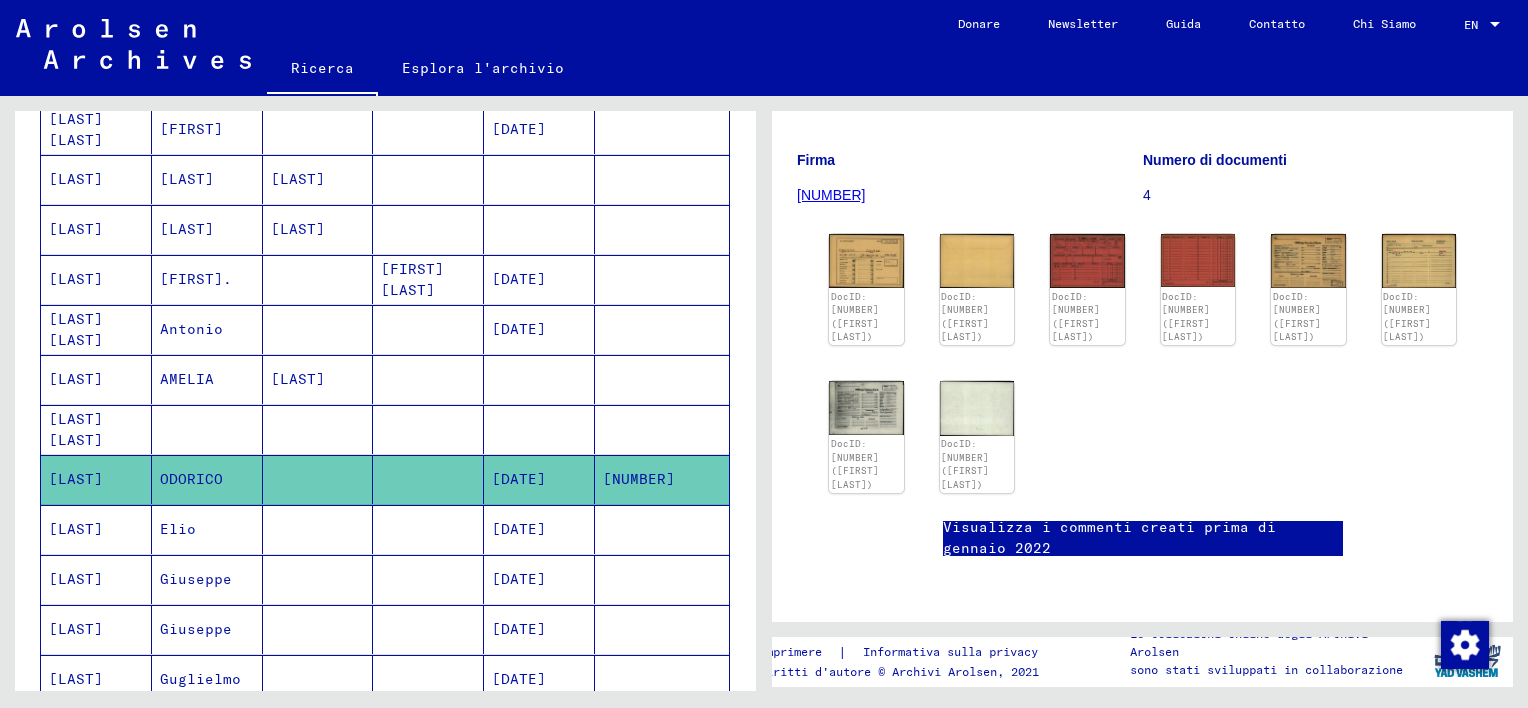 click at bounding box center (318, 579) 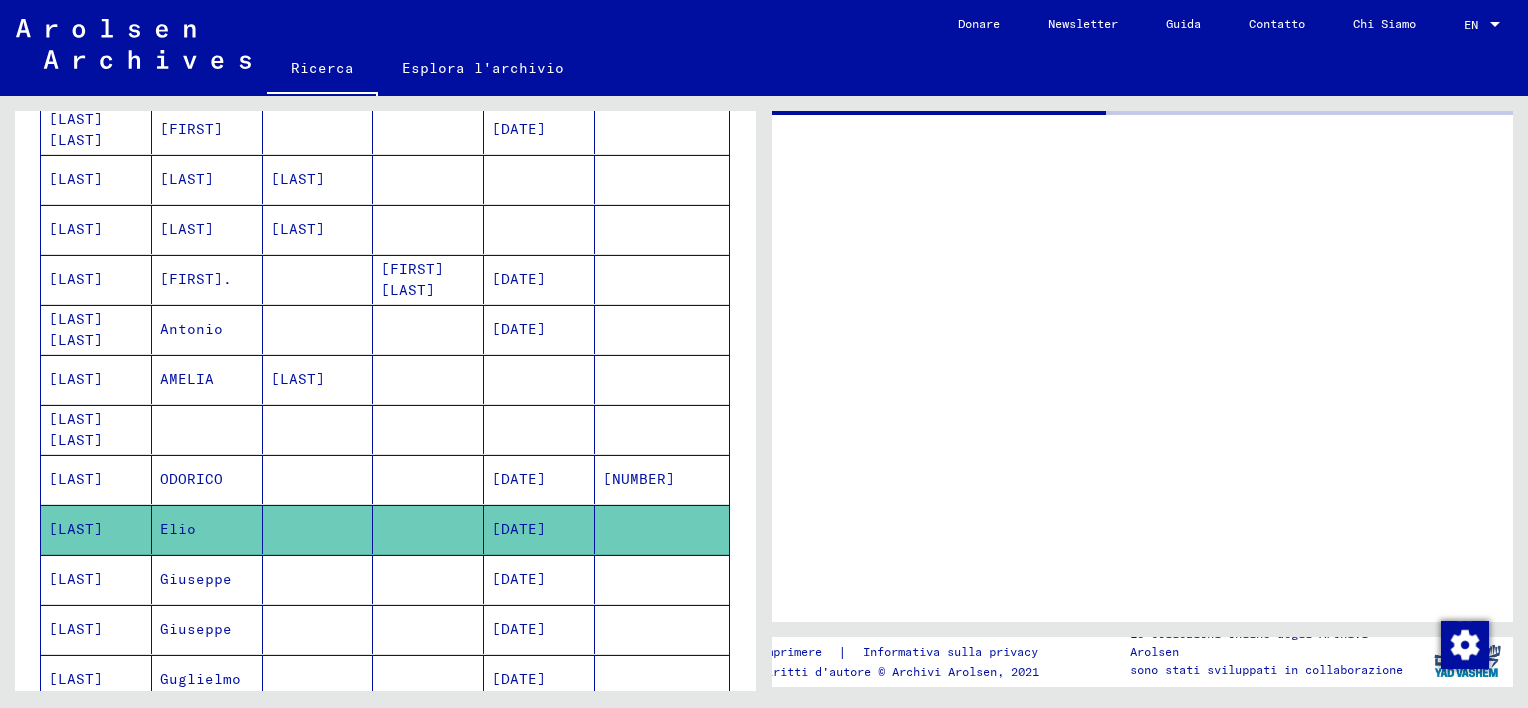 scroll, scrollTop: 0, scrollLeft: 0, axis: both 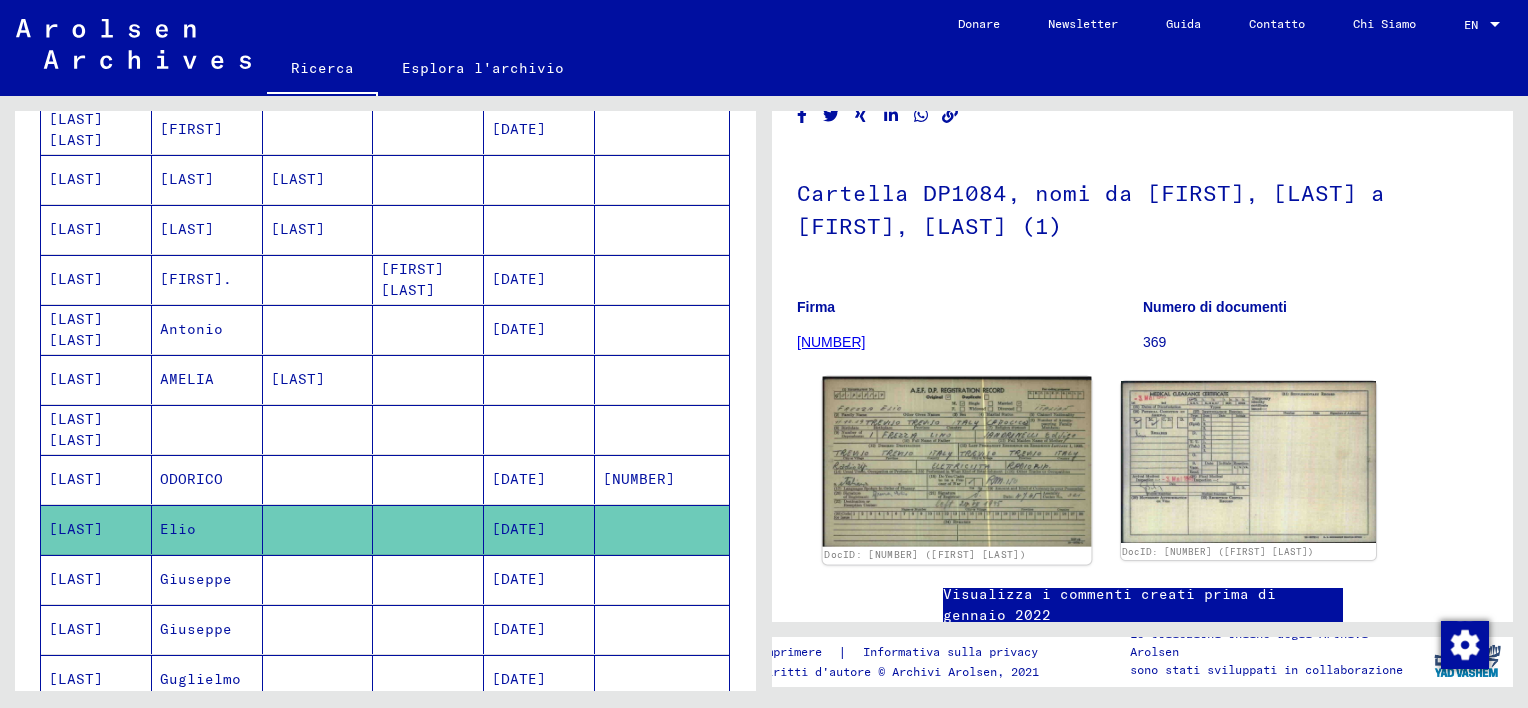 click 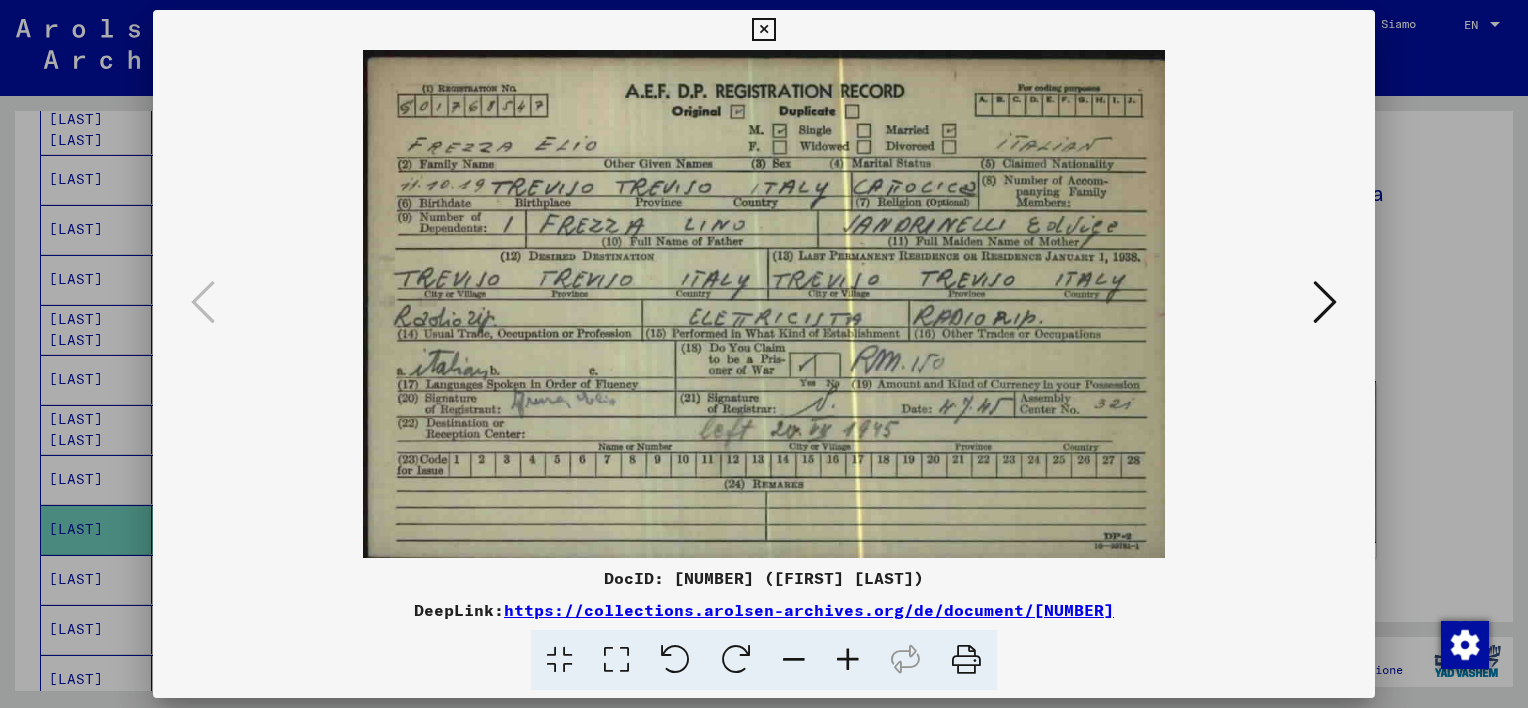 drag, startPoint x: 767, startPoint y: 24, endPoint x: 765, endPoint y: 42, distance: 18.110771 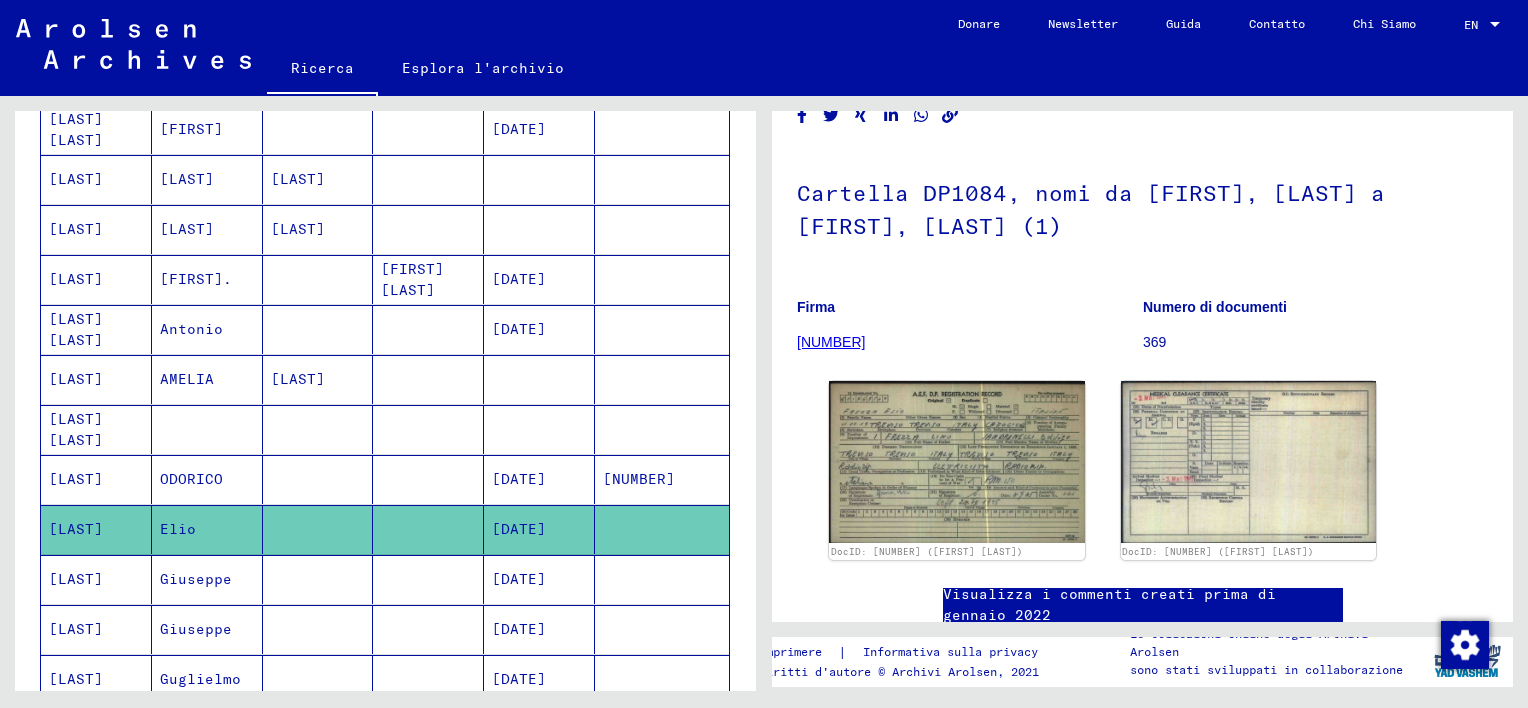 click at bounding box center (428, 629) 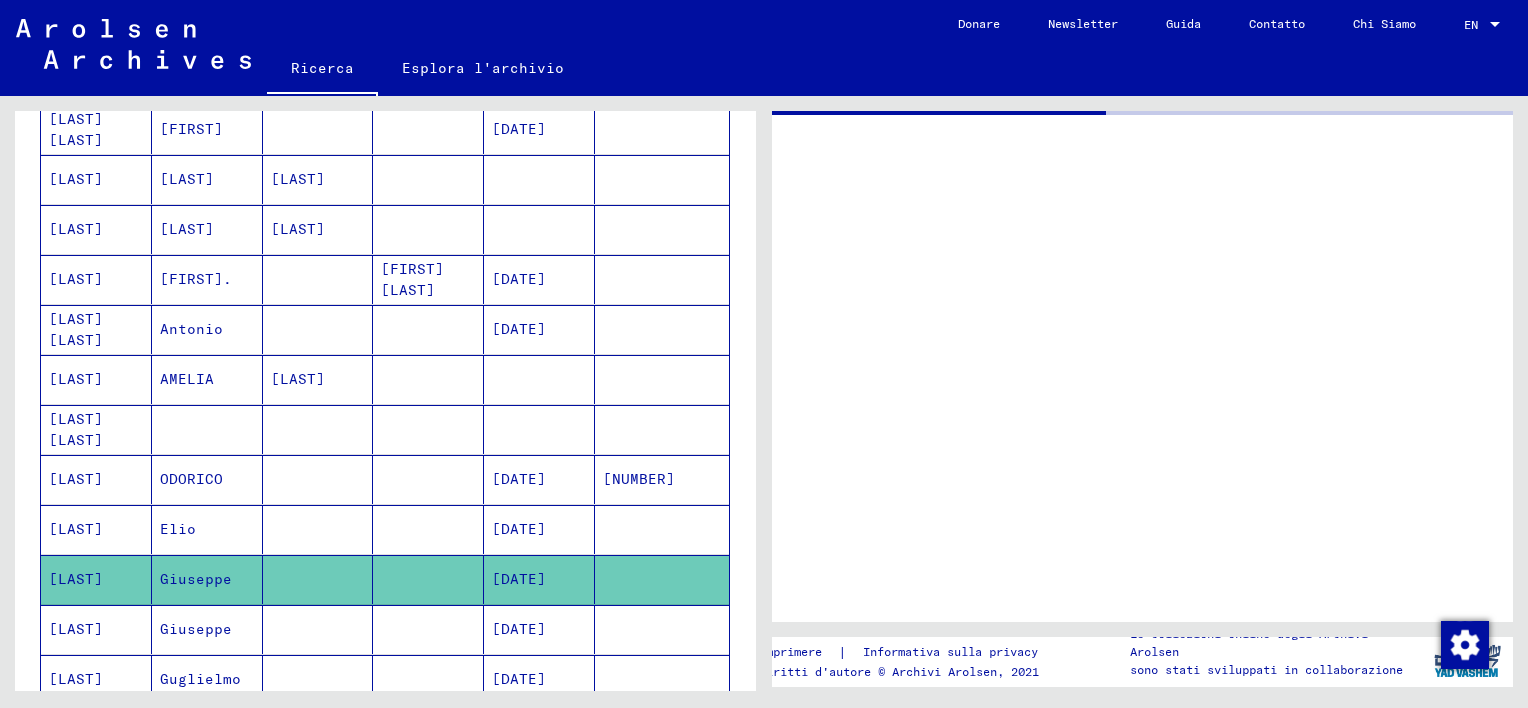 scroll, scrollTop: 0, scrollLeft: 0, axis: both 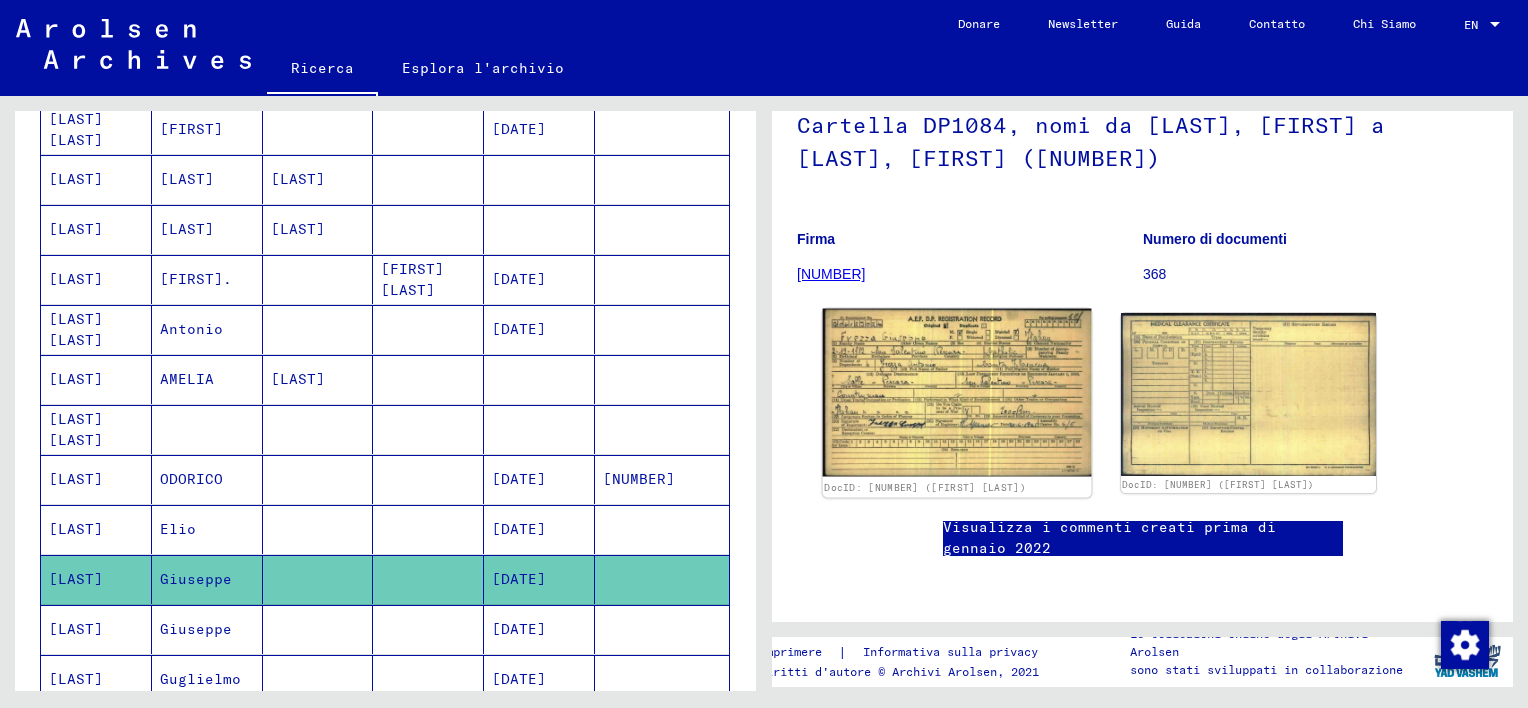 click 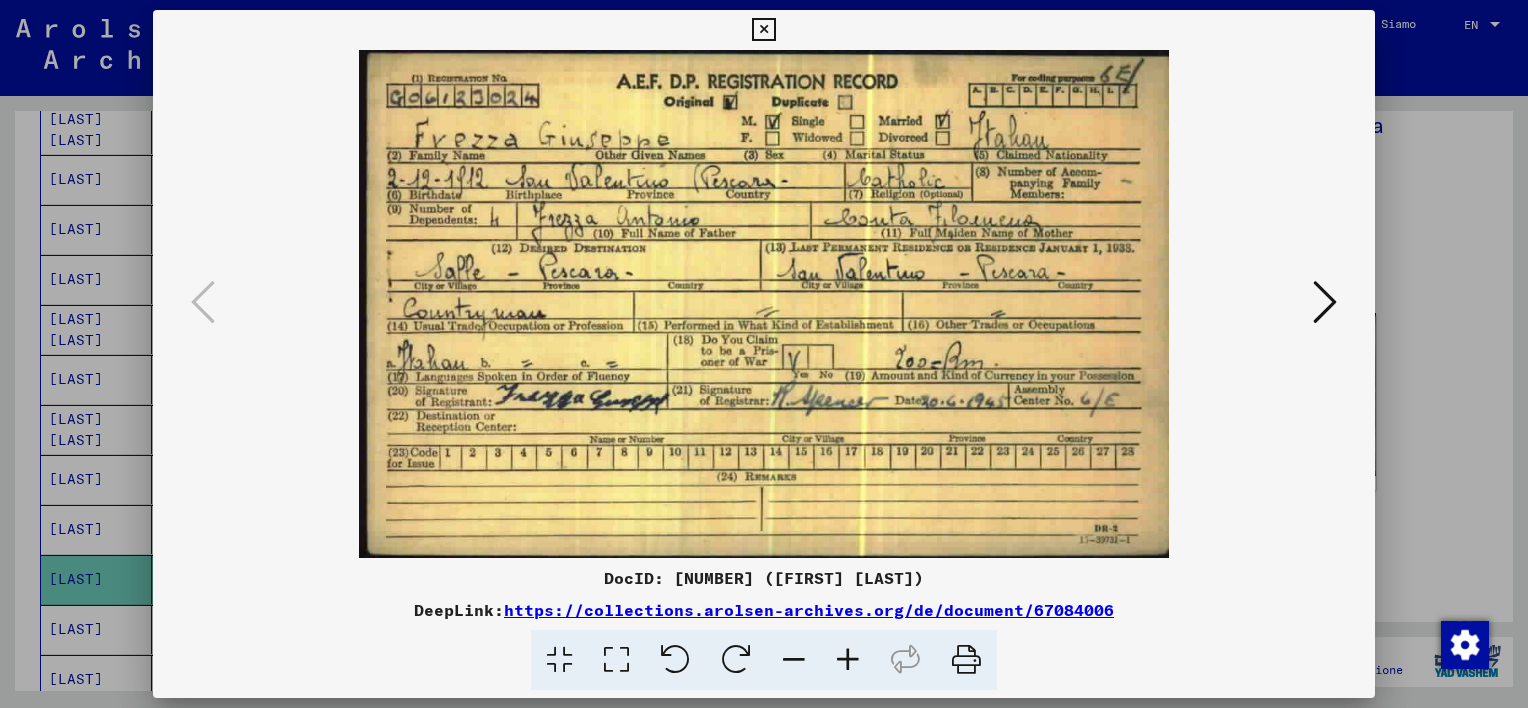 click at bounding box center (763, 30) 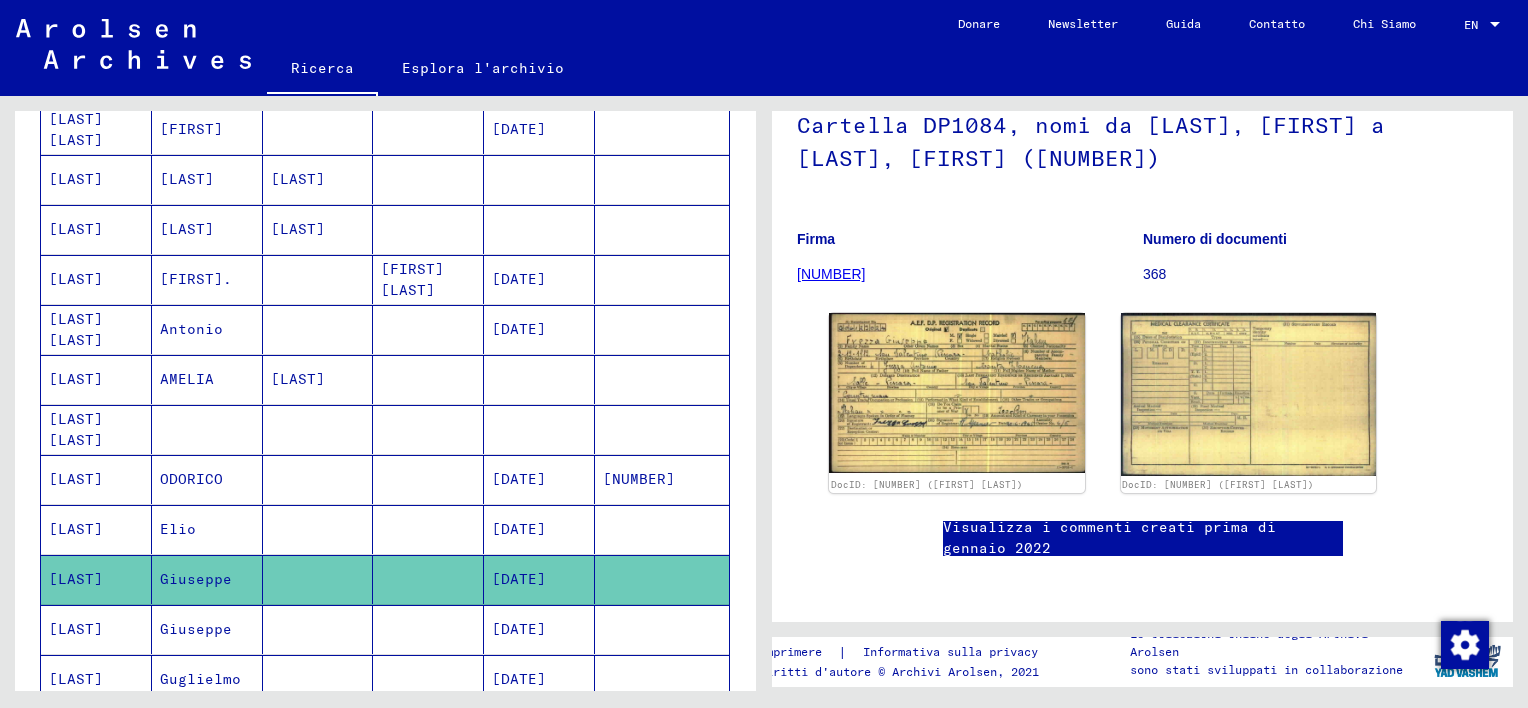 click at bounding box center (428, 729) 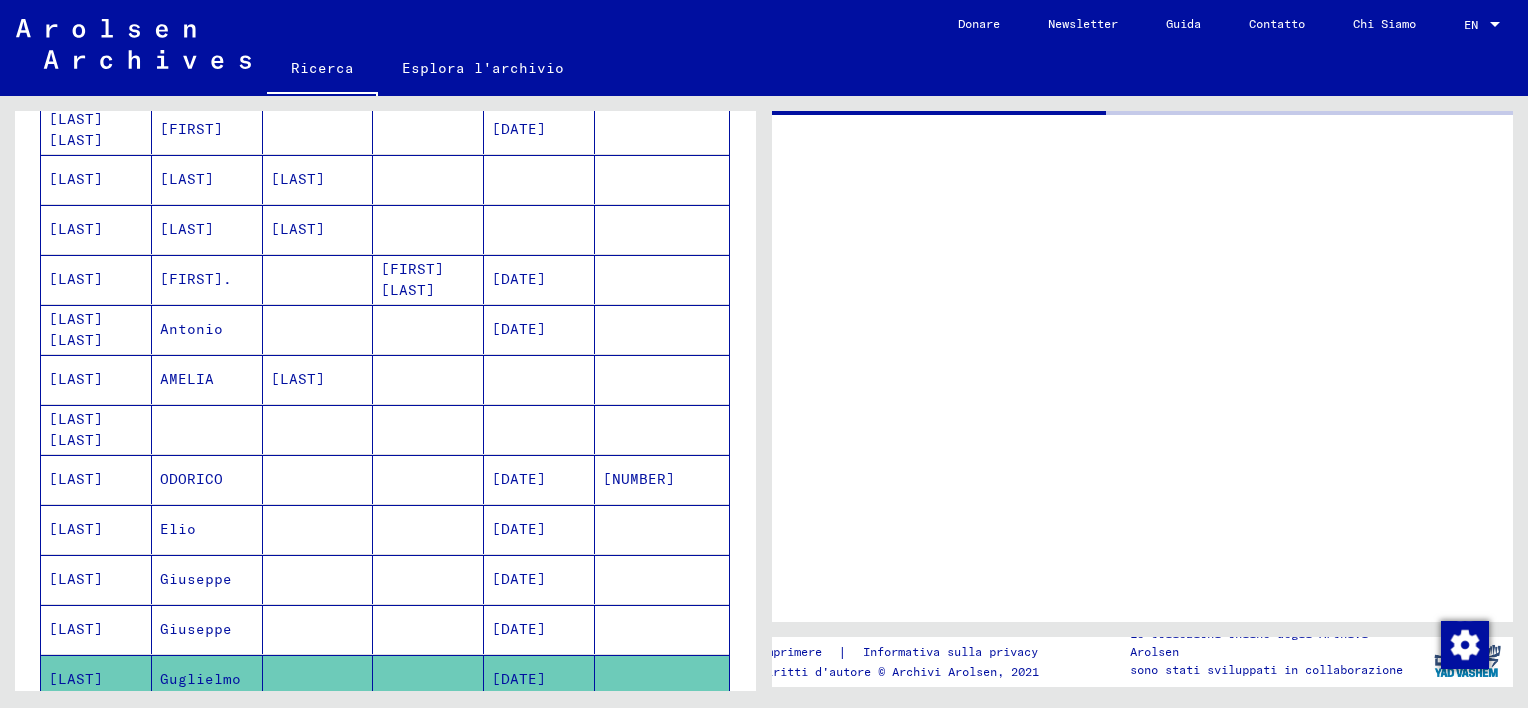 scroll, scrollTop: 0, scrollLeft: 0, axis: both 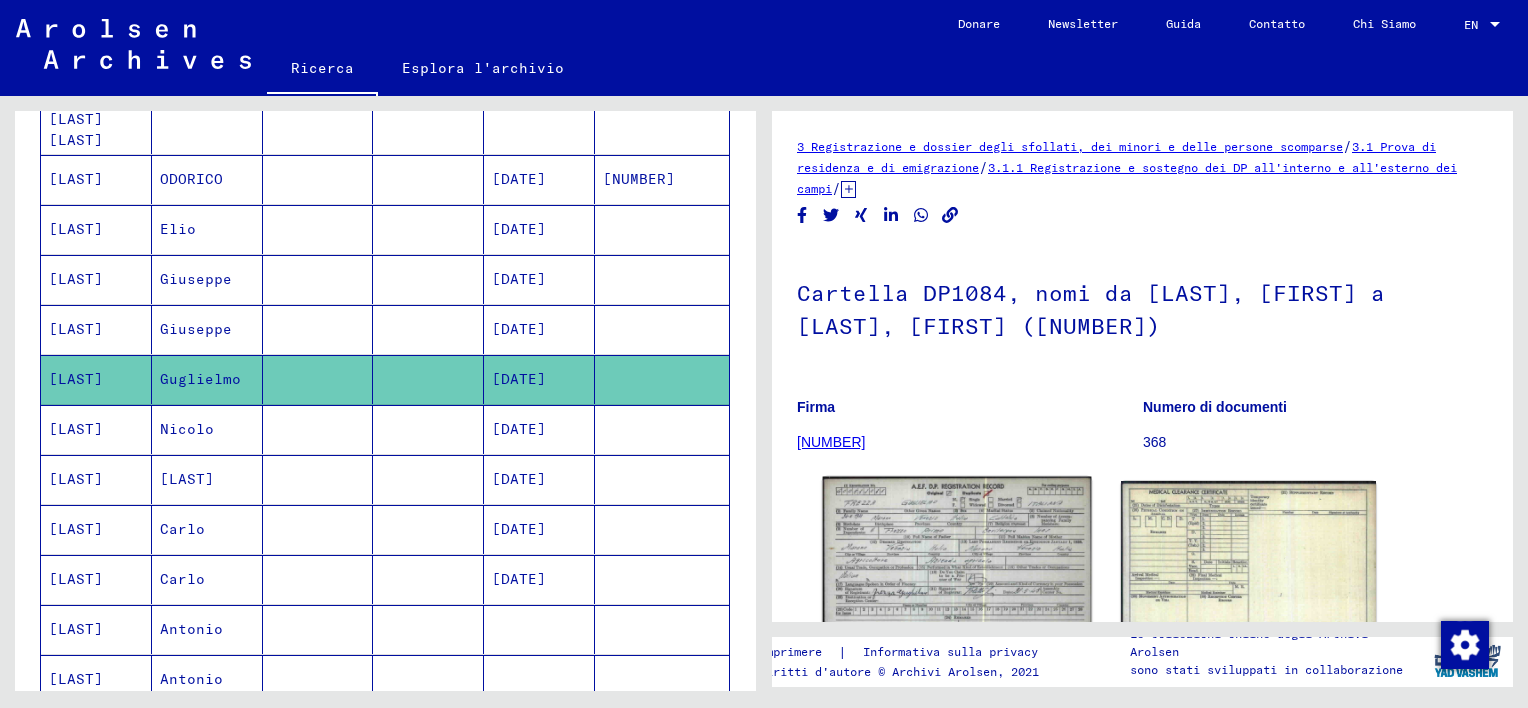 click 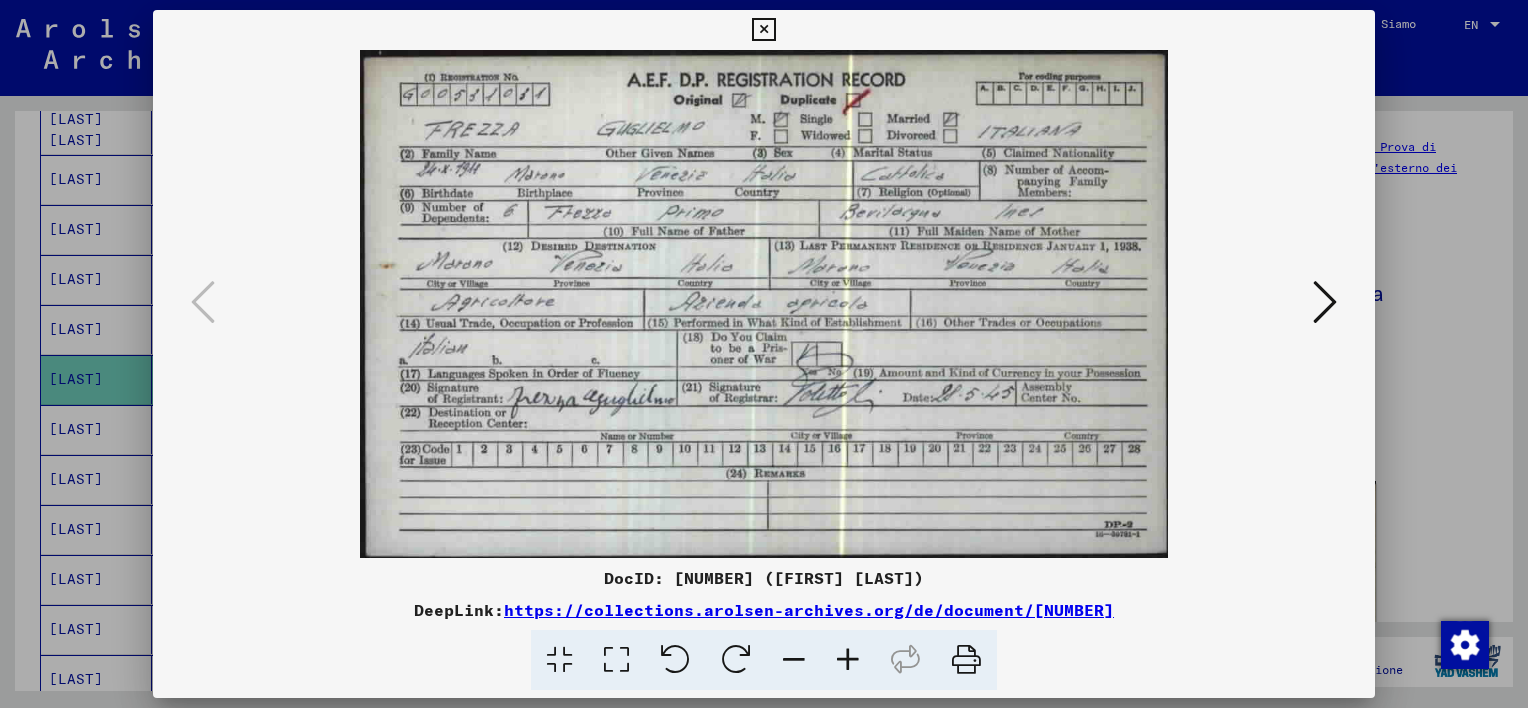 click at bounding box center (848, 660) 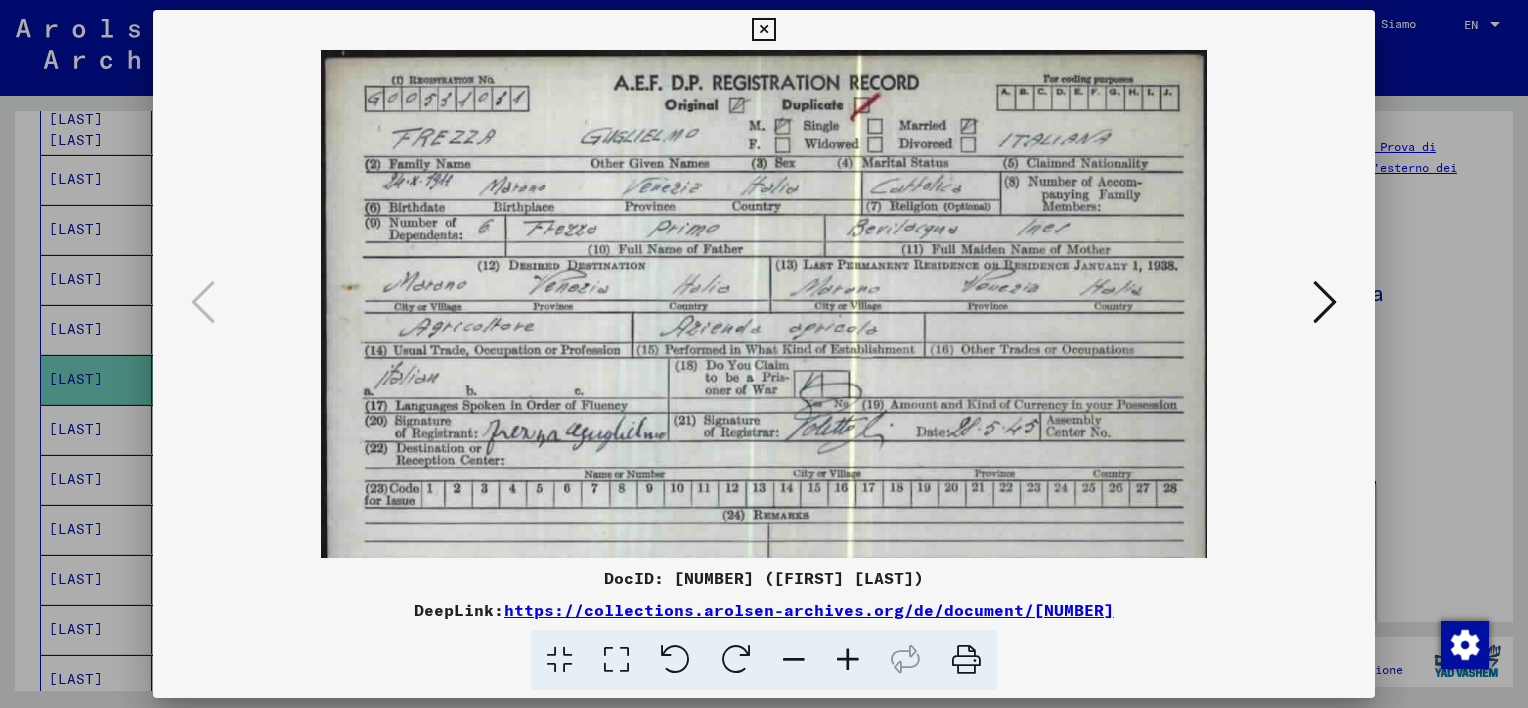 click at bounding box center [848, 660] 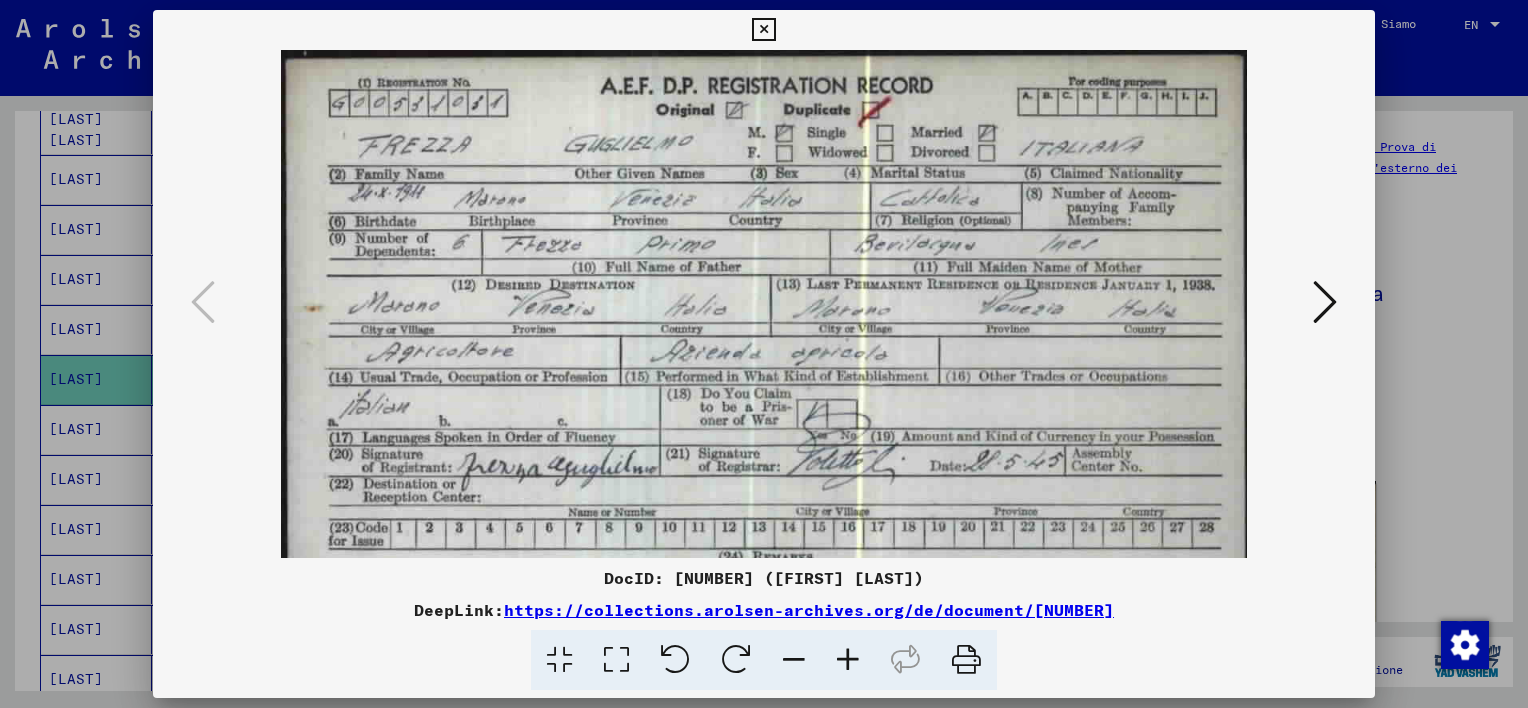 click at bounding box center [848, 660] 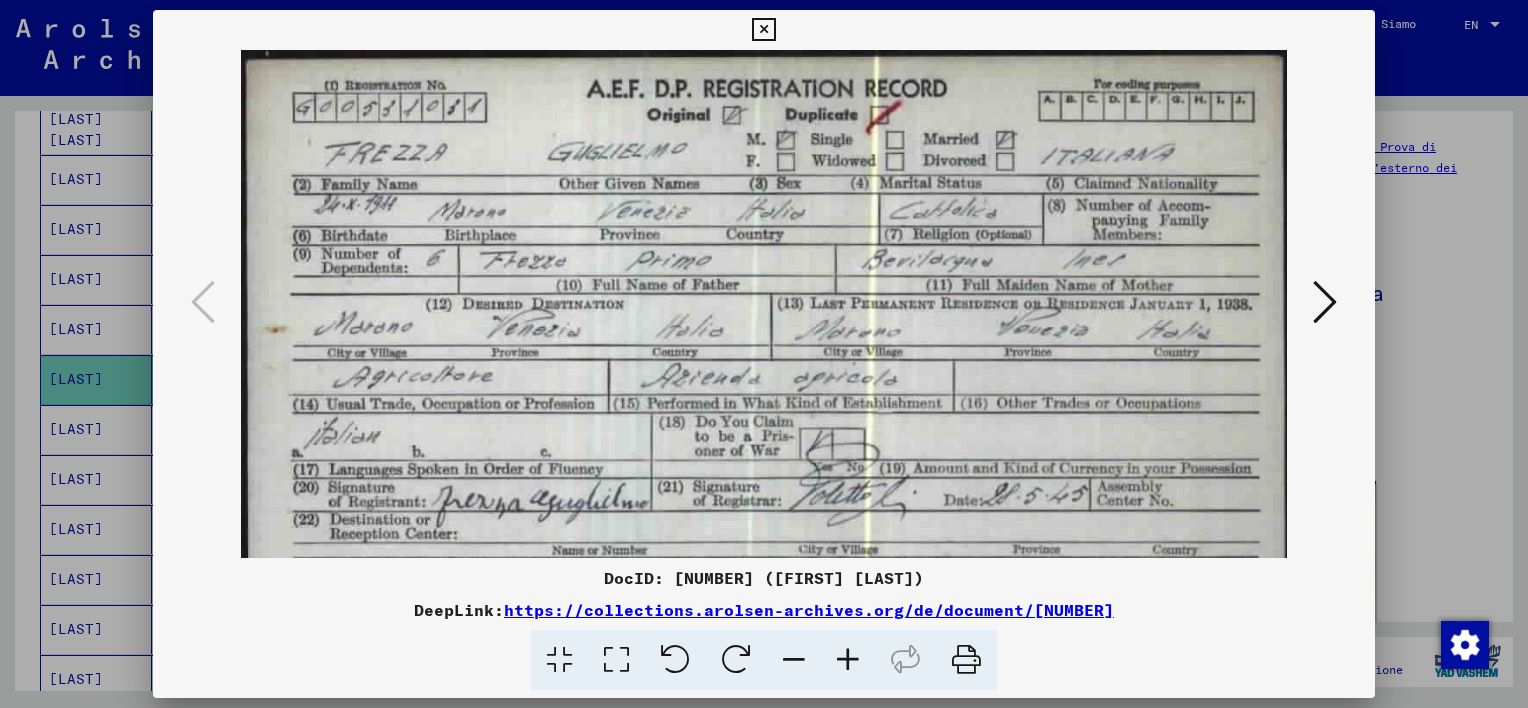 click at bounding box center (848, 660) 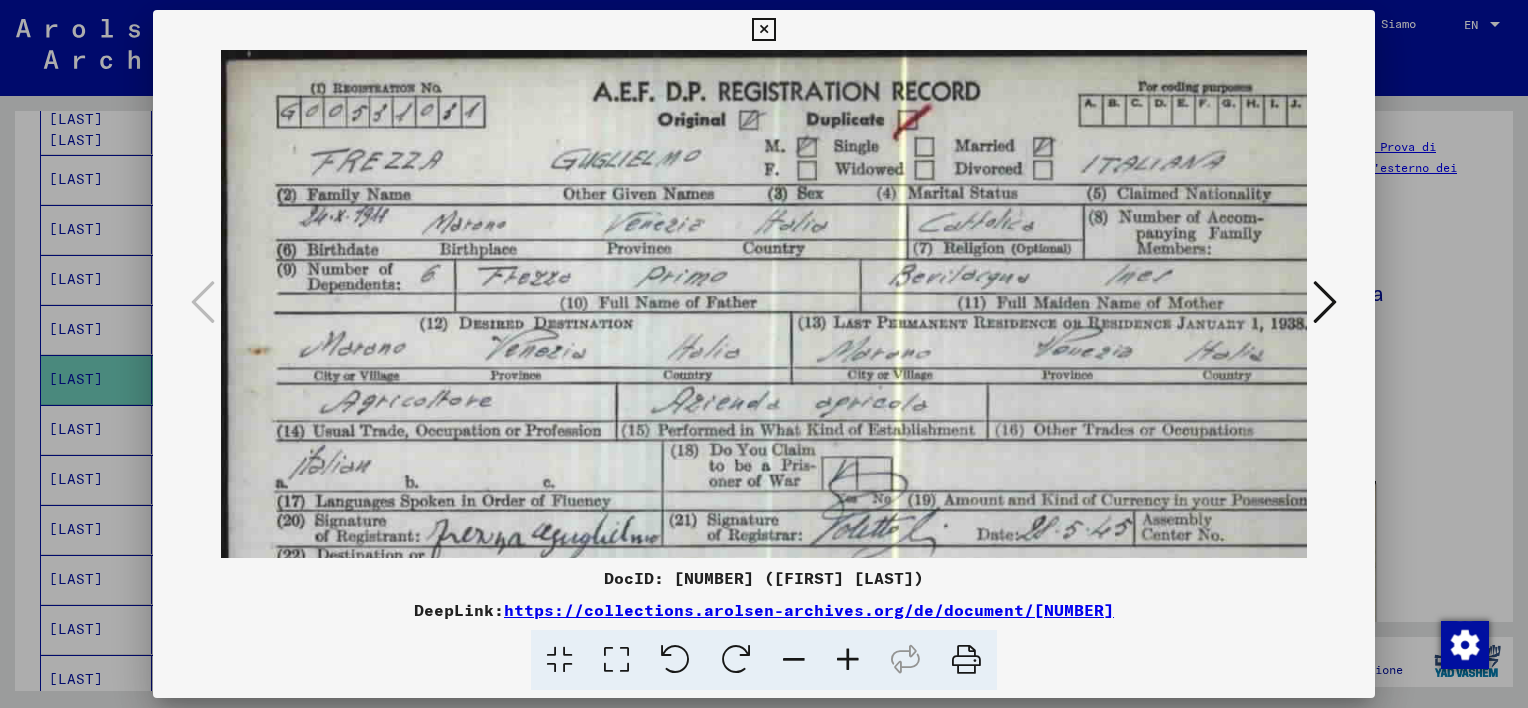 click at bounding box center (848, 660) 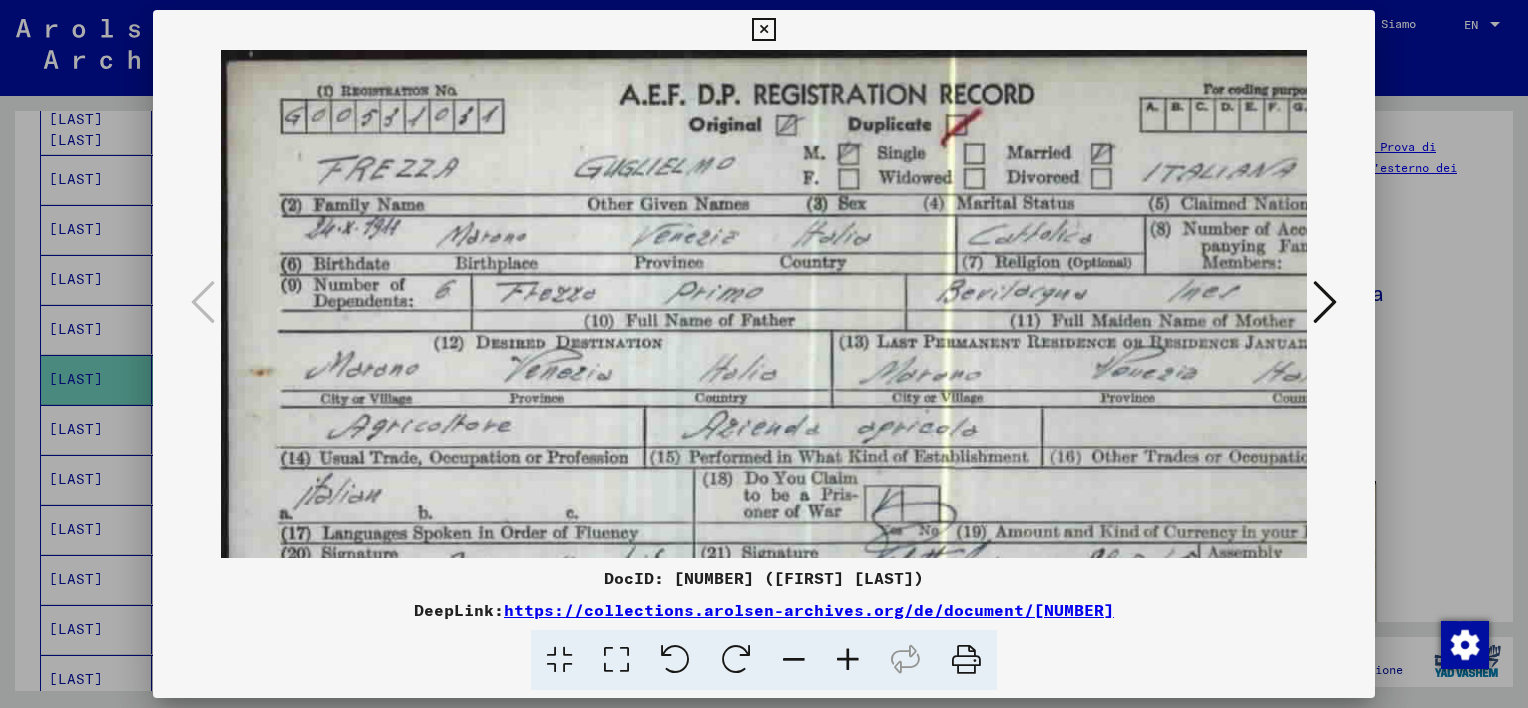 click at bounding box center (848, 660) 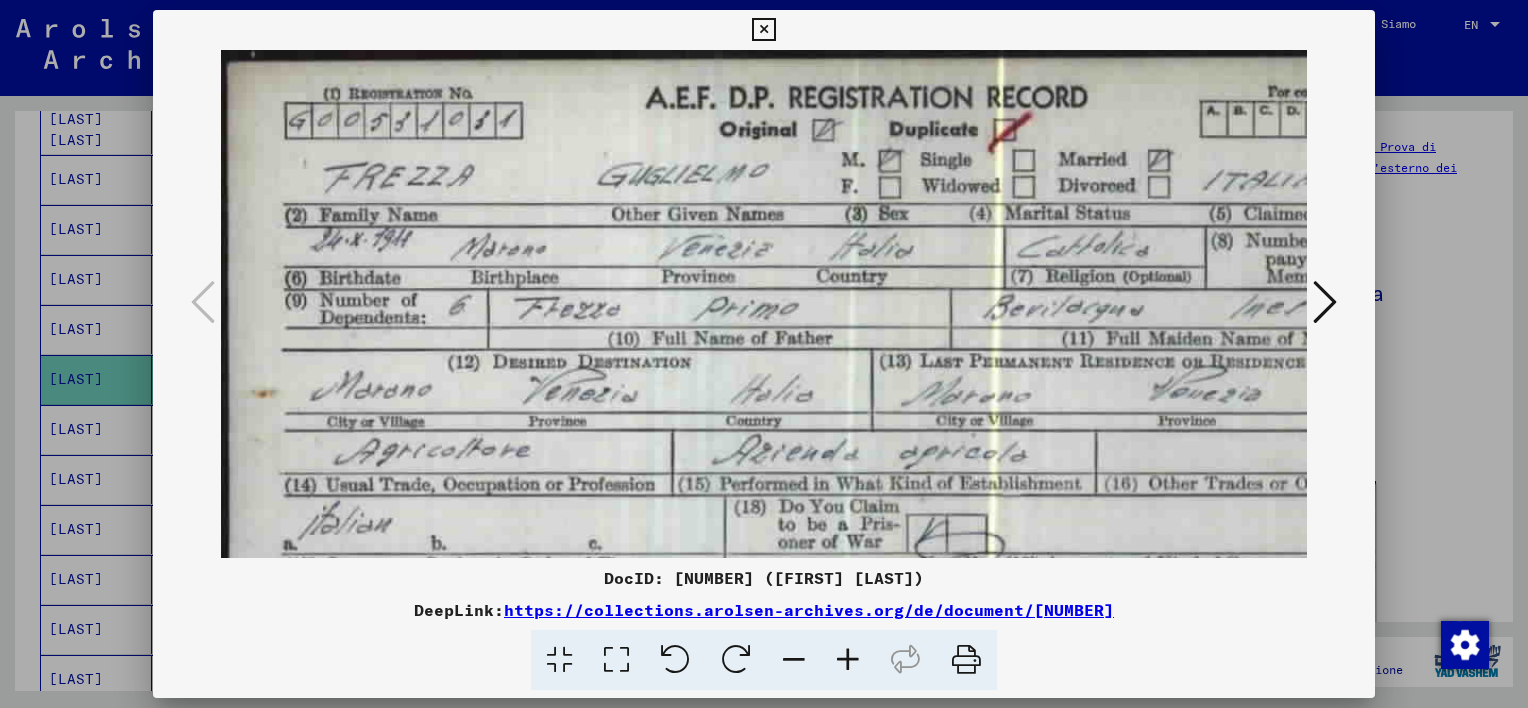 click at bounding box center (848, 660) 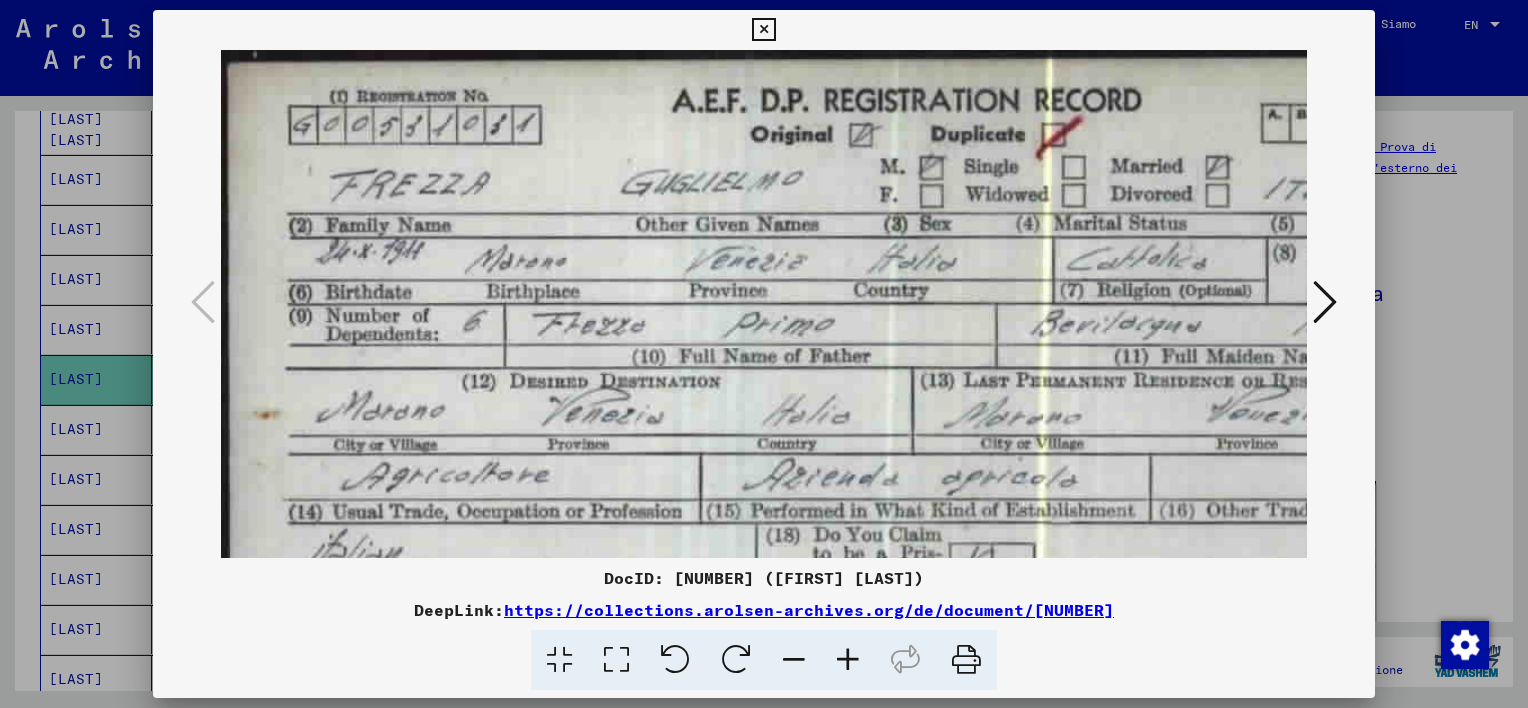 click at bounding box center (848, 660) 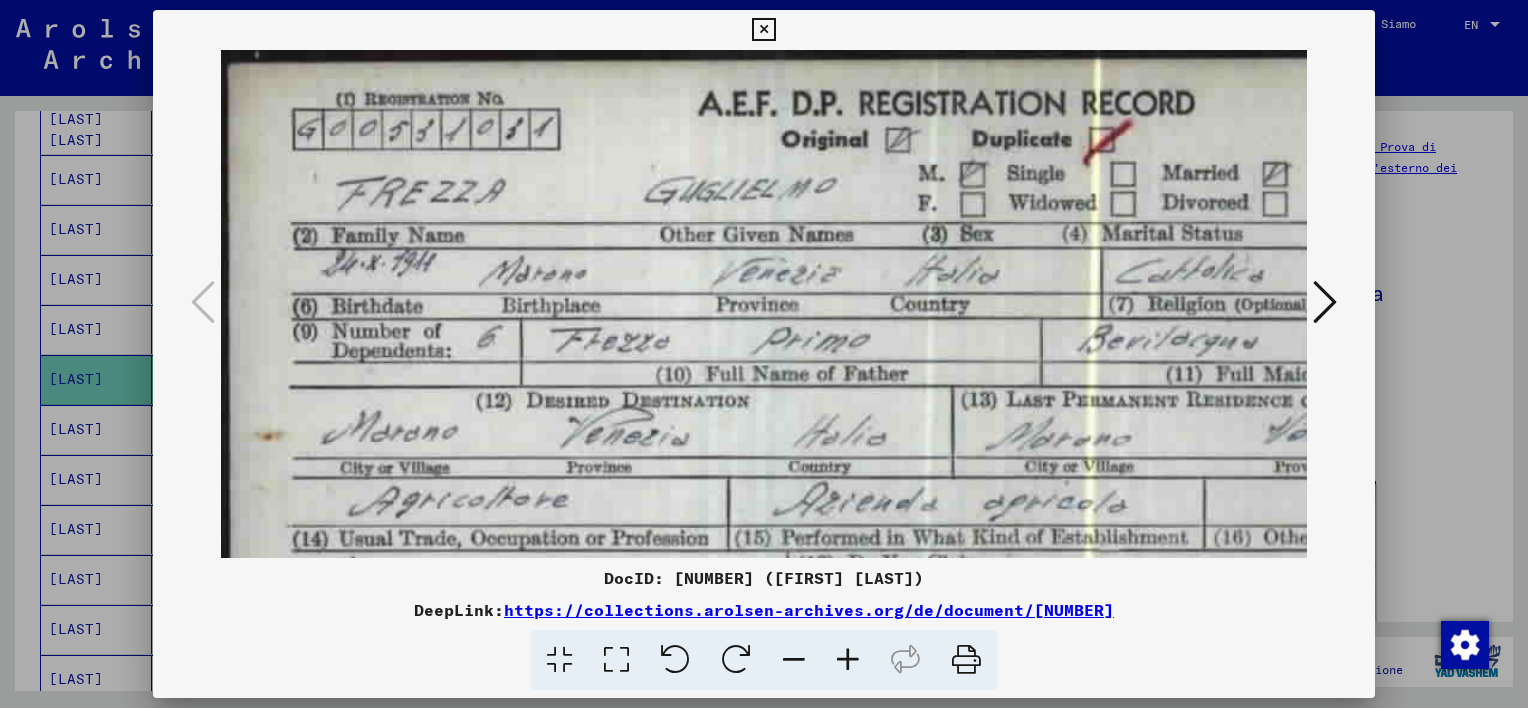 click at bounding box center (848, 660) 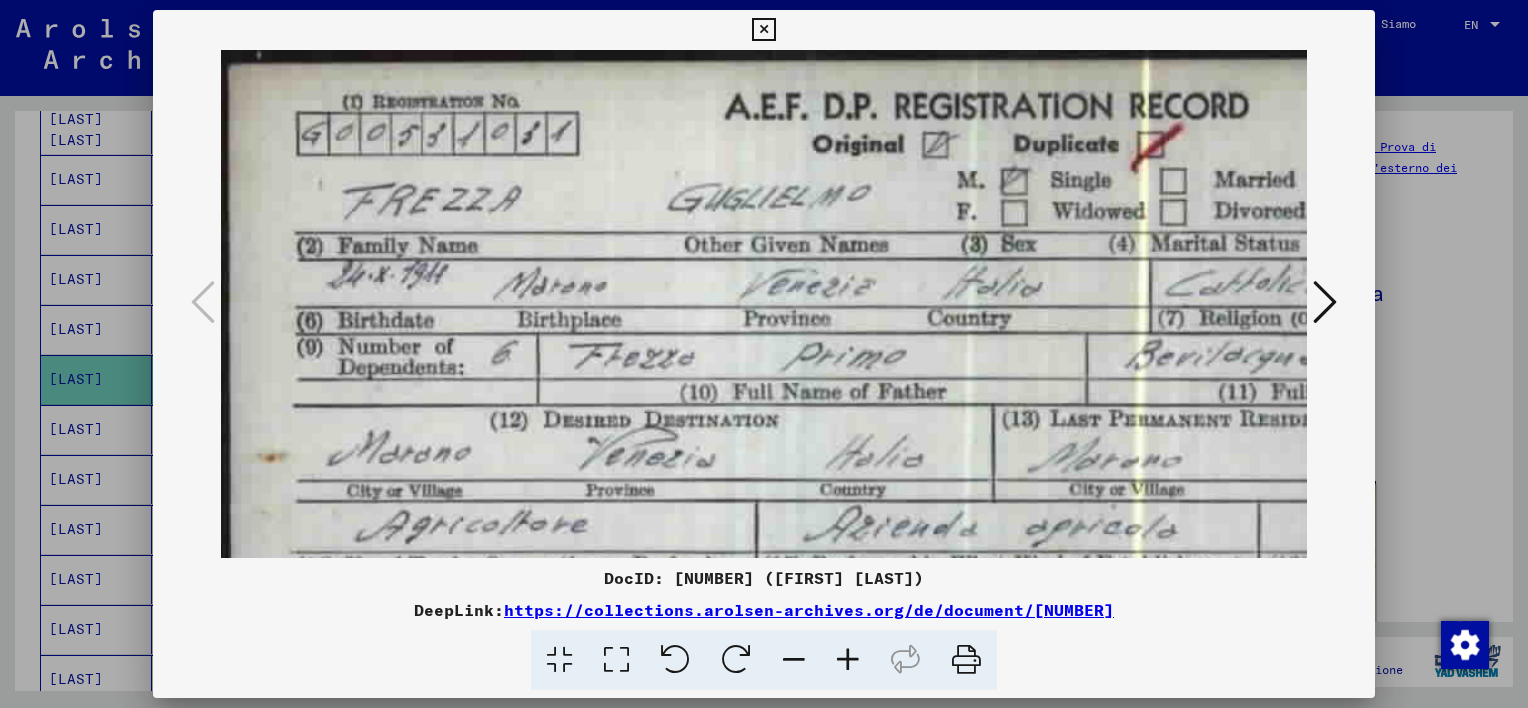click at bounding box center [848, 660] 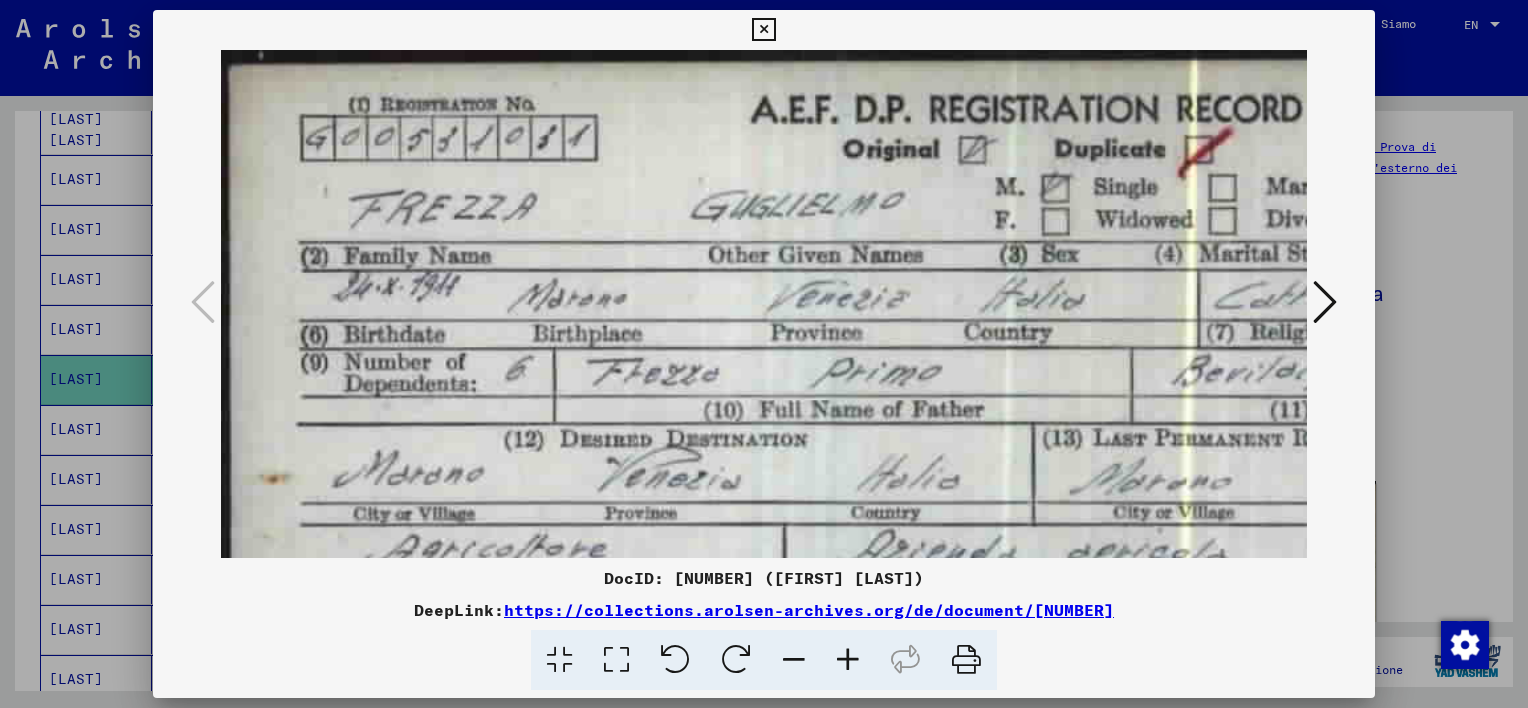 click at bounding box center [848, 660] 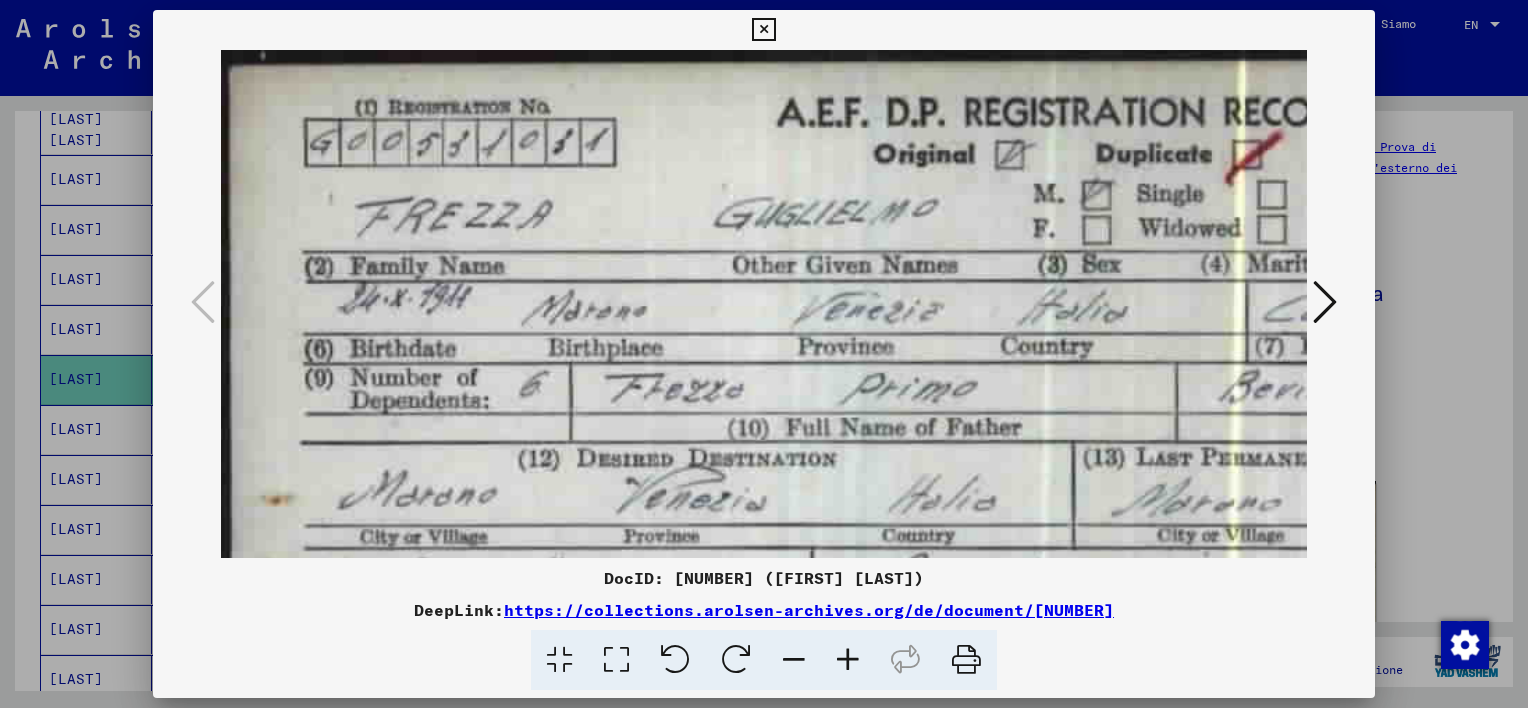click at bounding box center [848, 660] 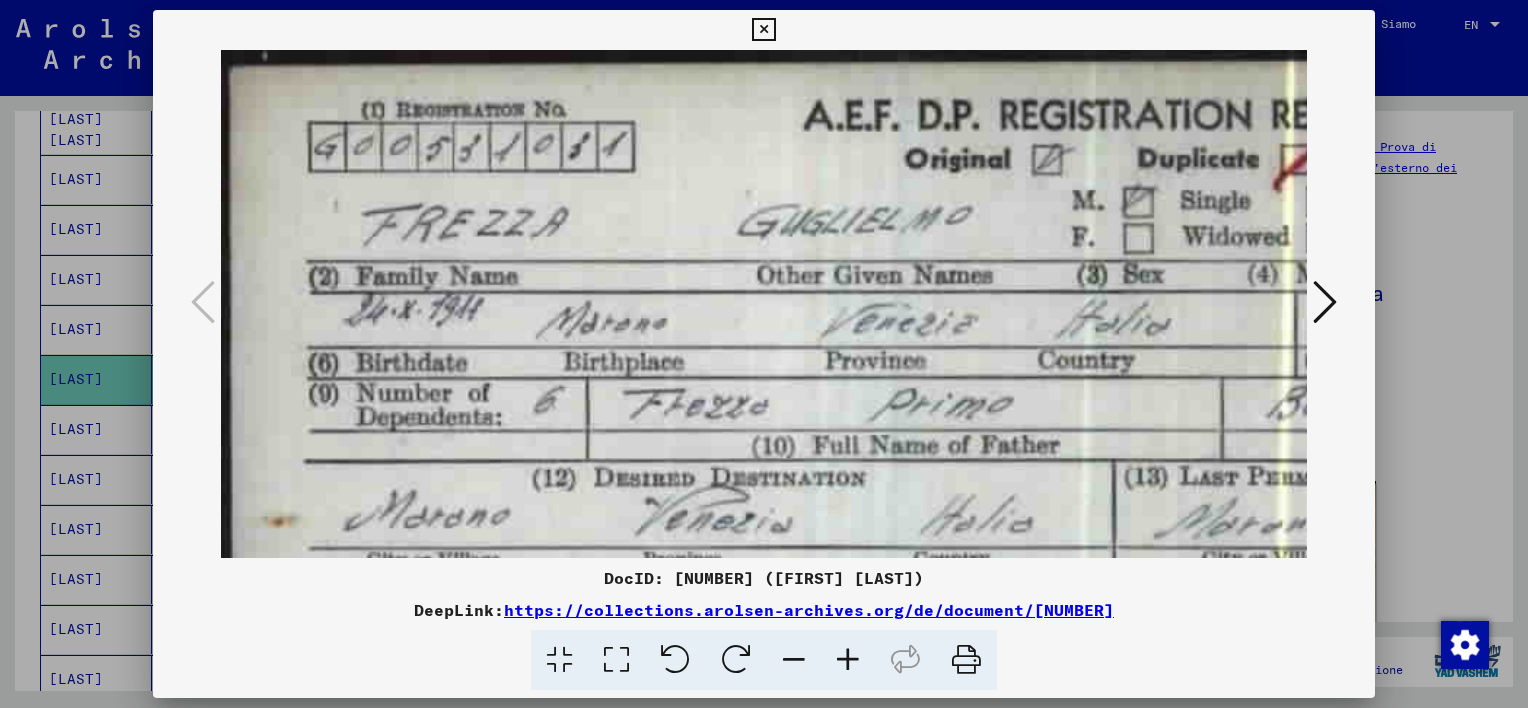 click at bounding box center (763, 30) 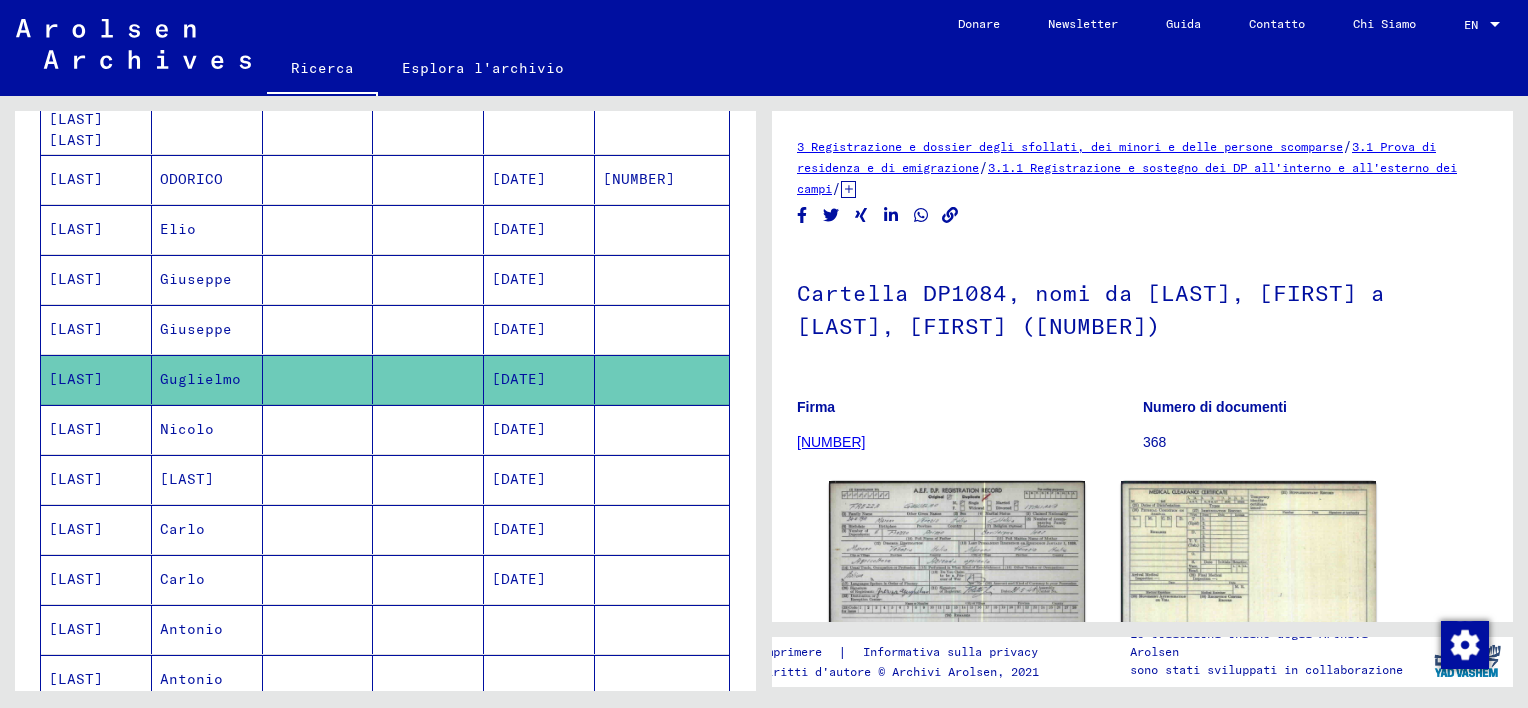 click at bounding box center (318, 479) 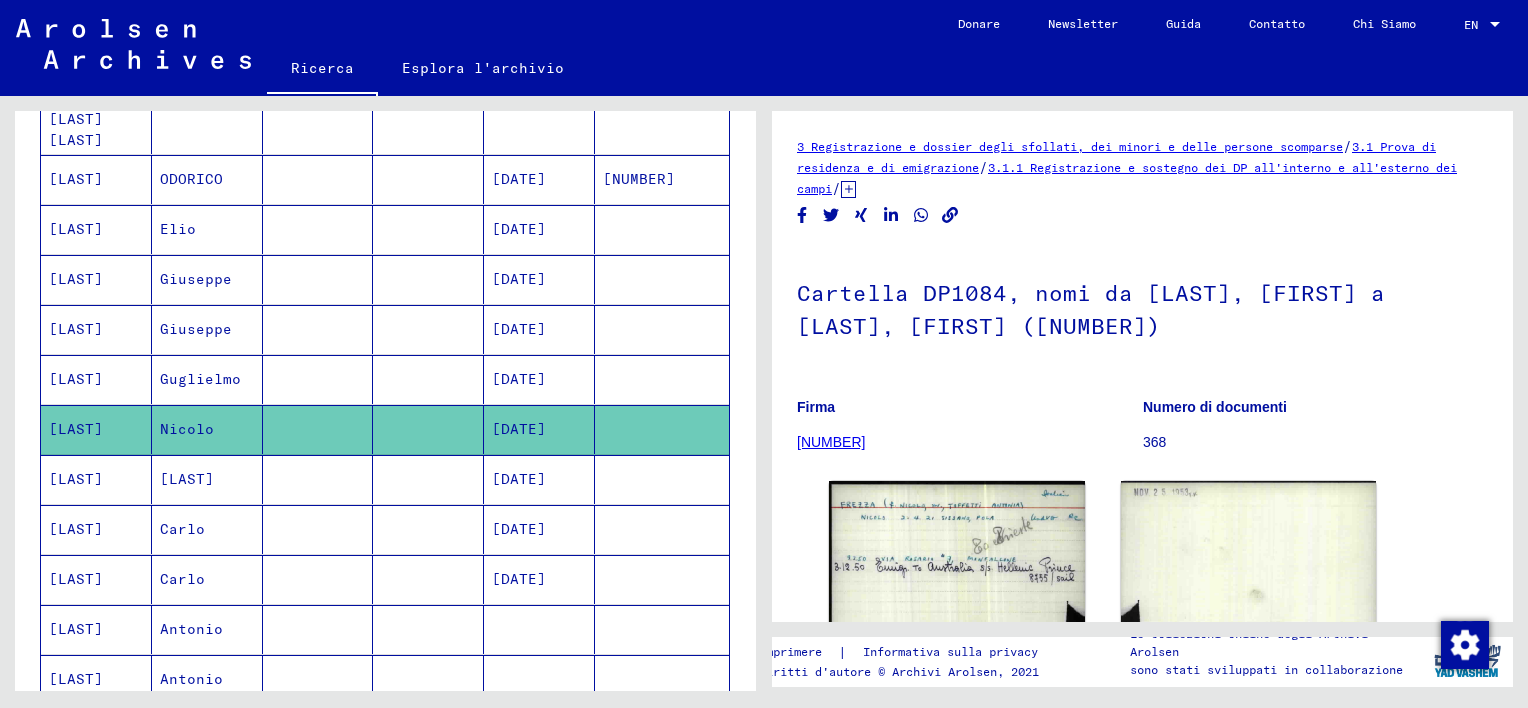 scroll, scrollTop: 0, scrollLeft: 0, axis: both 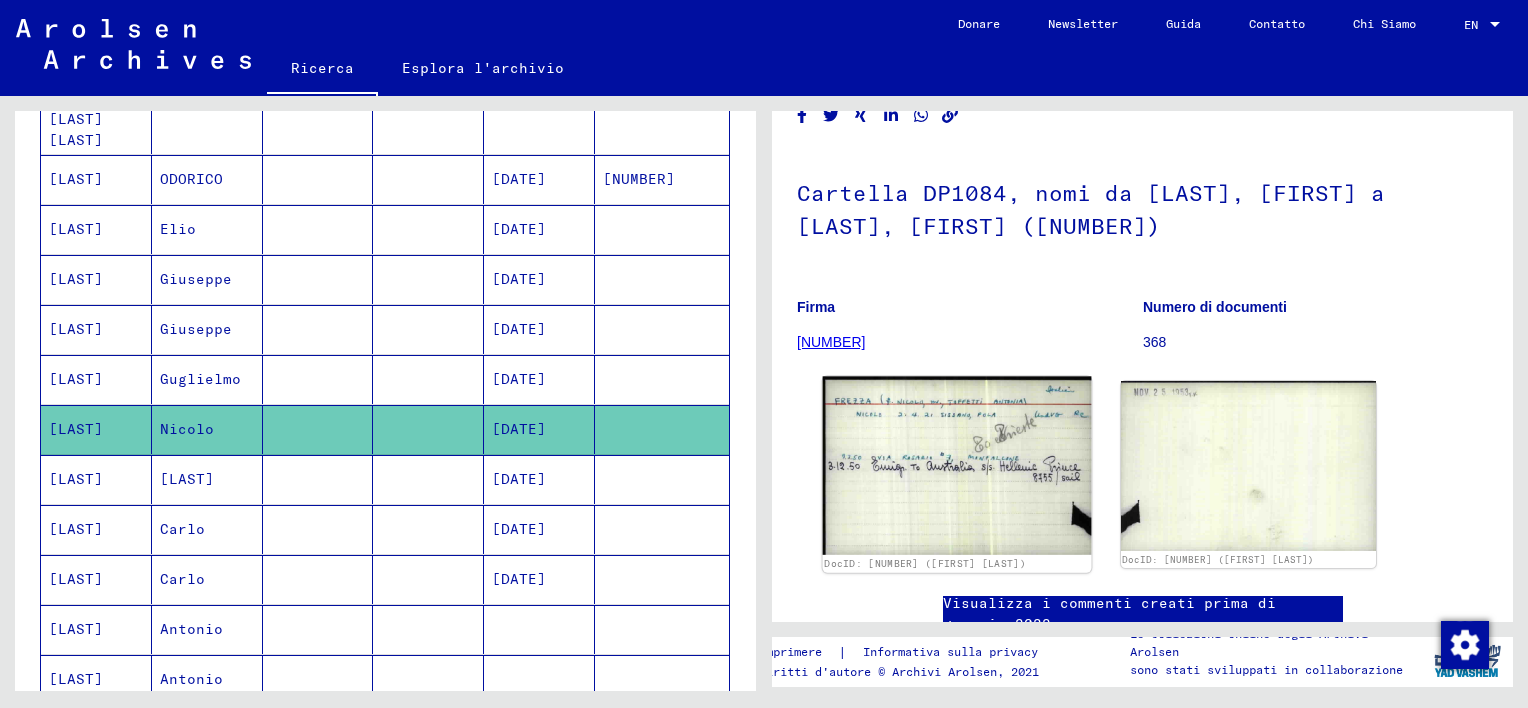 click 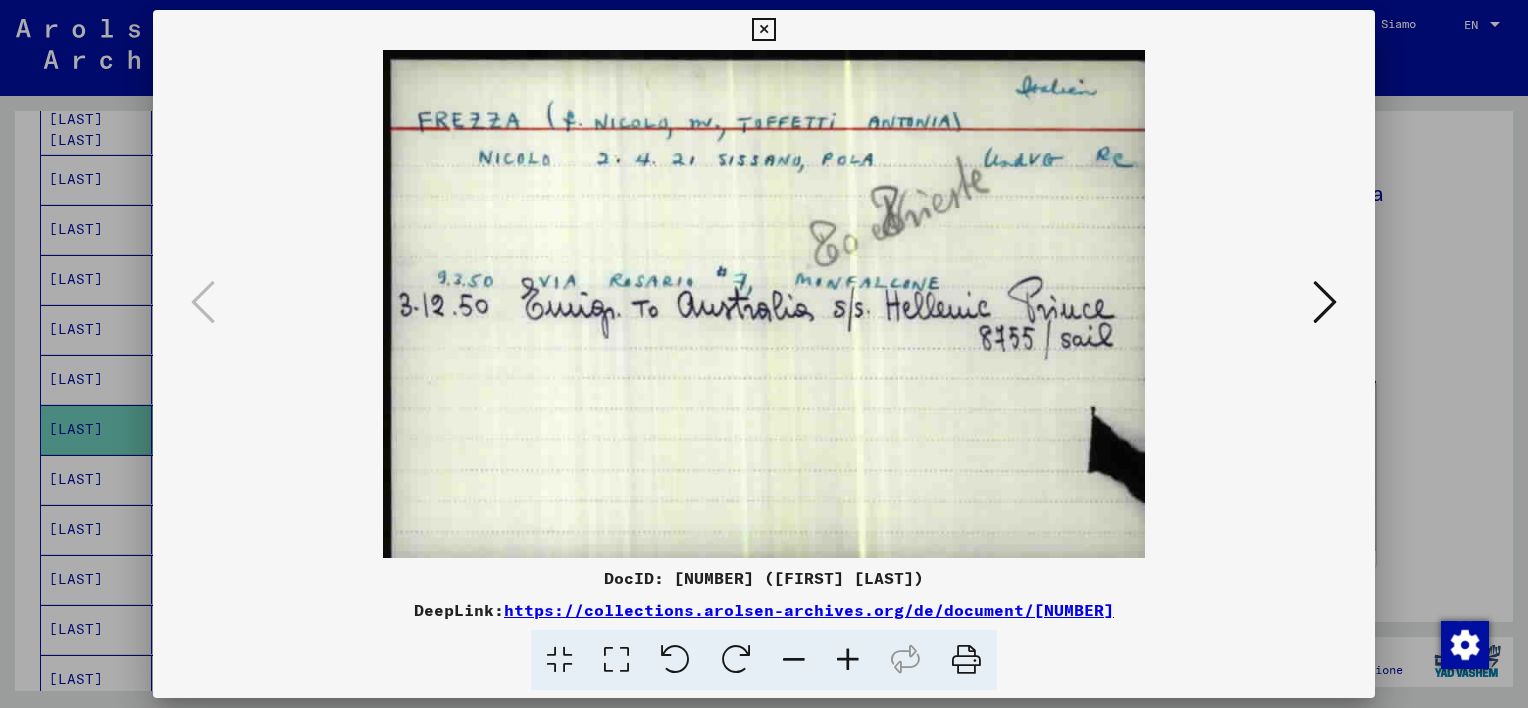 click at bounding box center (763, 30) 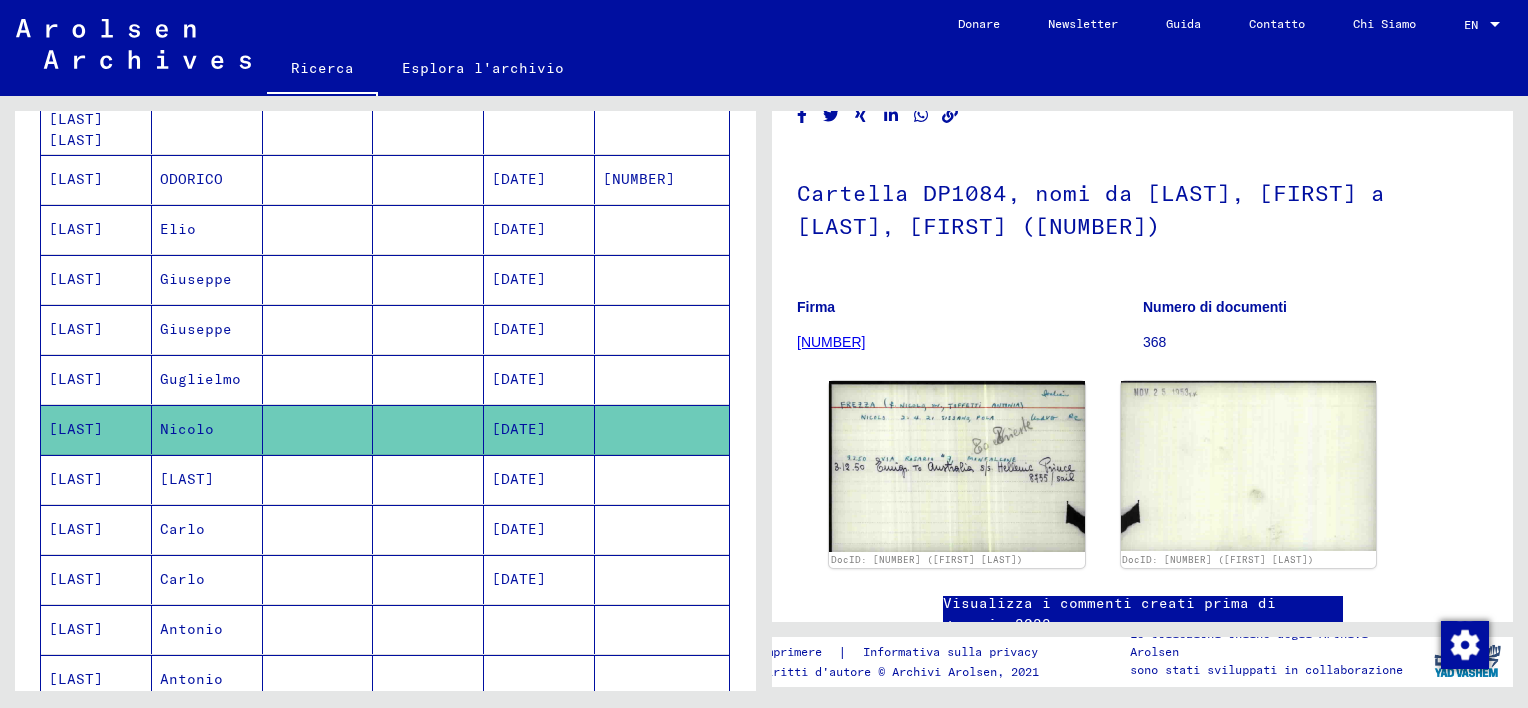 click on "[LAST]" at bounding box center [207, 529] 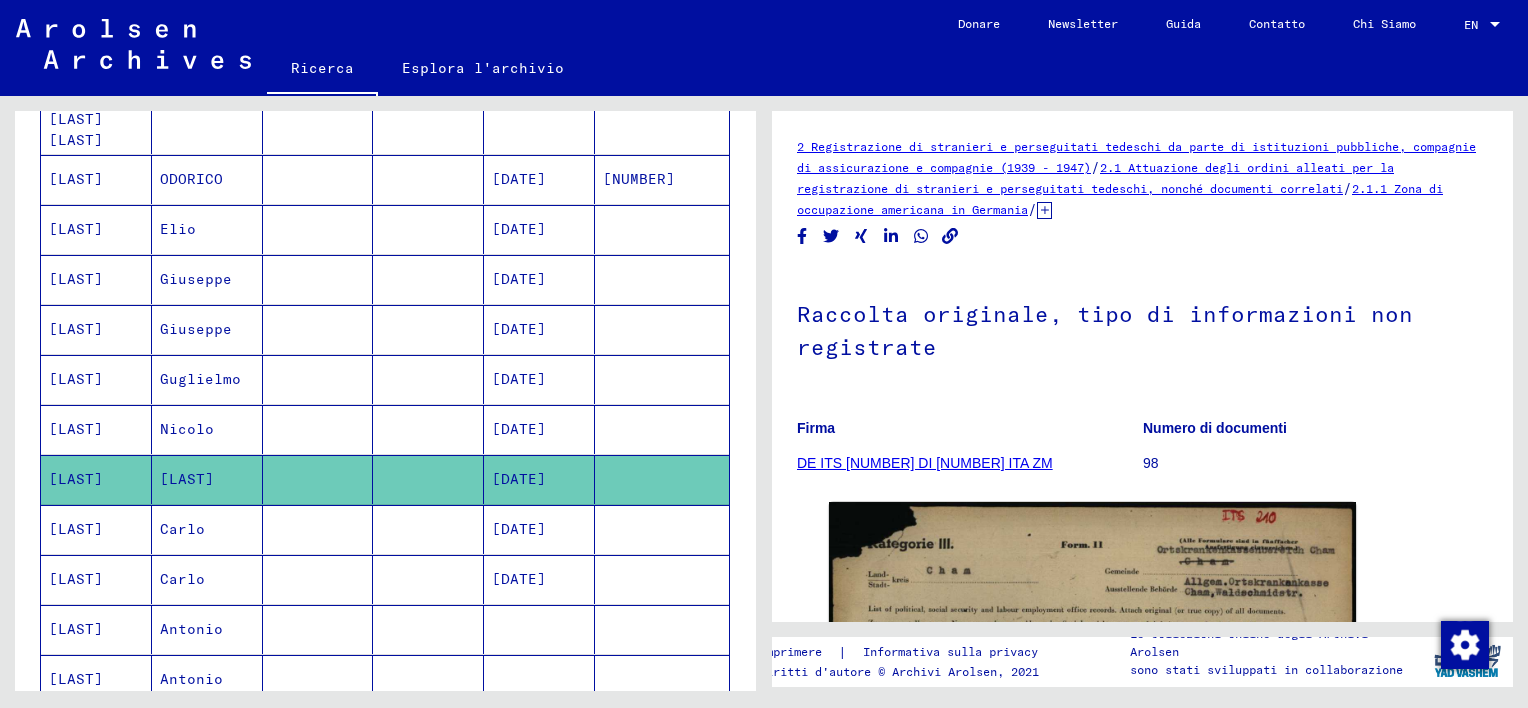 scroll, scrollTop: 0, scrollLeft: 0, axis: both 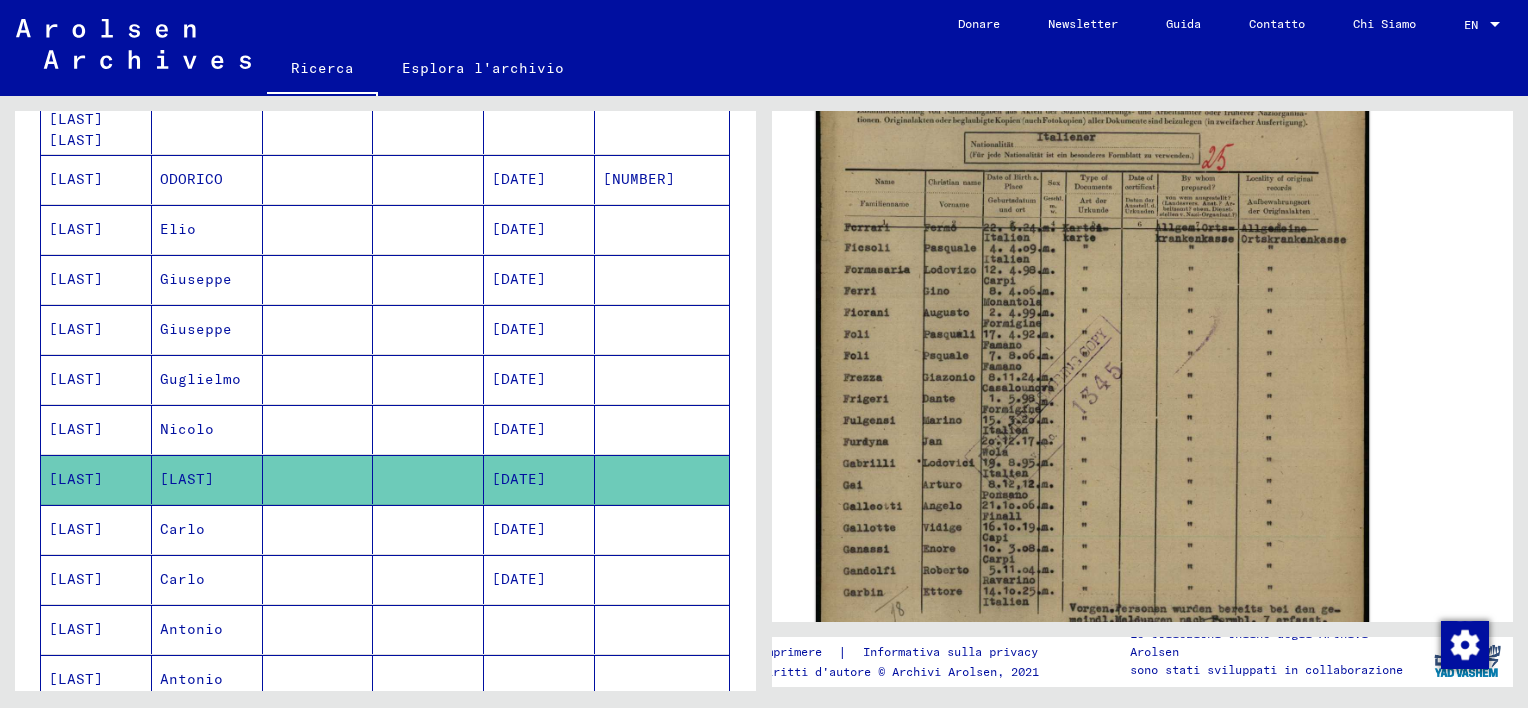 click 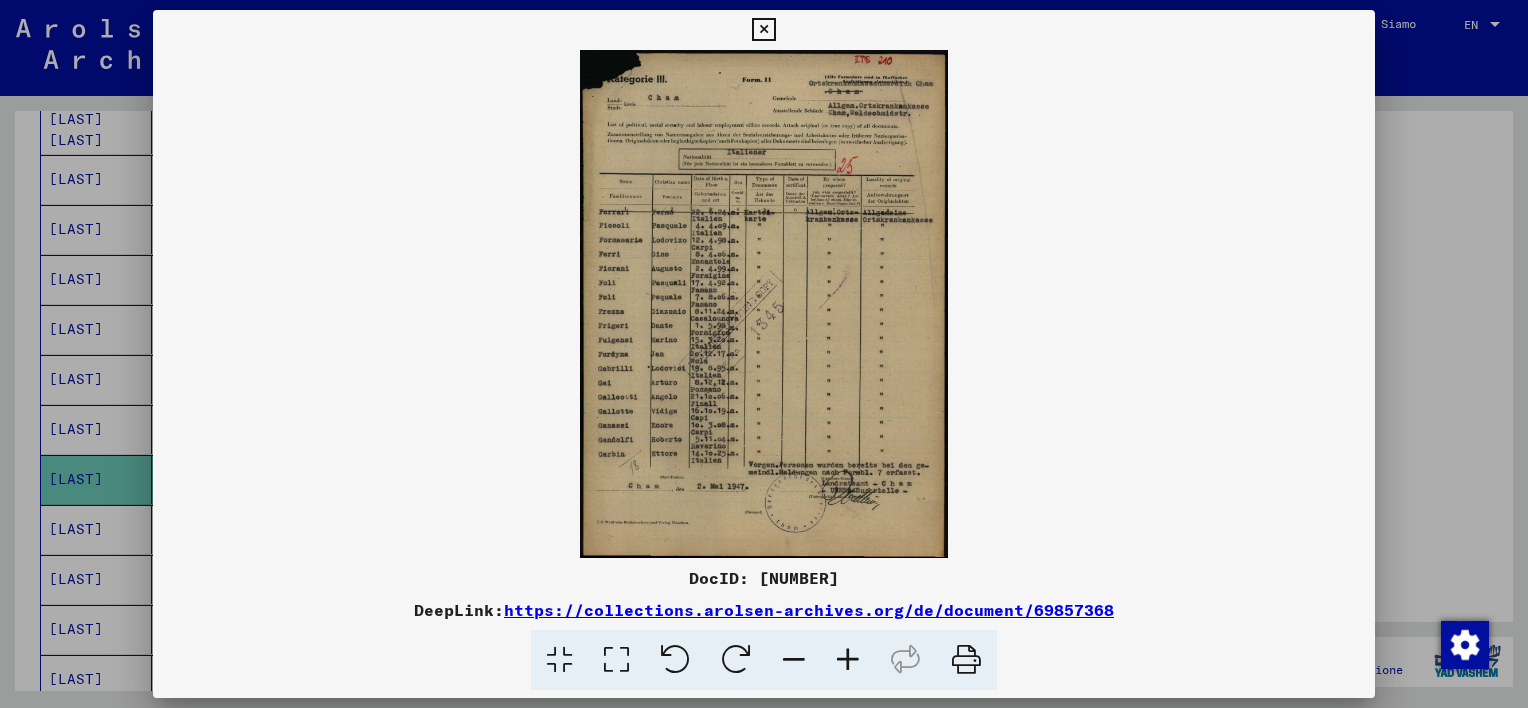 click at bounding box center (848, 660) 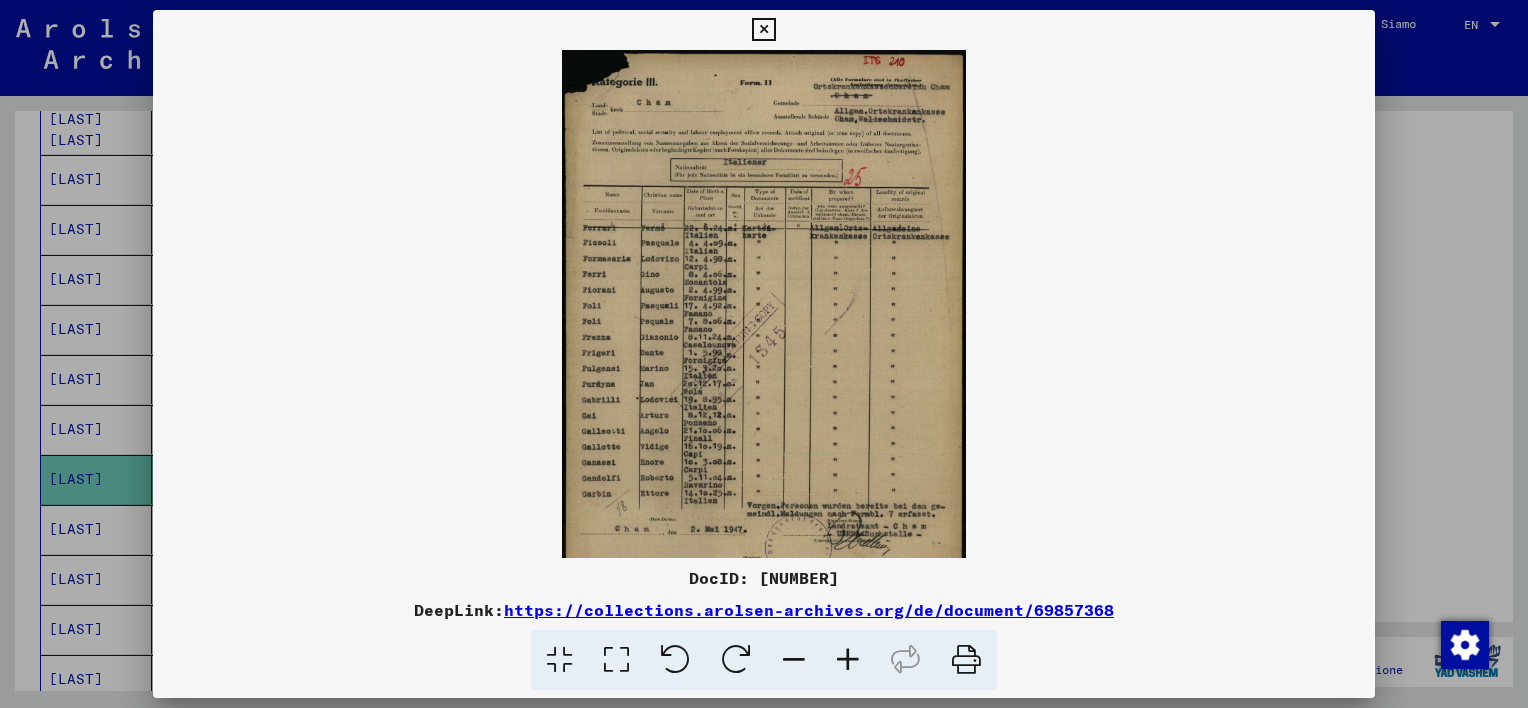 click at bounding box center [848, 660] 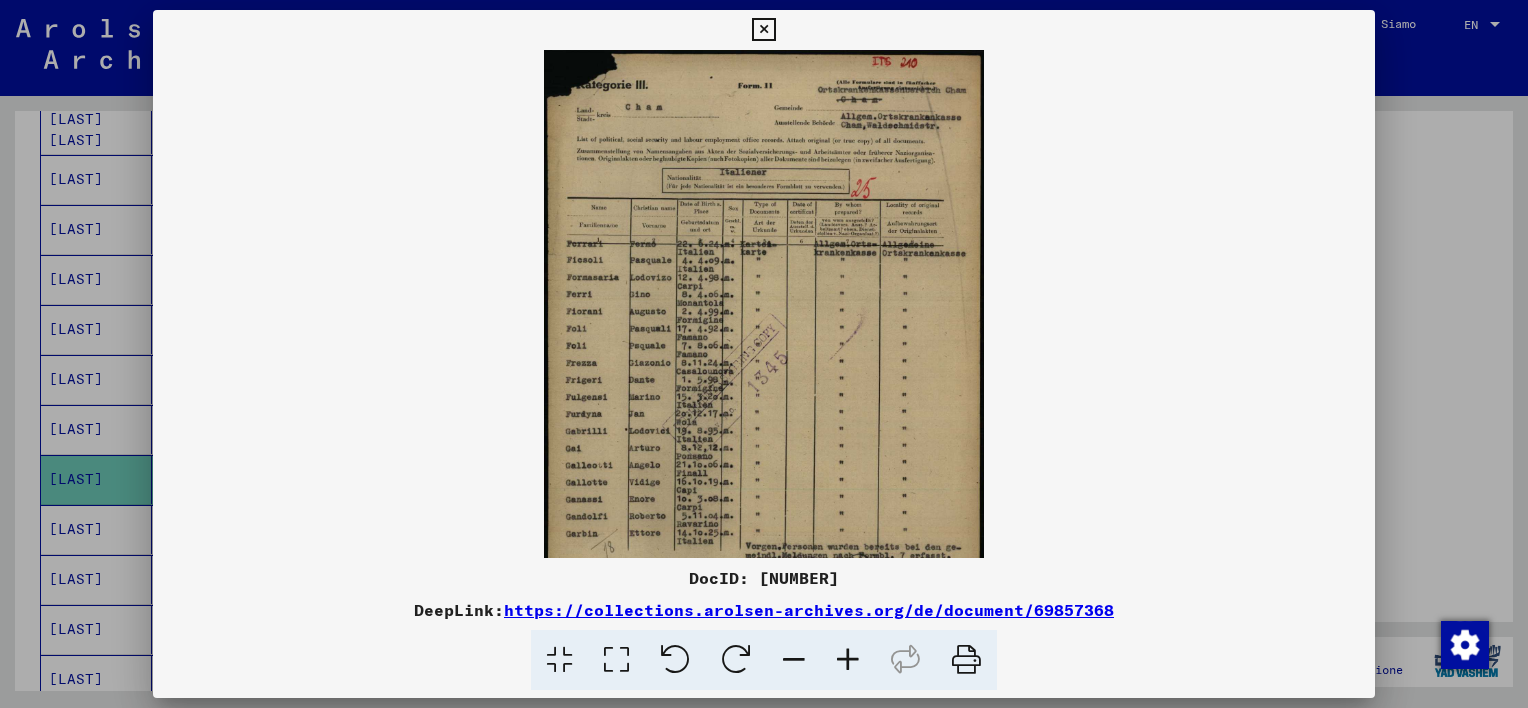 click at bounding box center [848, 660] 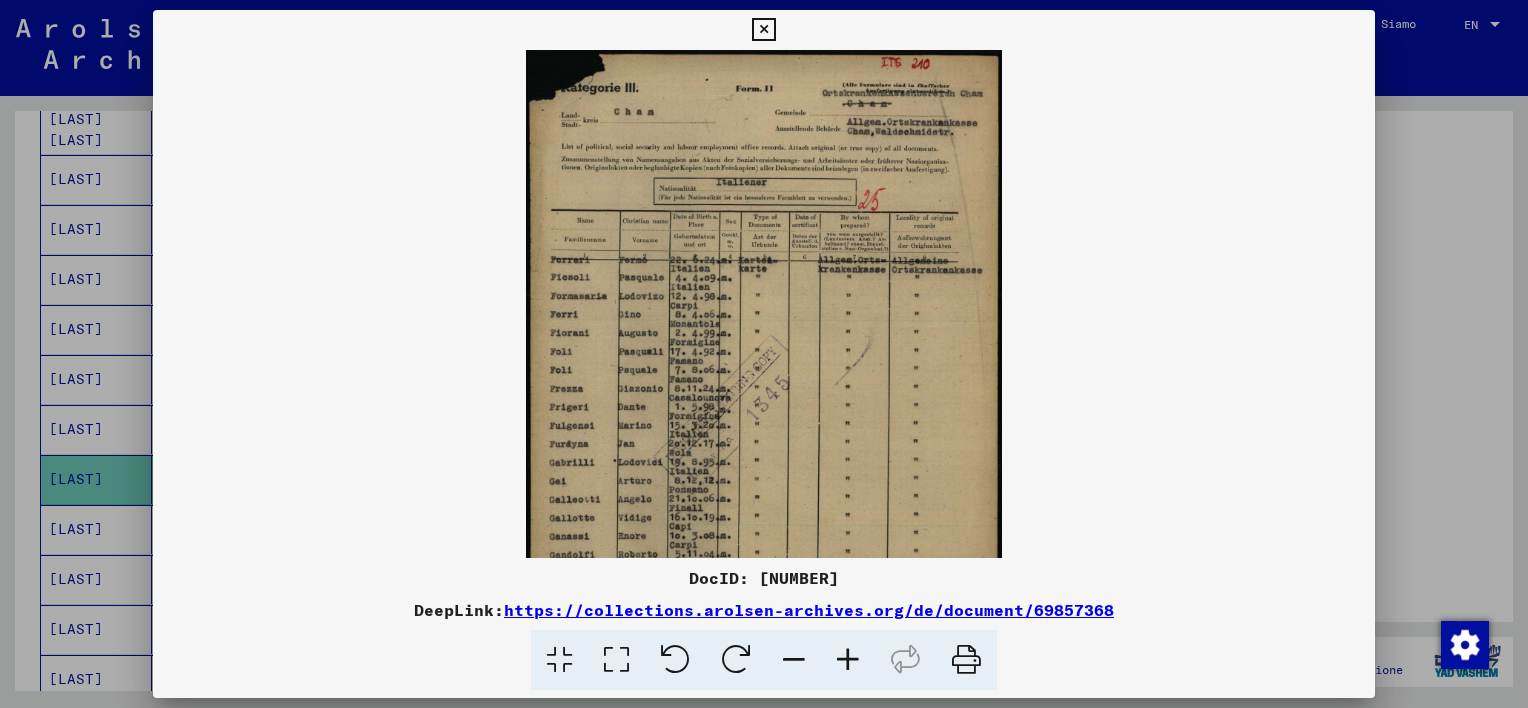 click at bounding box center (848, 660) 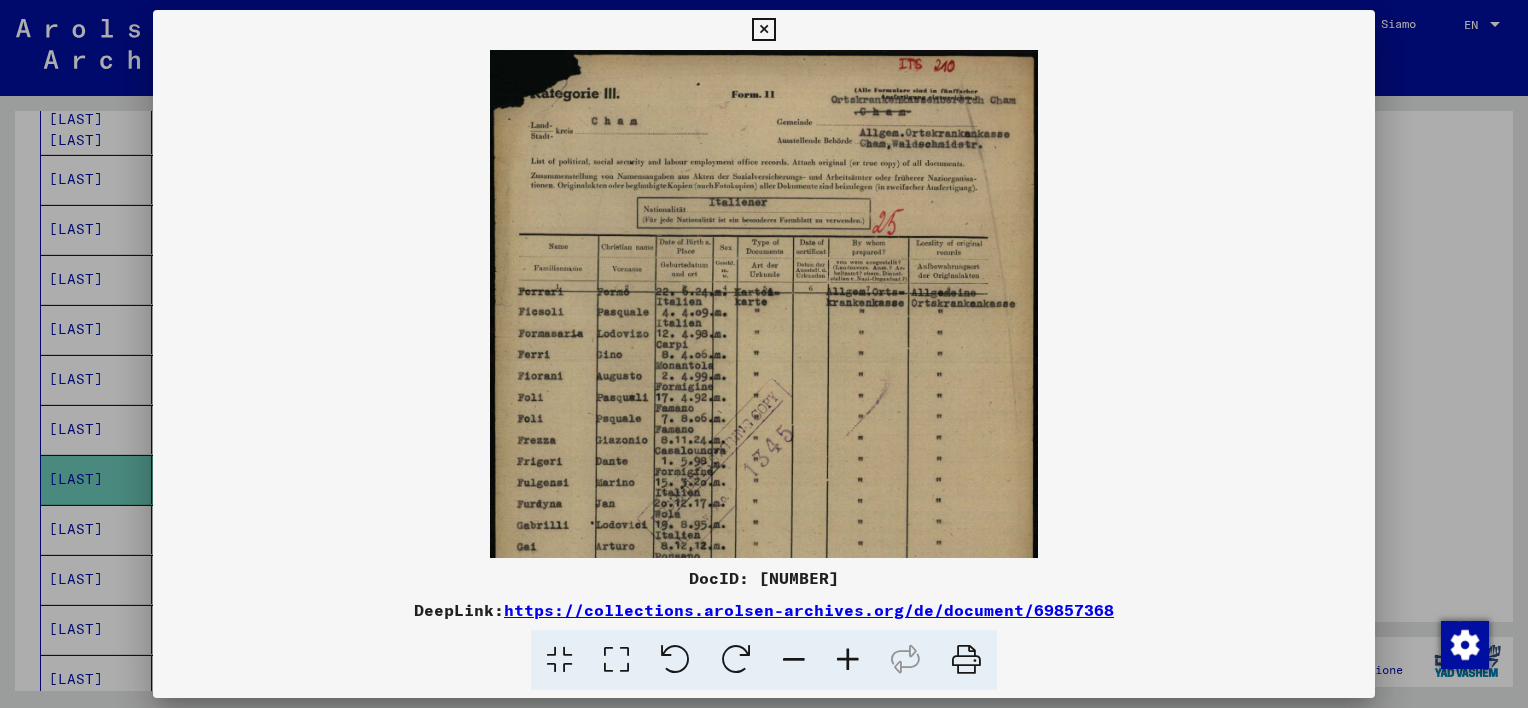 click at bounding box center (848, 660) 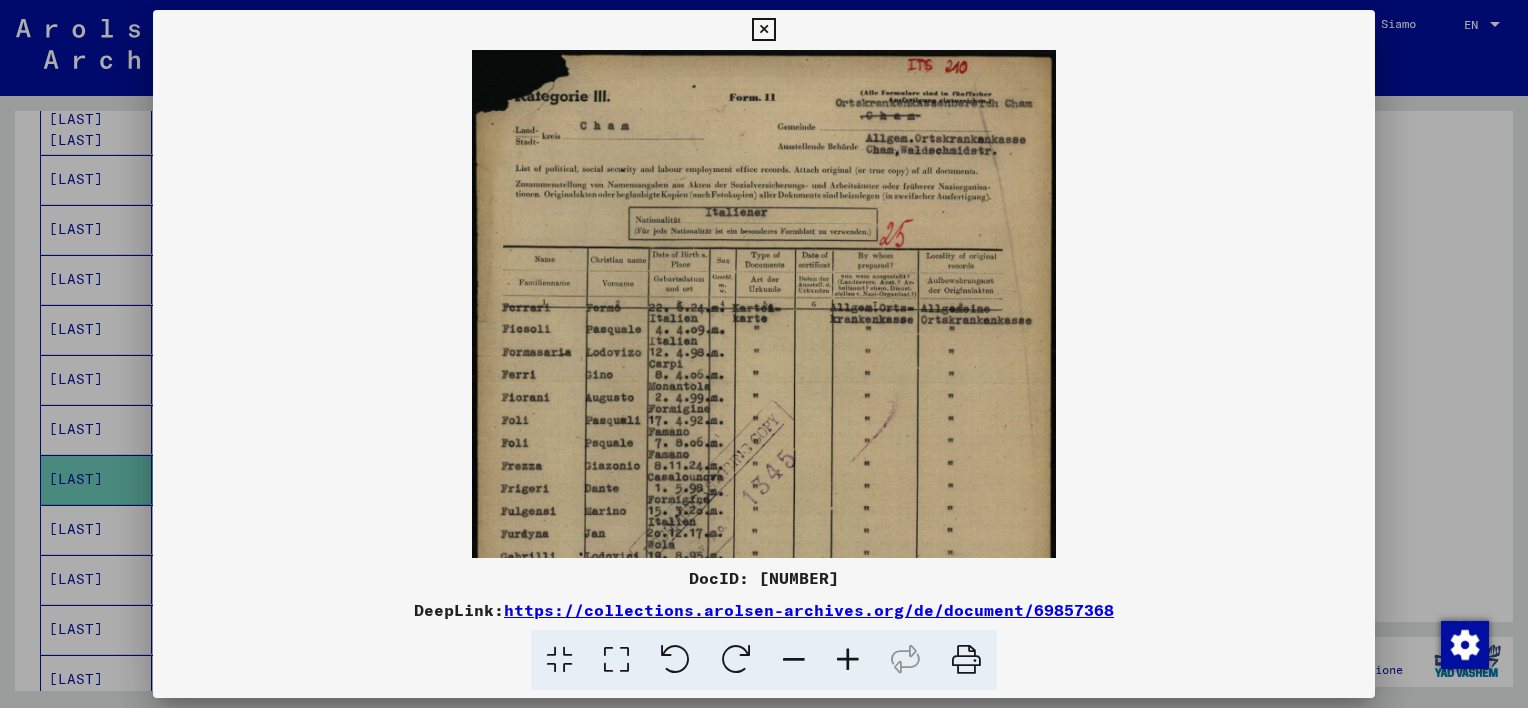 click at bounding box center (848, 660) 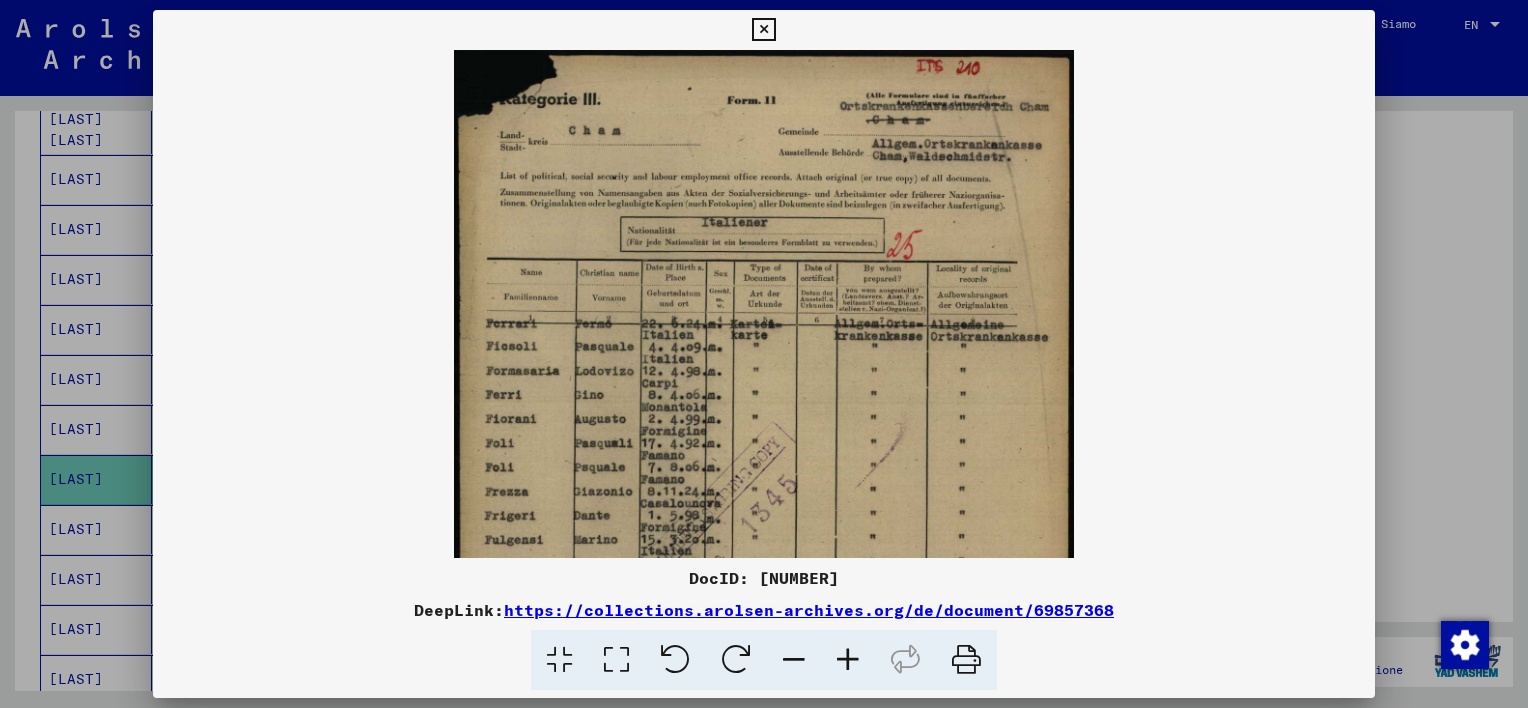 click at bounding box center [848, 660] 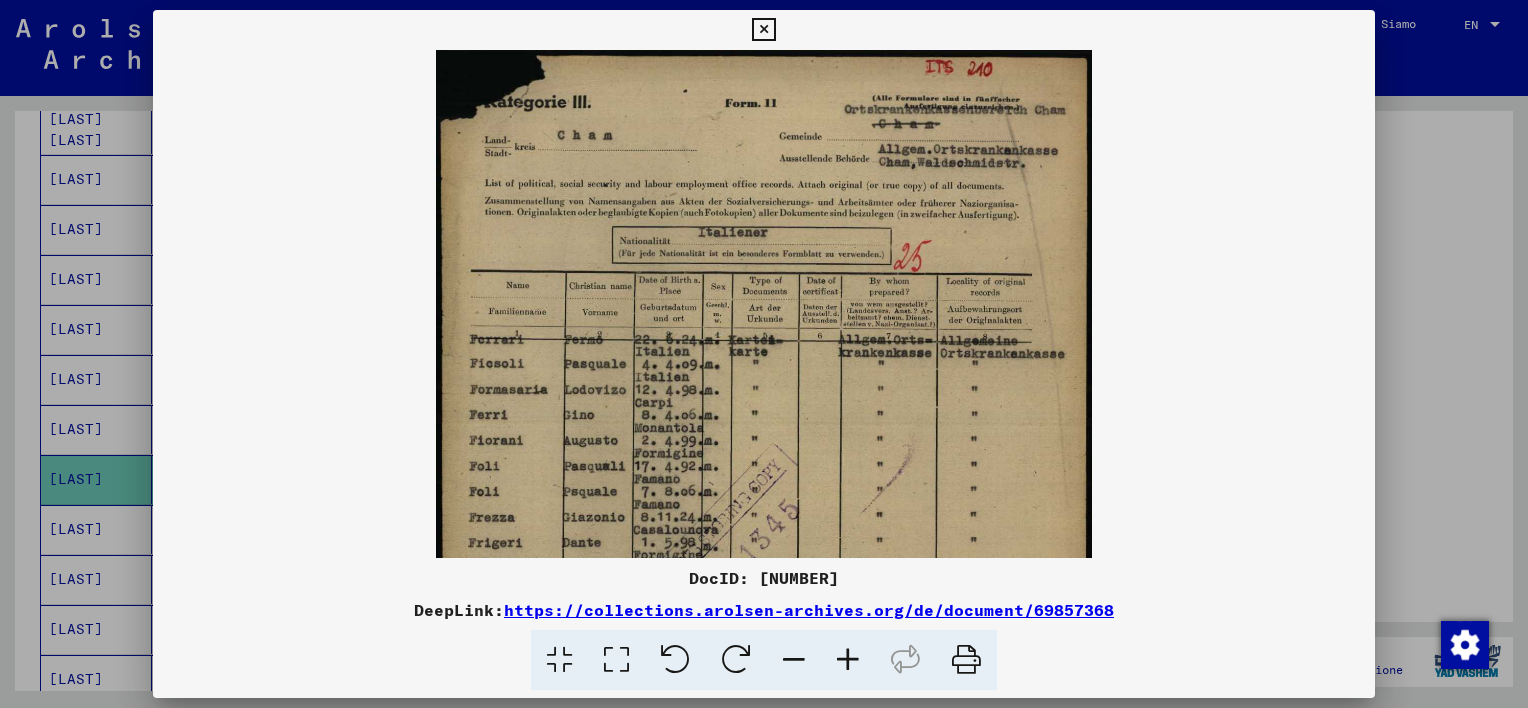 drag, startPoint x: 858, startPoint y: 649, endPoint x: 858, endPoint y: 635, distance: 14 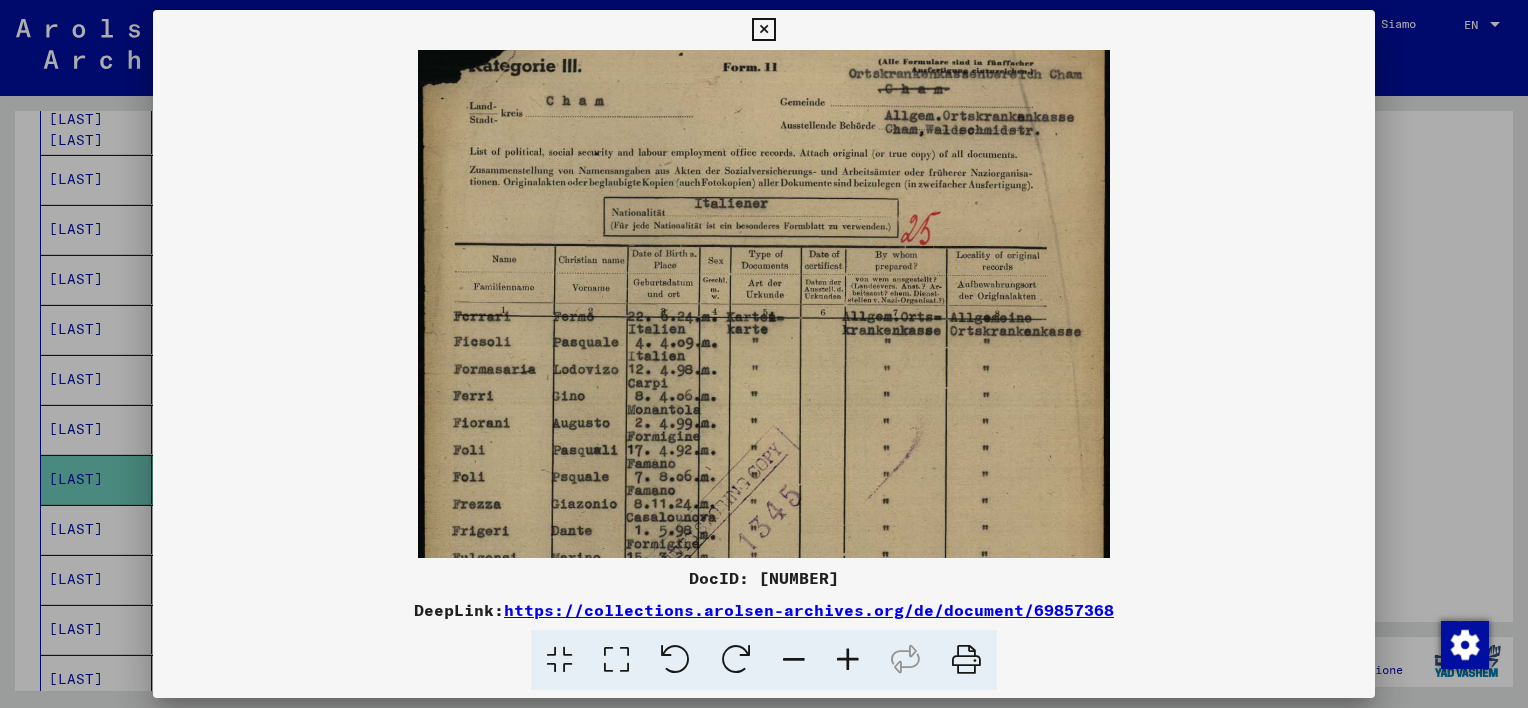 drag, startPoint x: 800, startPoint y: 548, endPoint x: 801, endPoint y: 444, distance: 104.00481 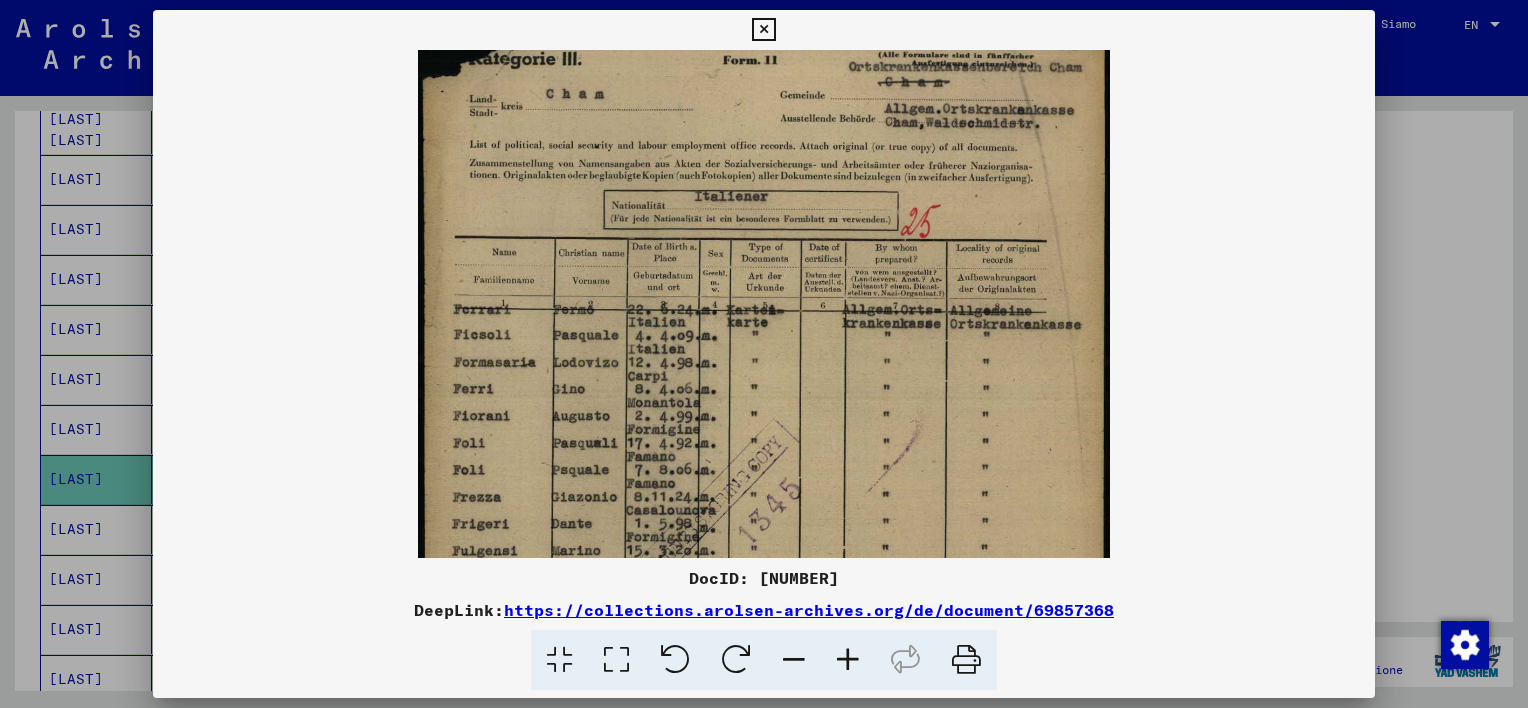 click at bounding box center (763, 30) 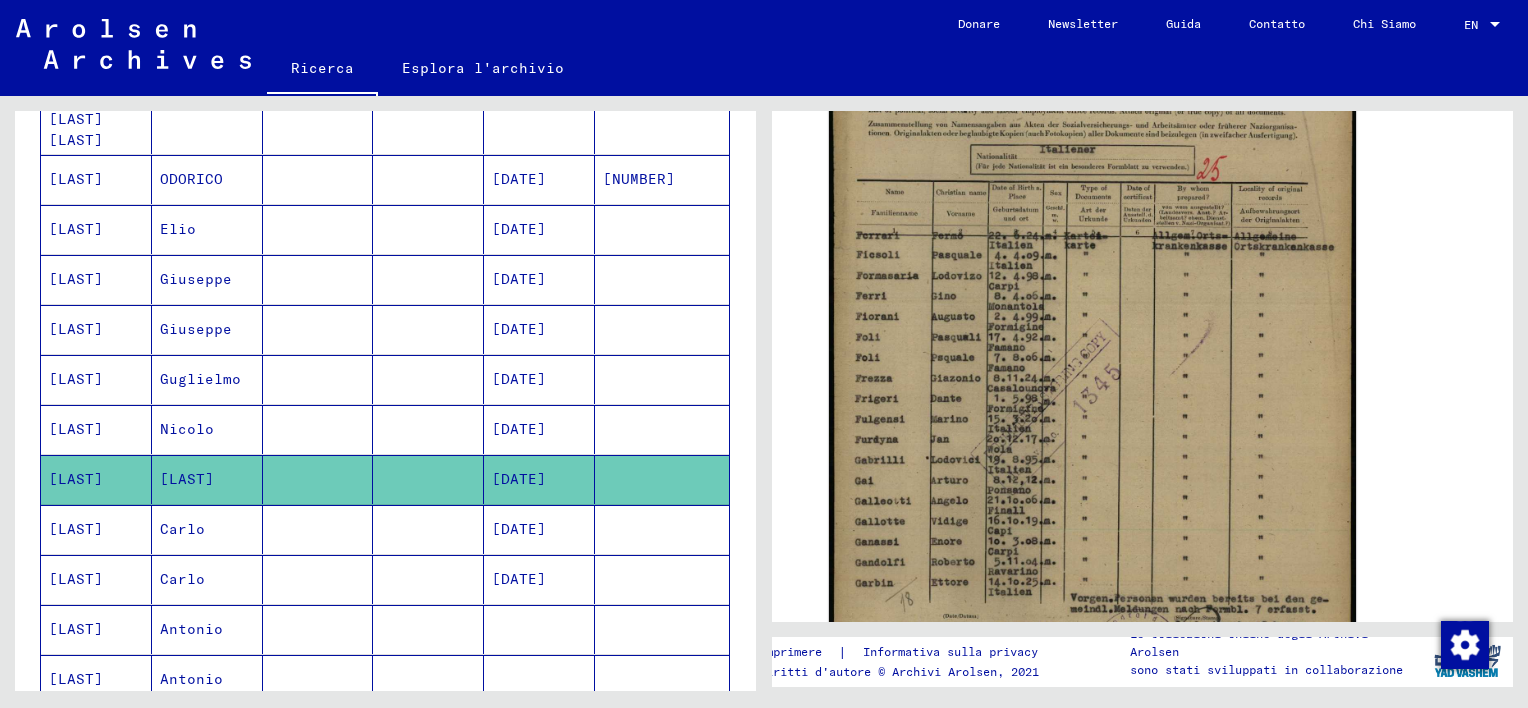 click on "Carlo" at bounding box center [207, 579] 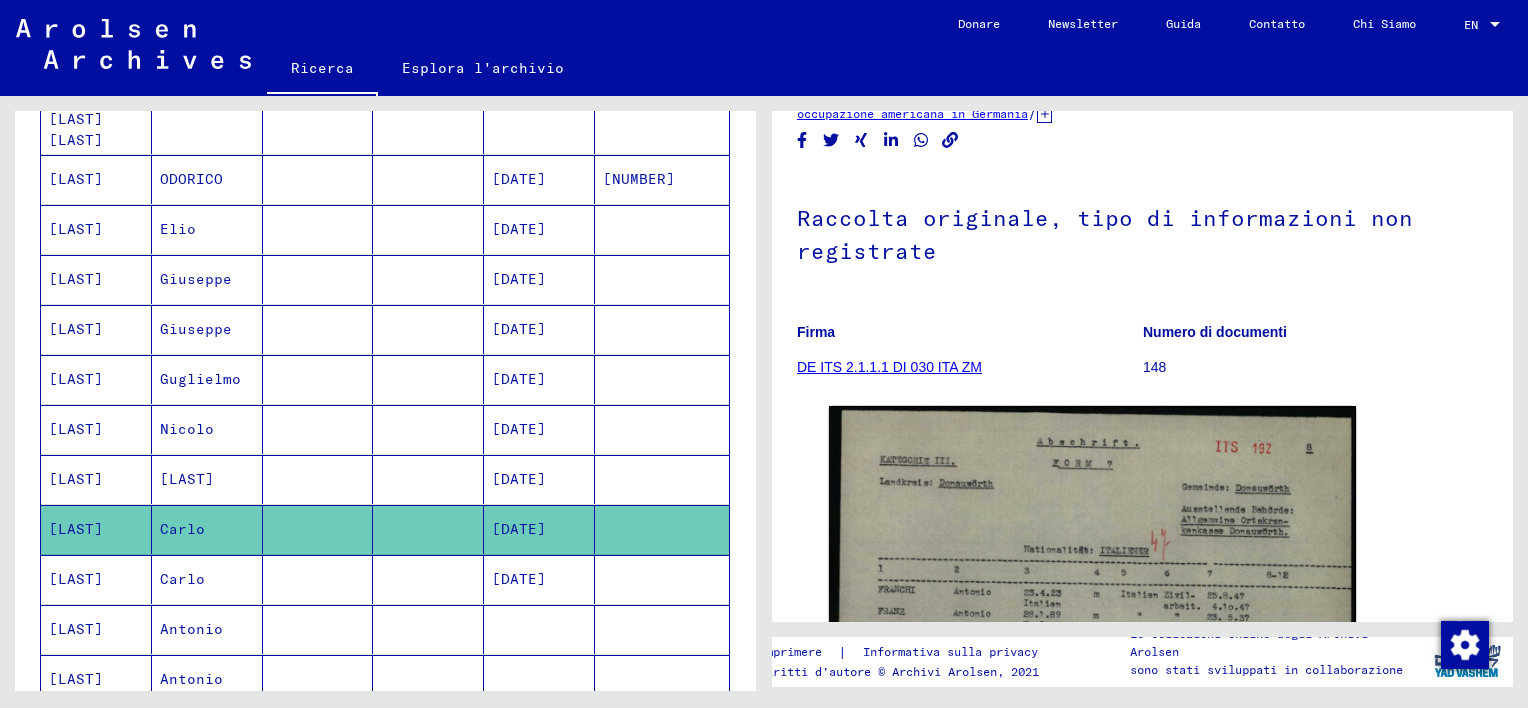 scroll, scrollTop: 0, scrollLeft: 0, axis: both 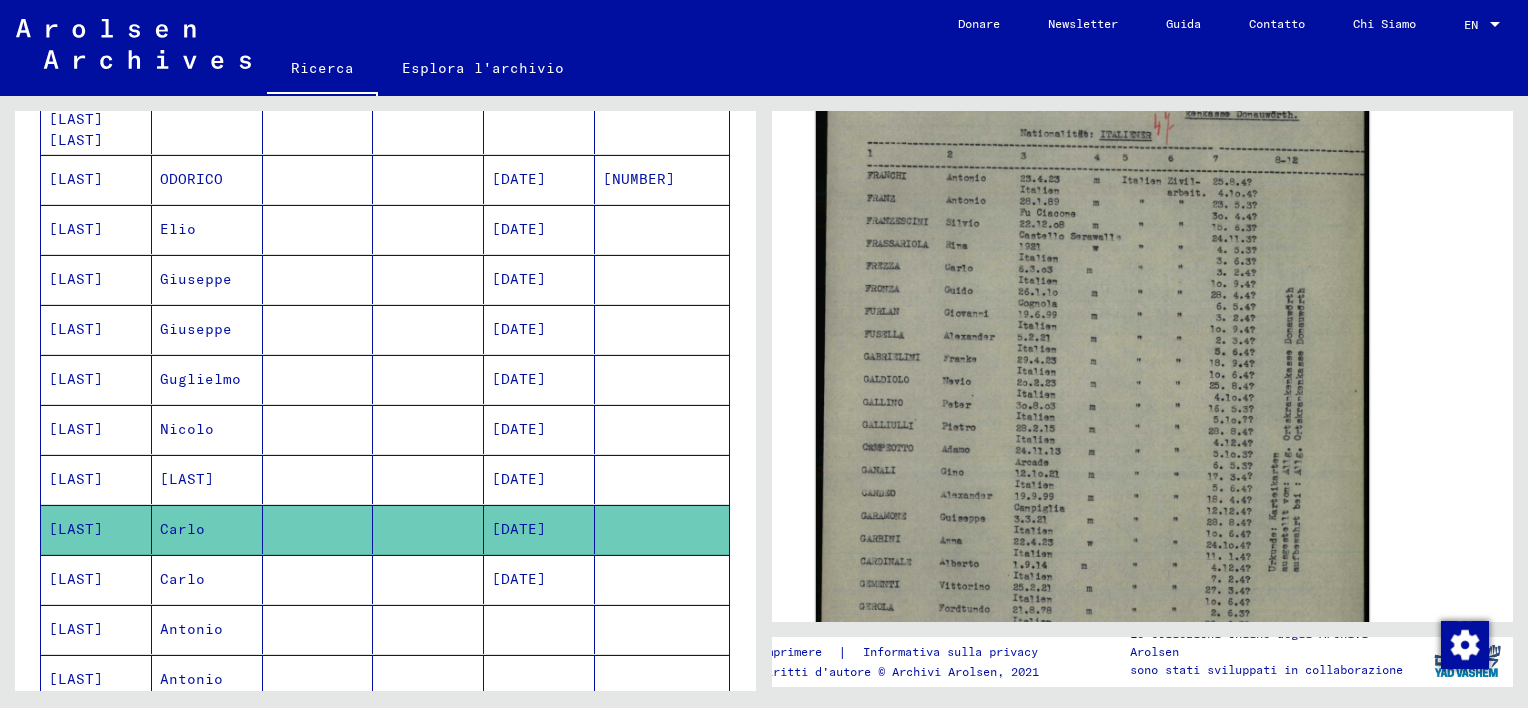 click 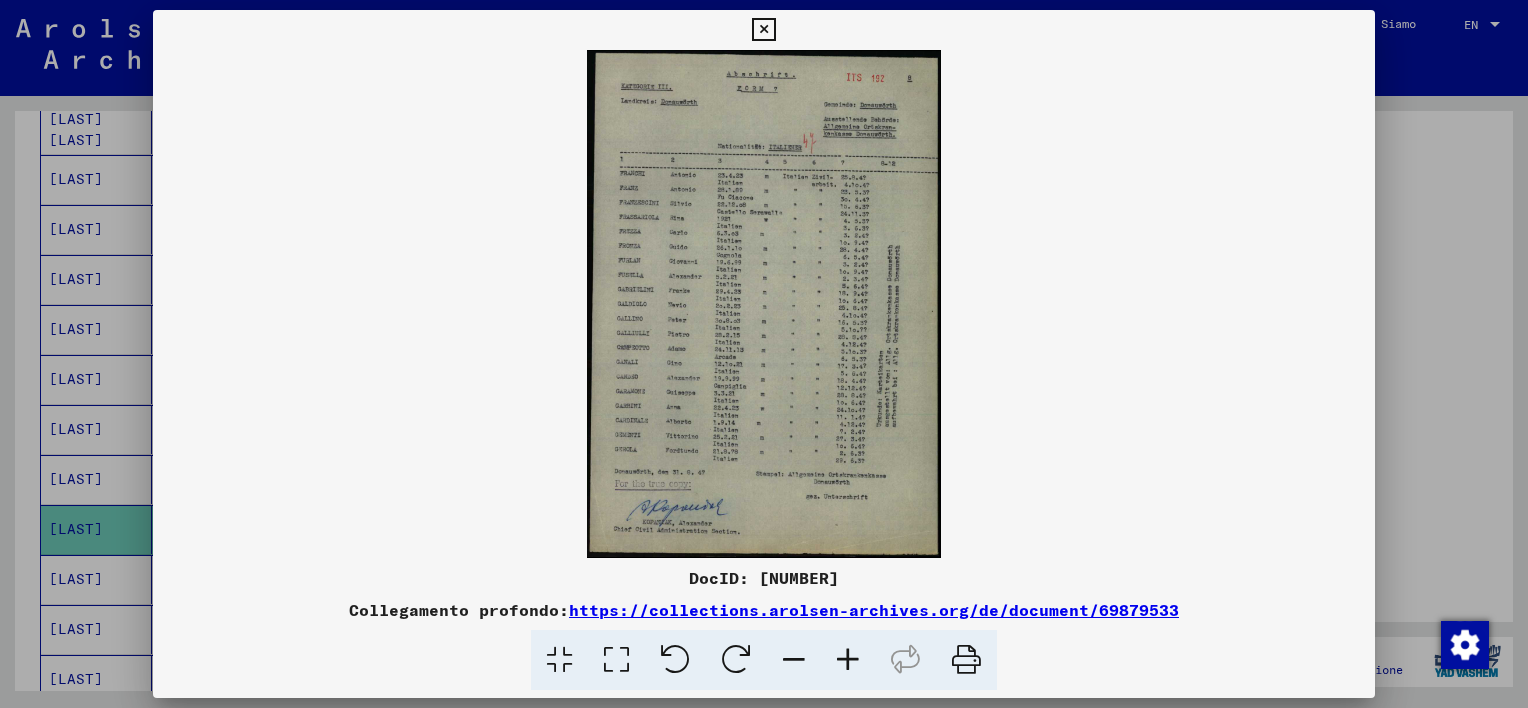 click at bounding box center [848, 660] 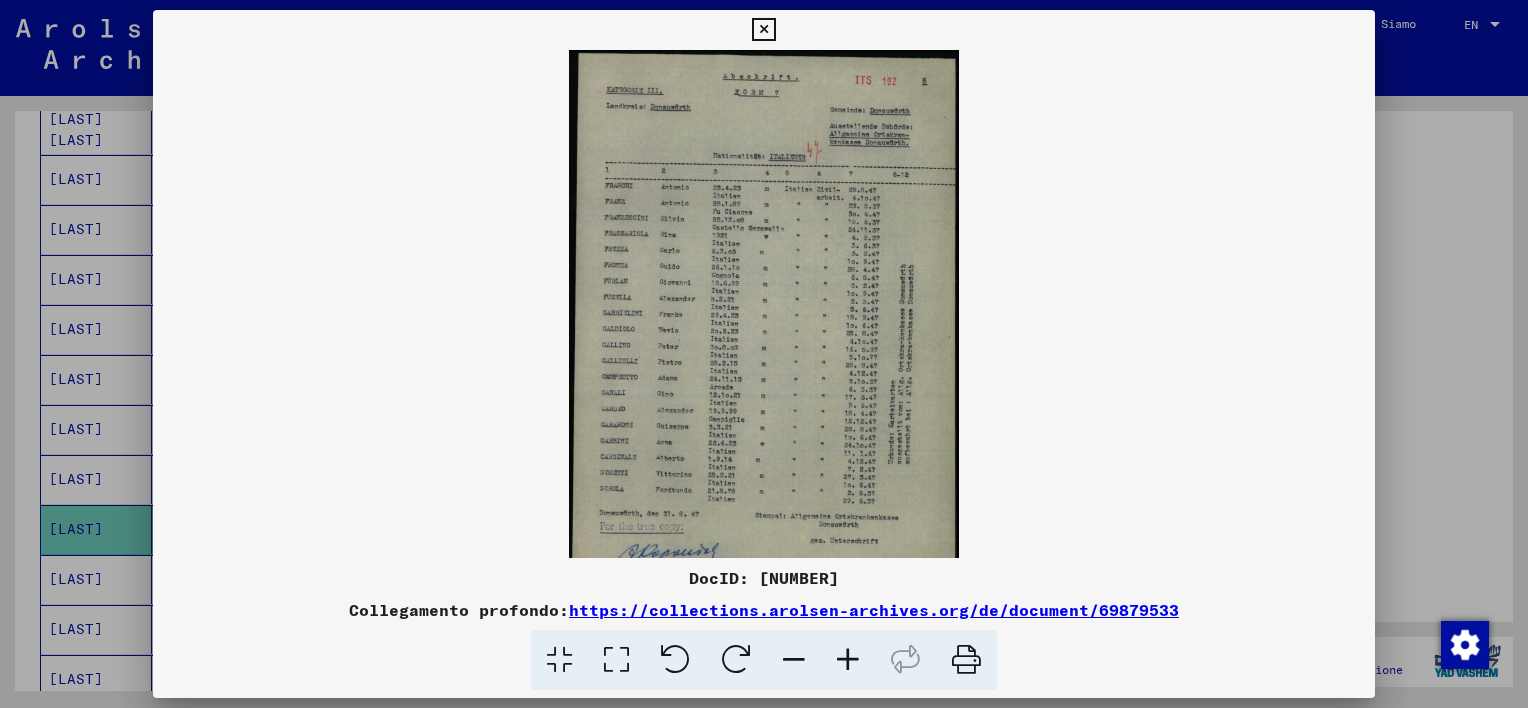 click at bounding box center [848, 660] 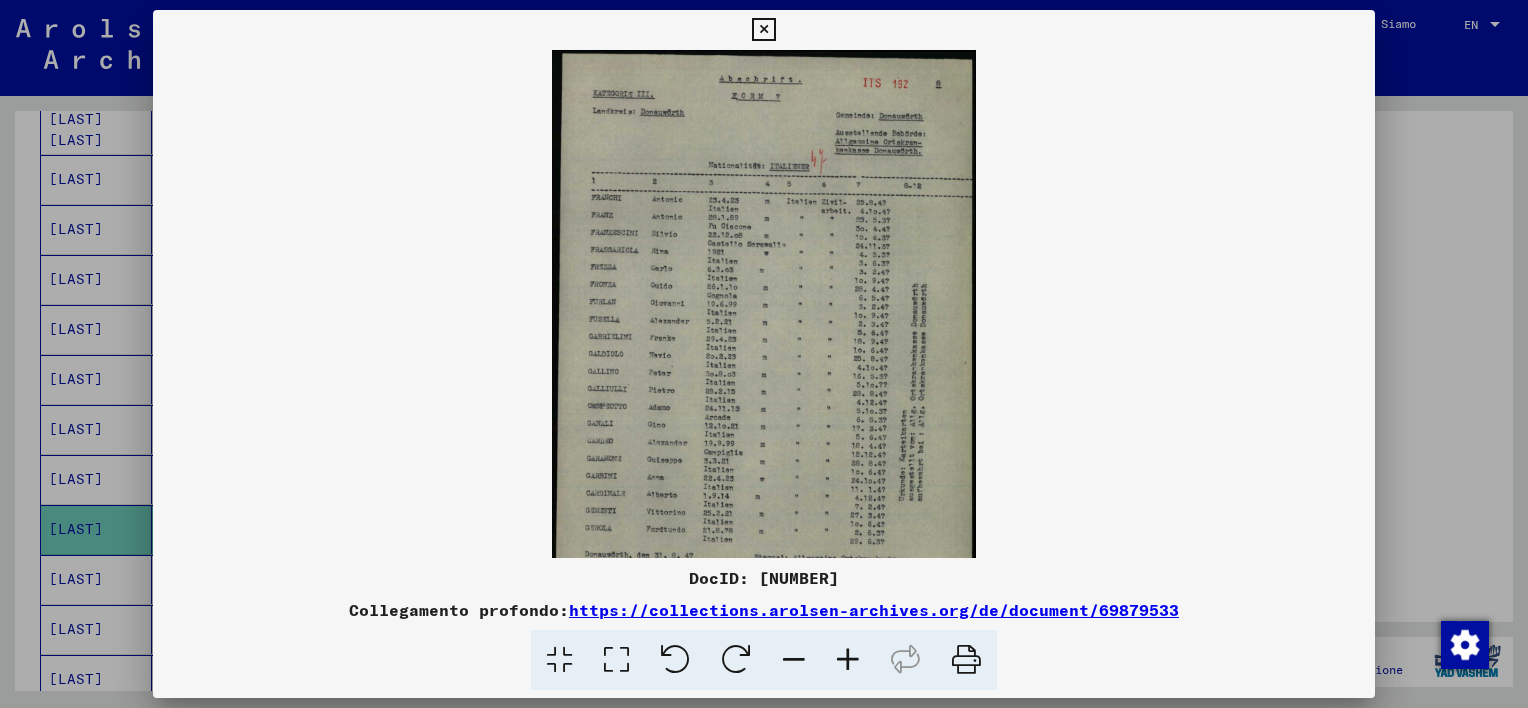 click at bounding box center (848, 660) 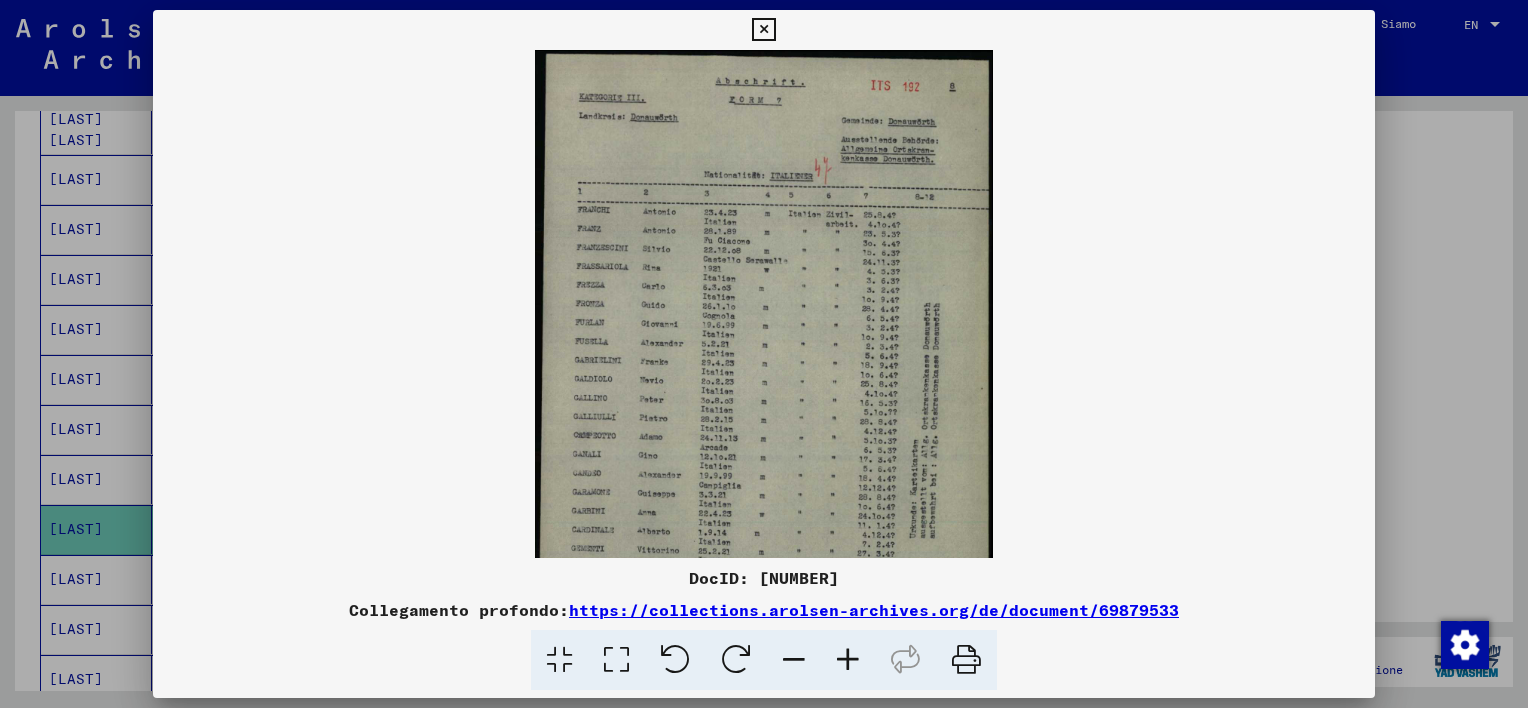 click at bounding box center [848, 660] 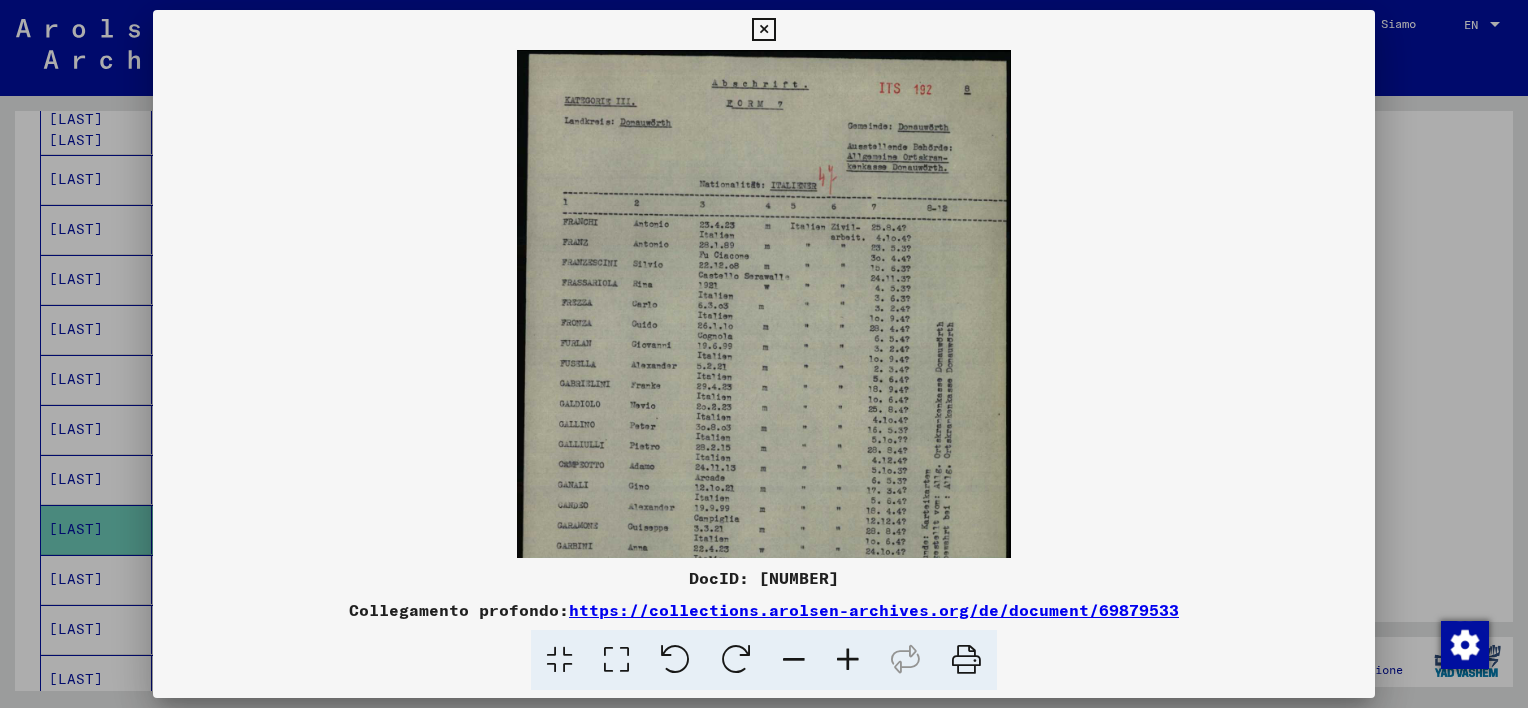 click at bounding box center (848, 660) 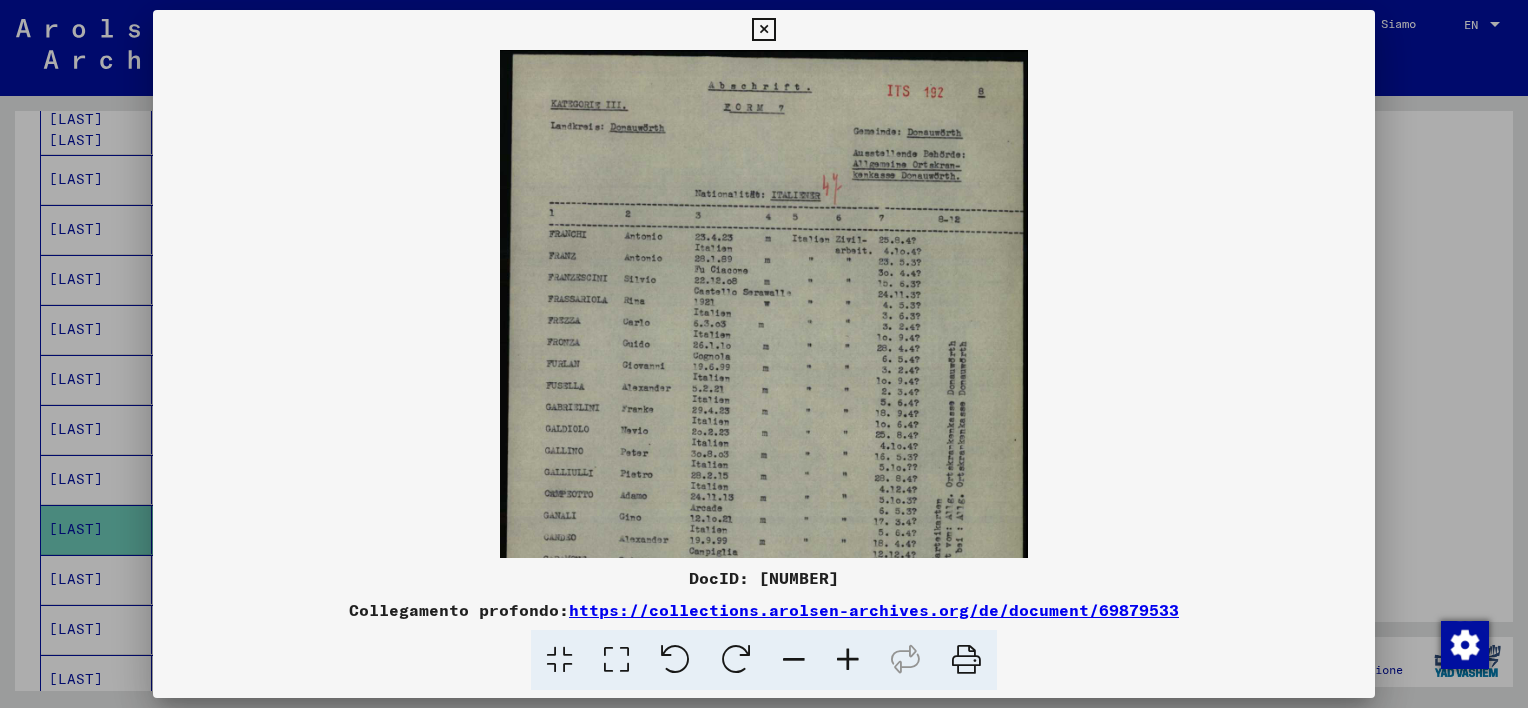 click at bounding box center (848, 660) 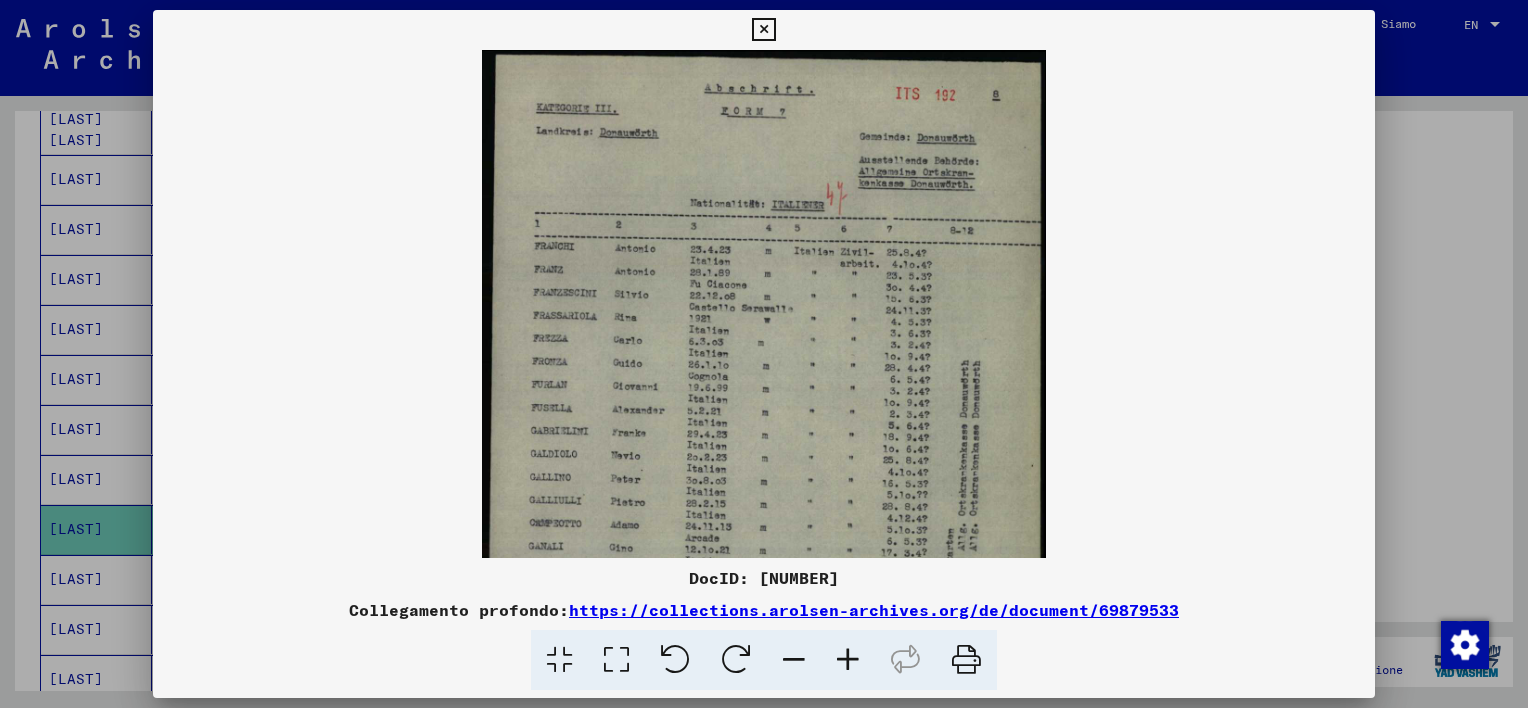 click at bounding box center [848, 660] 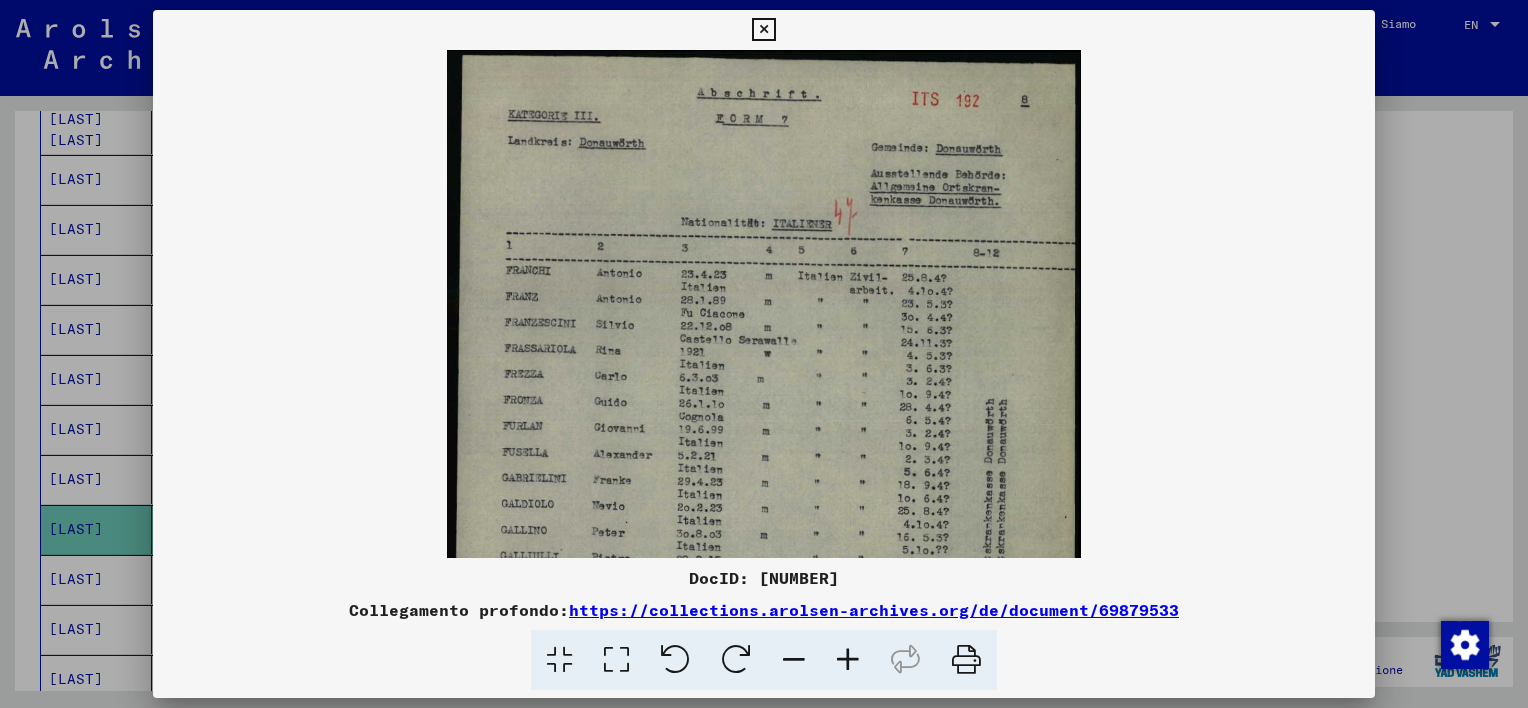 click at bounding box center (848, 660) 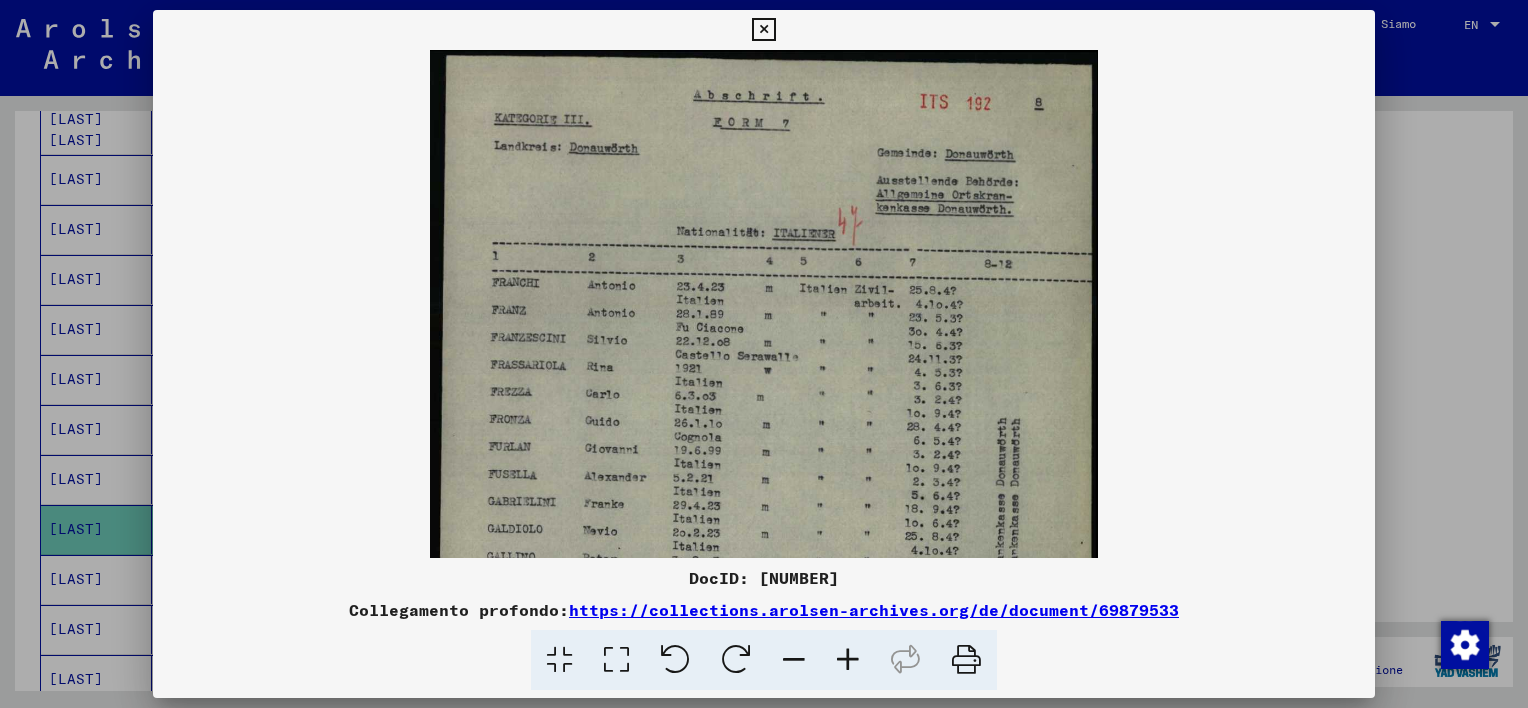 click at bounding box center (848, 660) 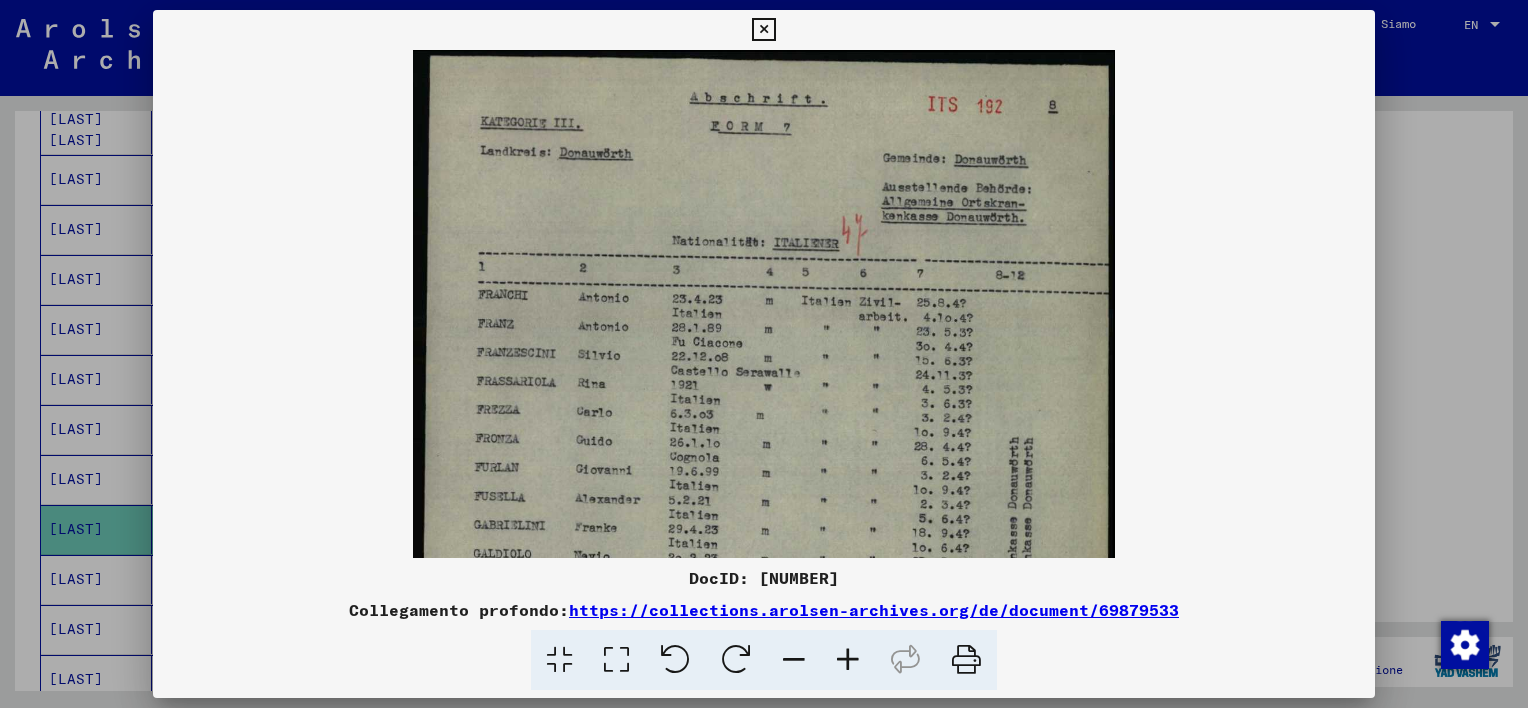click at bounding box center [848, 660] 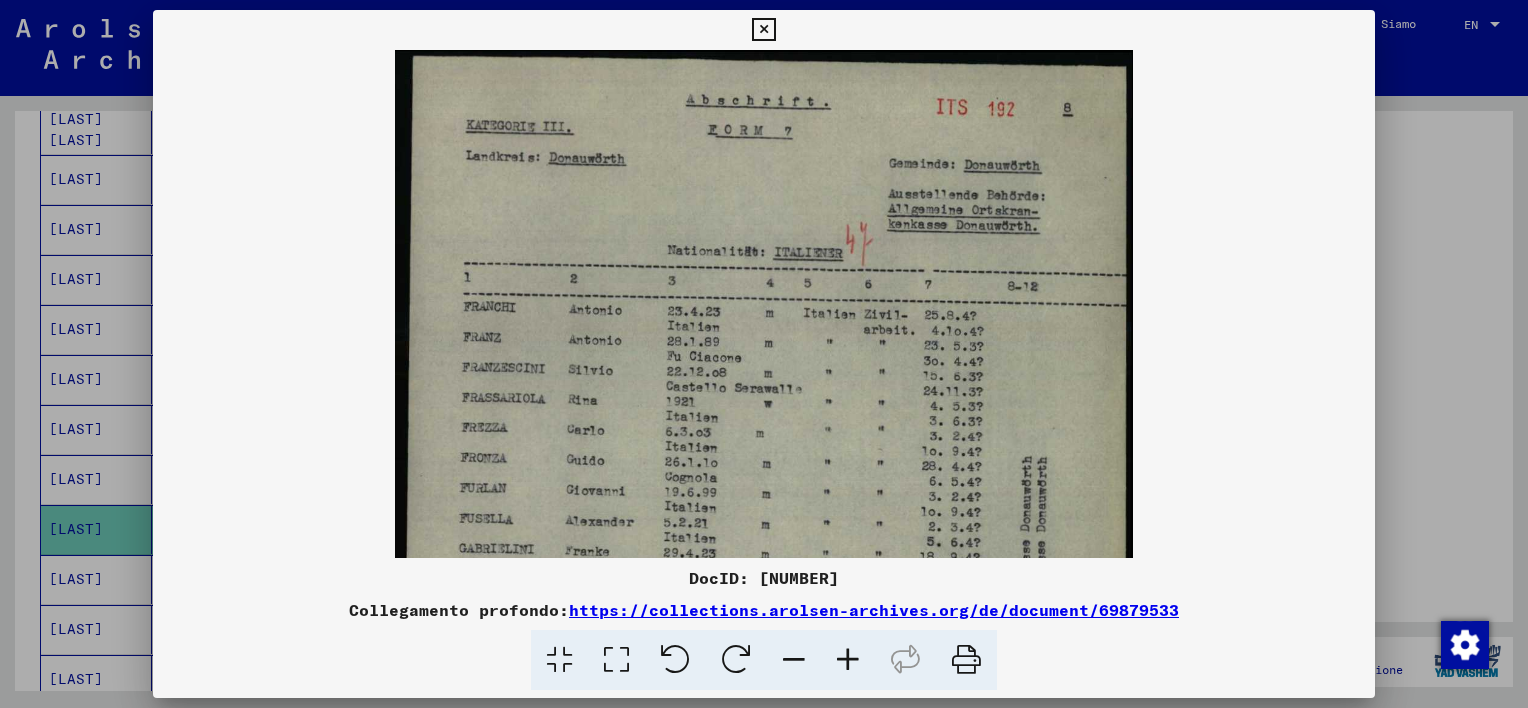 click at bounding box center [848, 660] 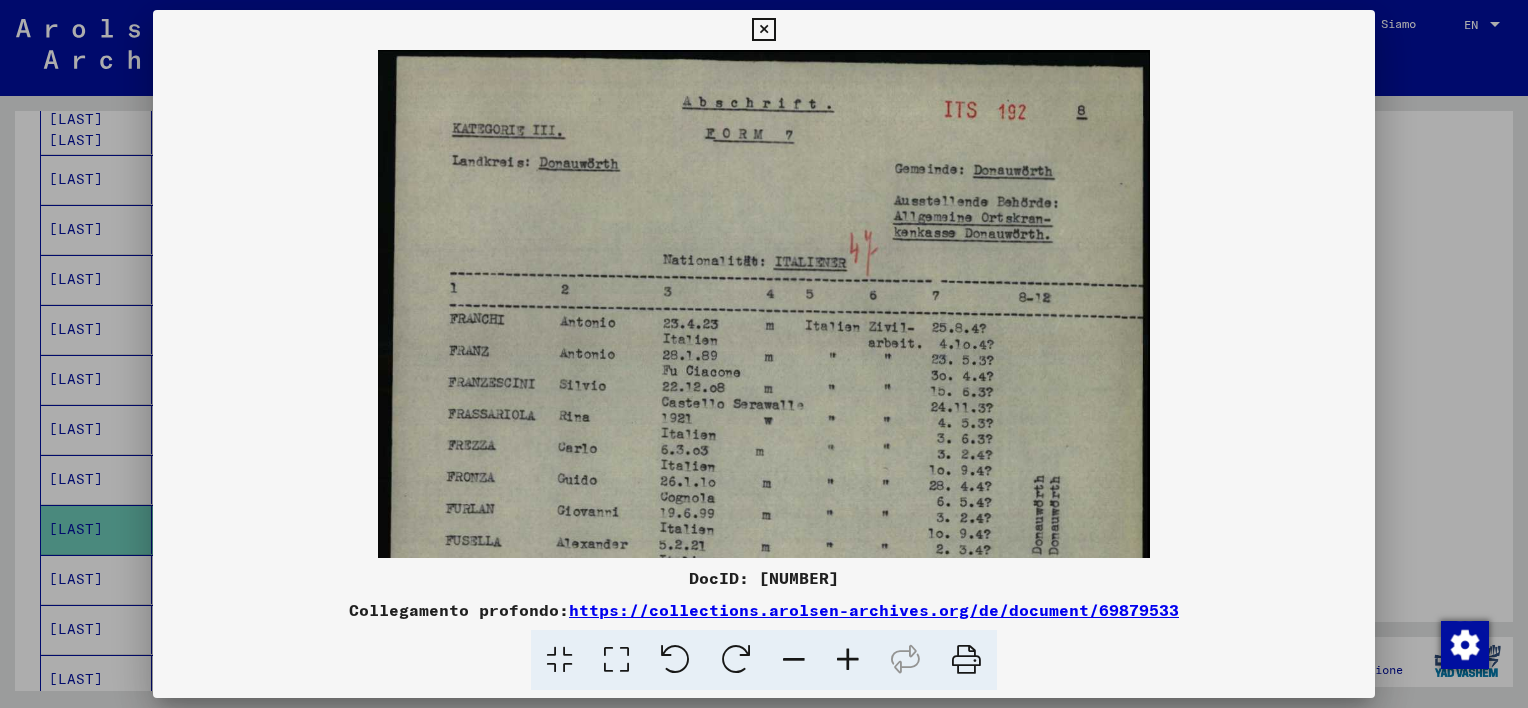 click at bounding box center [763, 30] 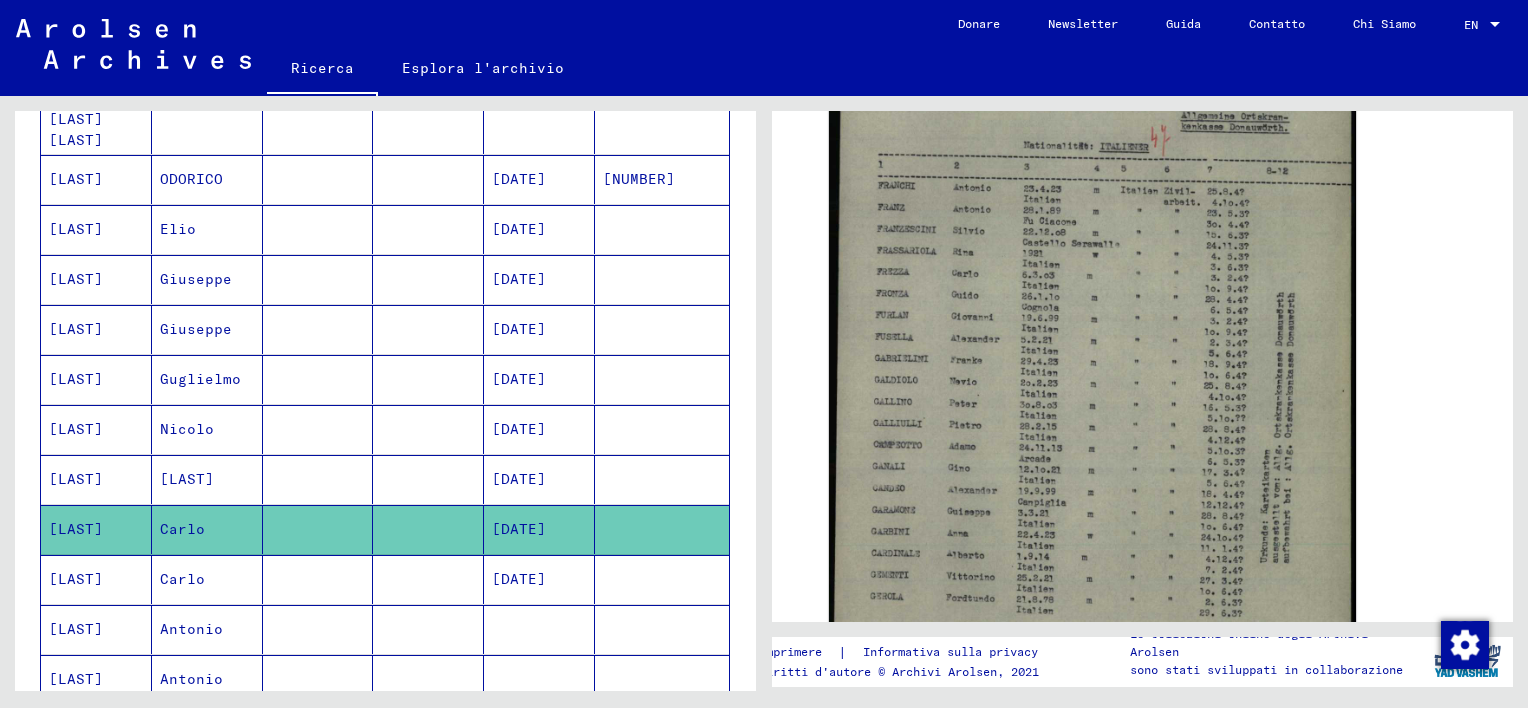 click at bounding box center (428, 629) 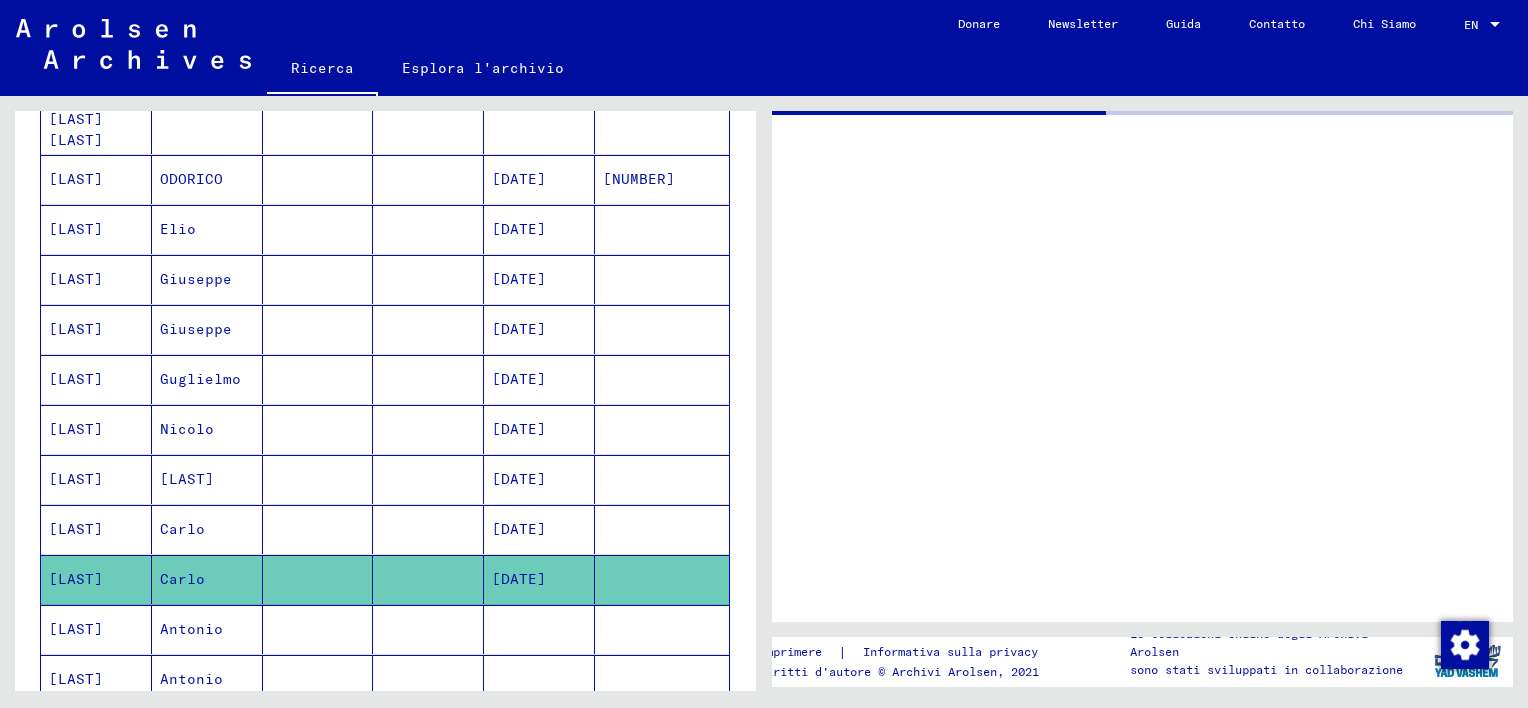 scroll, scrollTop: 0, scrollLeft: 0, axis: both 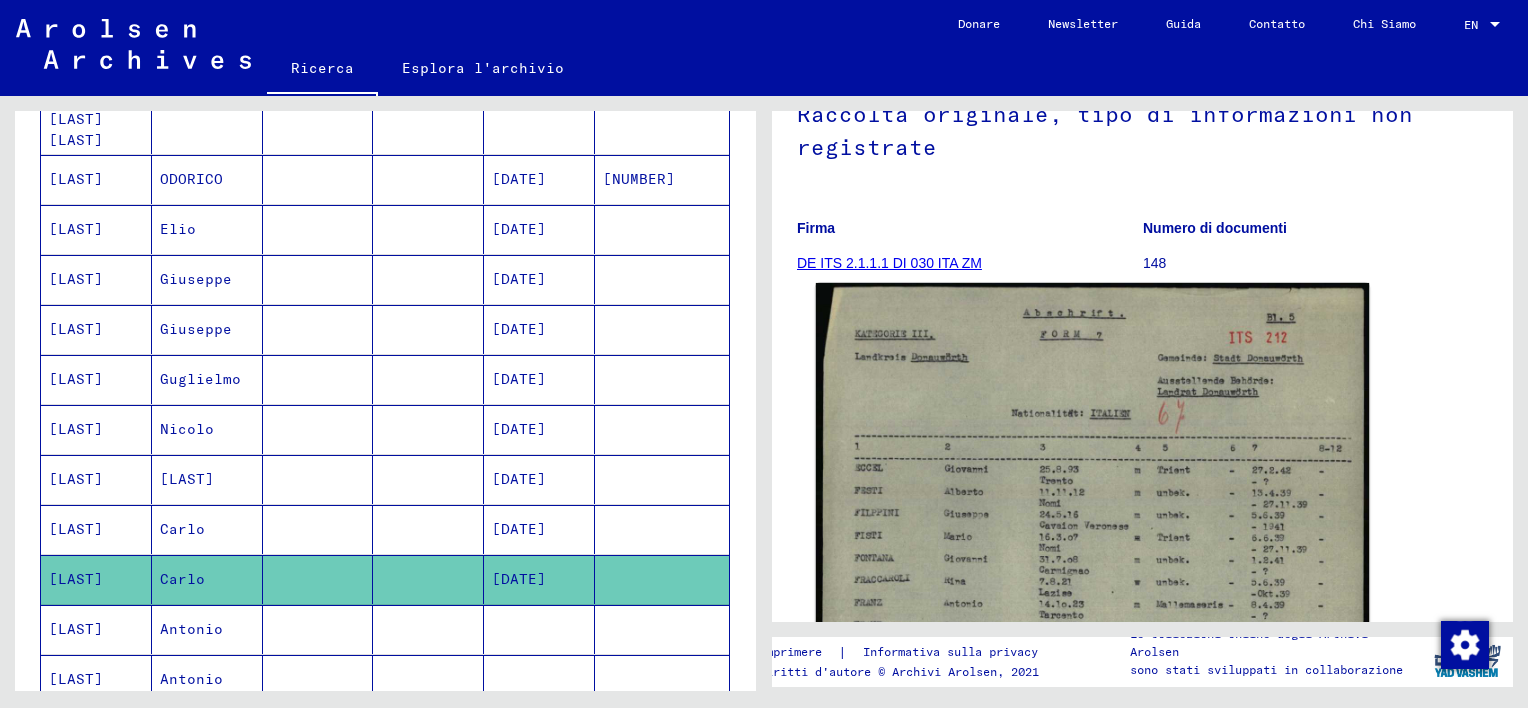click 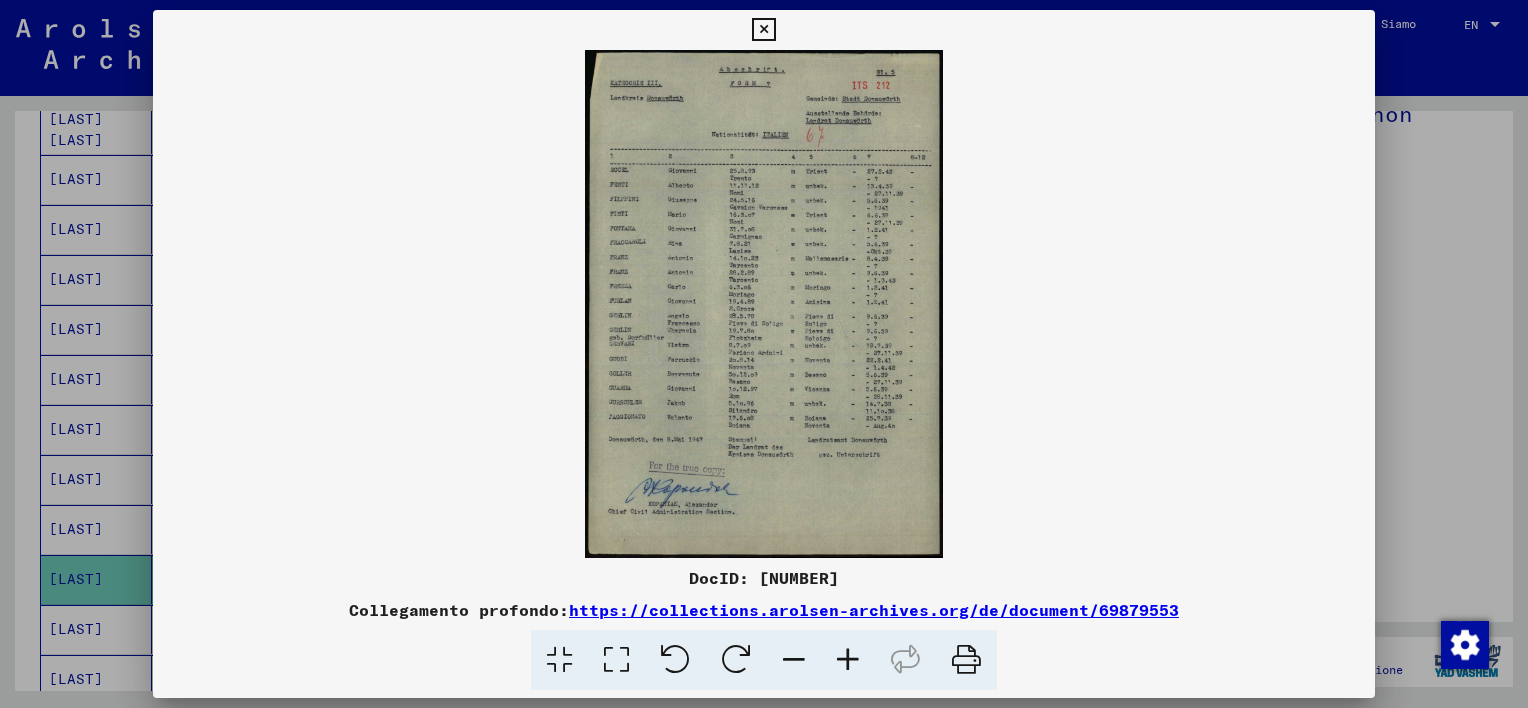 click at bounding box center [848, 660] 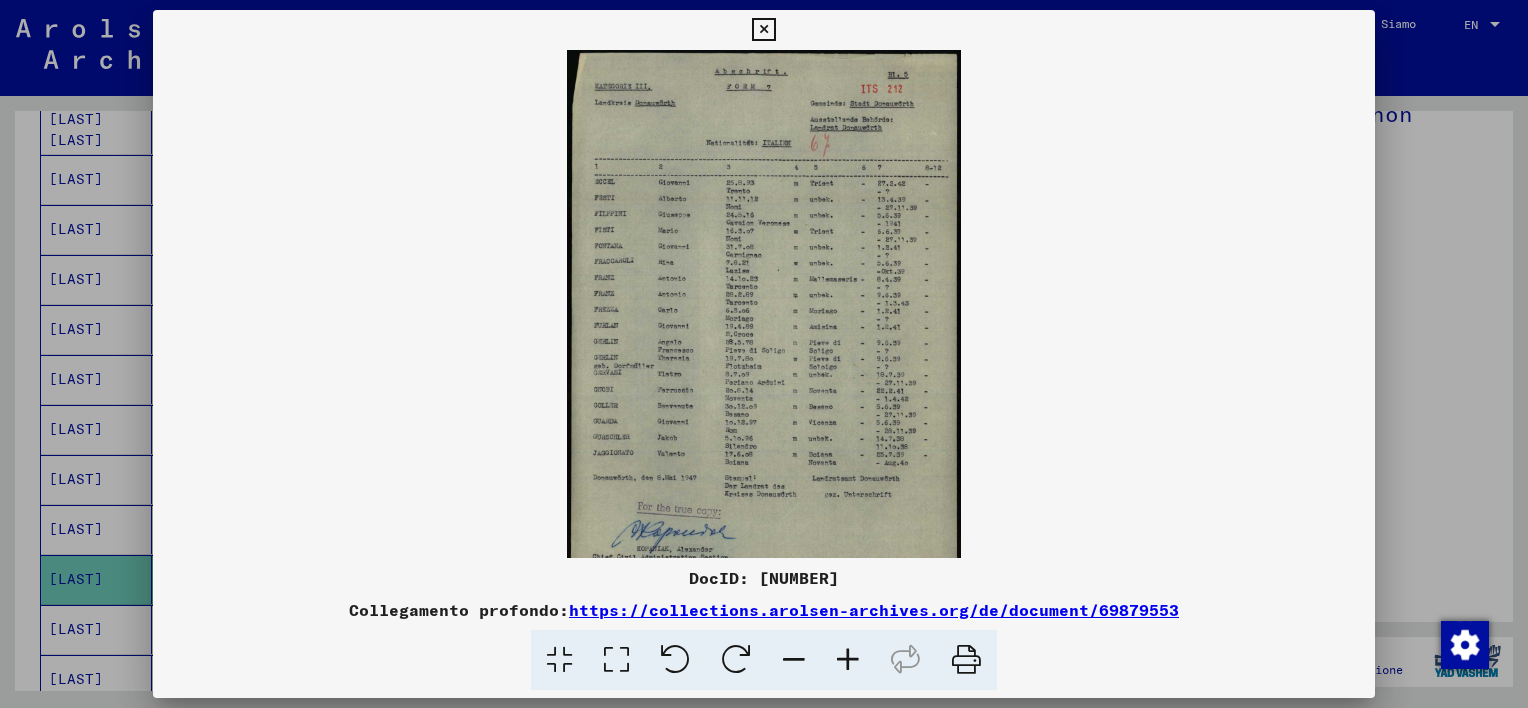 click at bounding box center (848, 660) 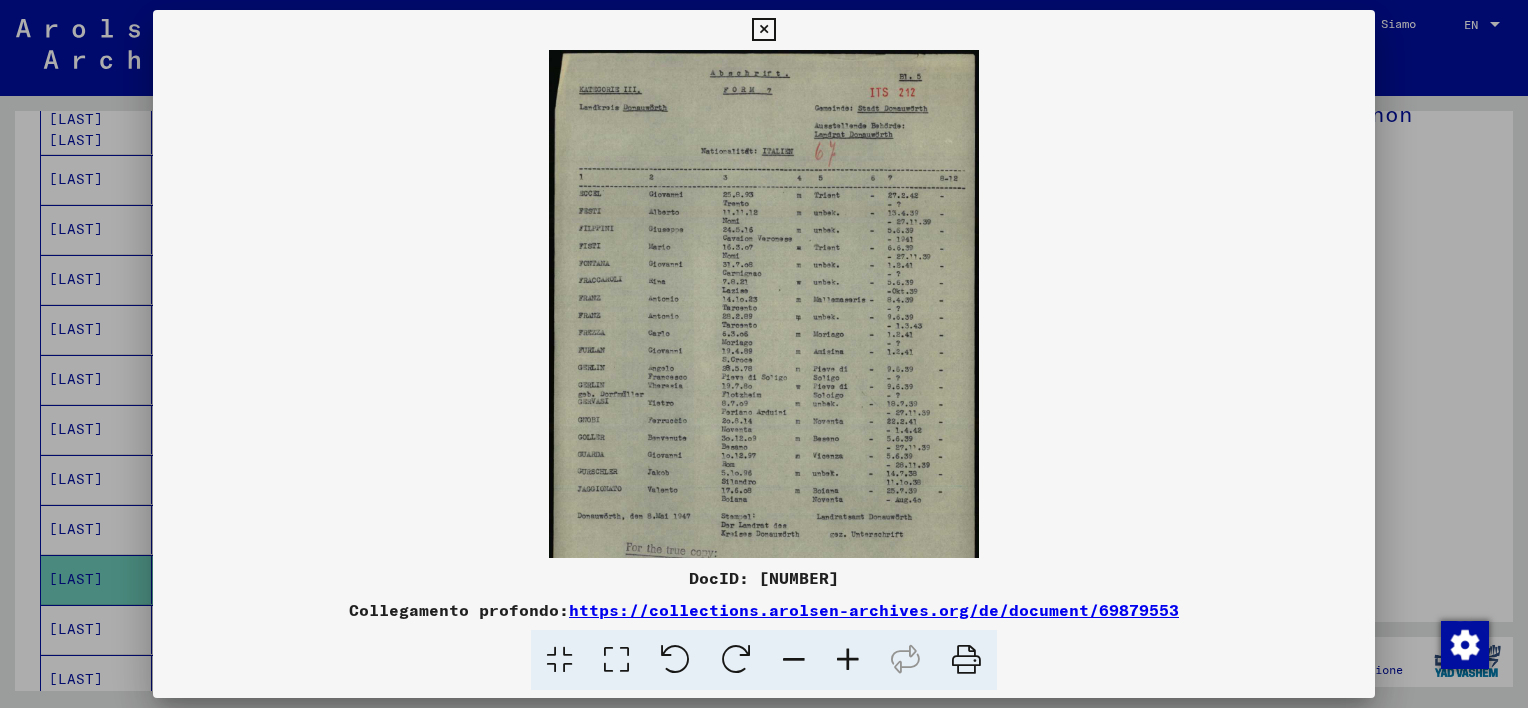 click at bounding box center (848, 660) 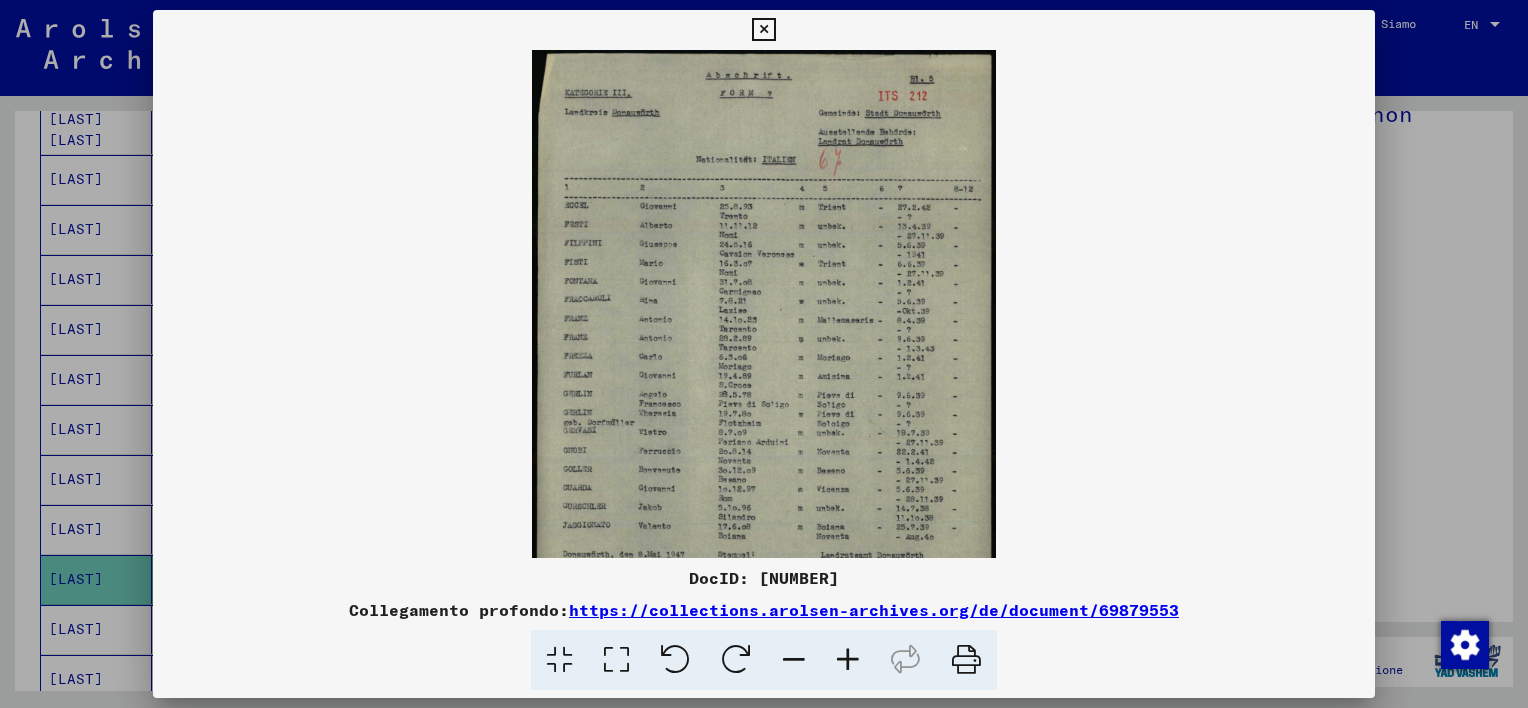 click at bounding box center (848, 660) 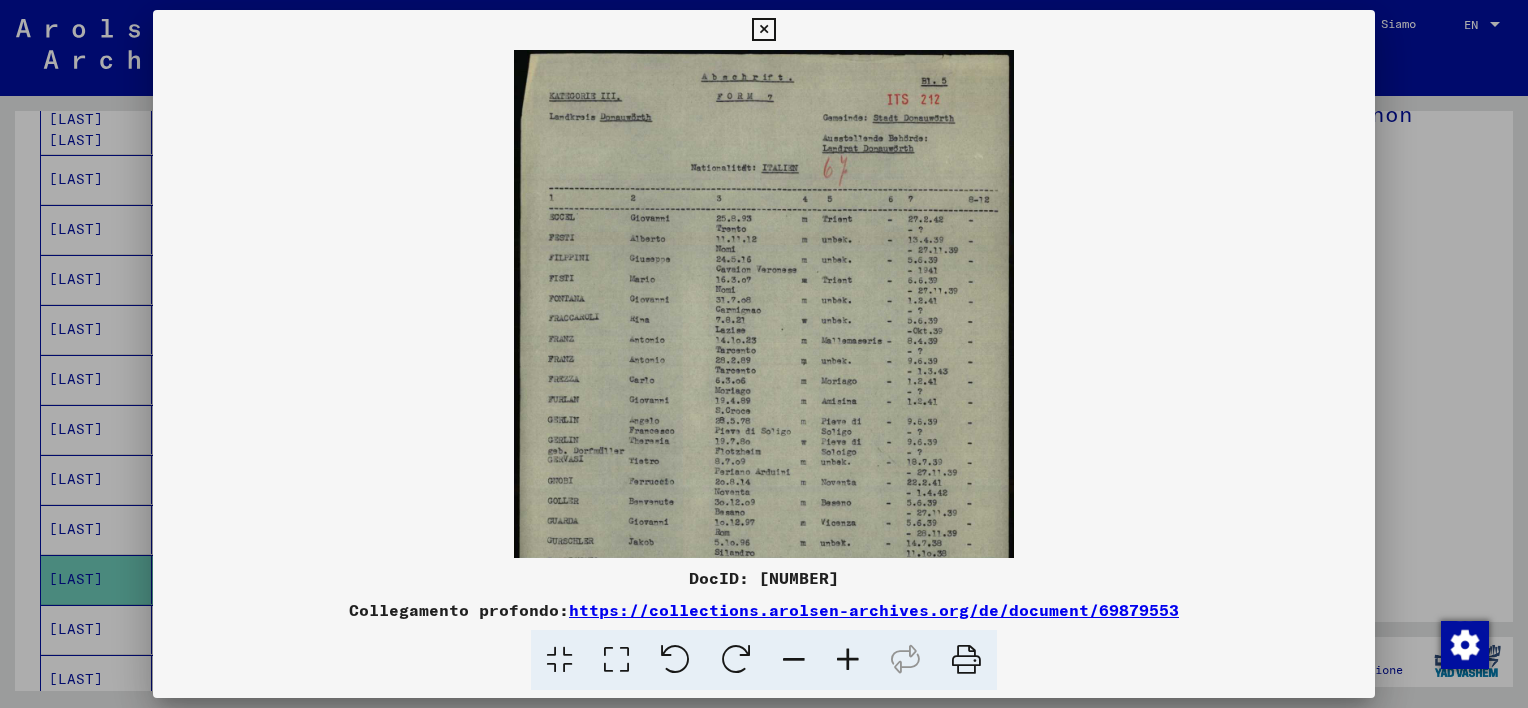 click at bounding box center [848, 660] 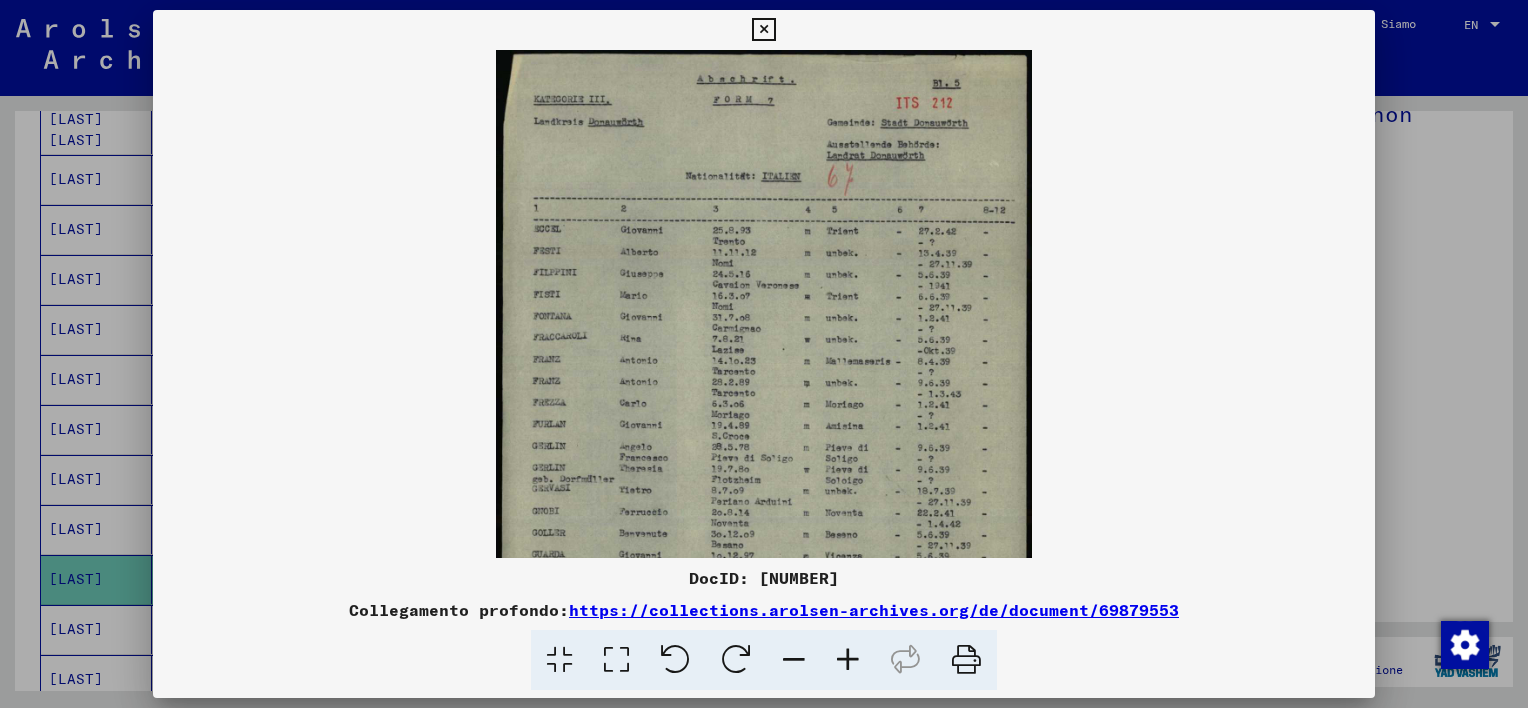 click at bounding box center [848, 660] 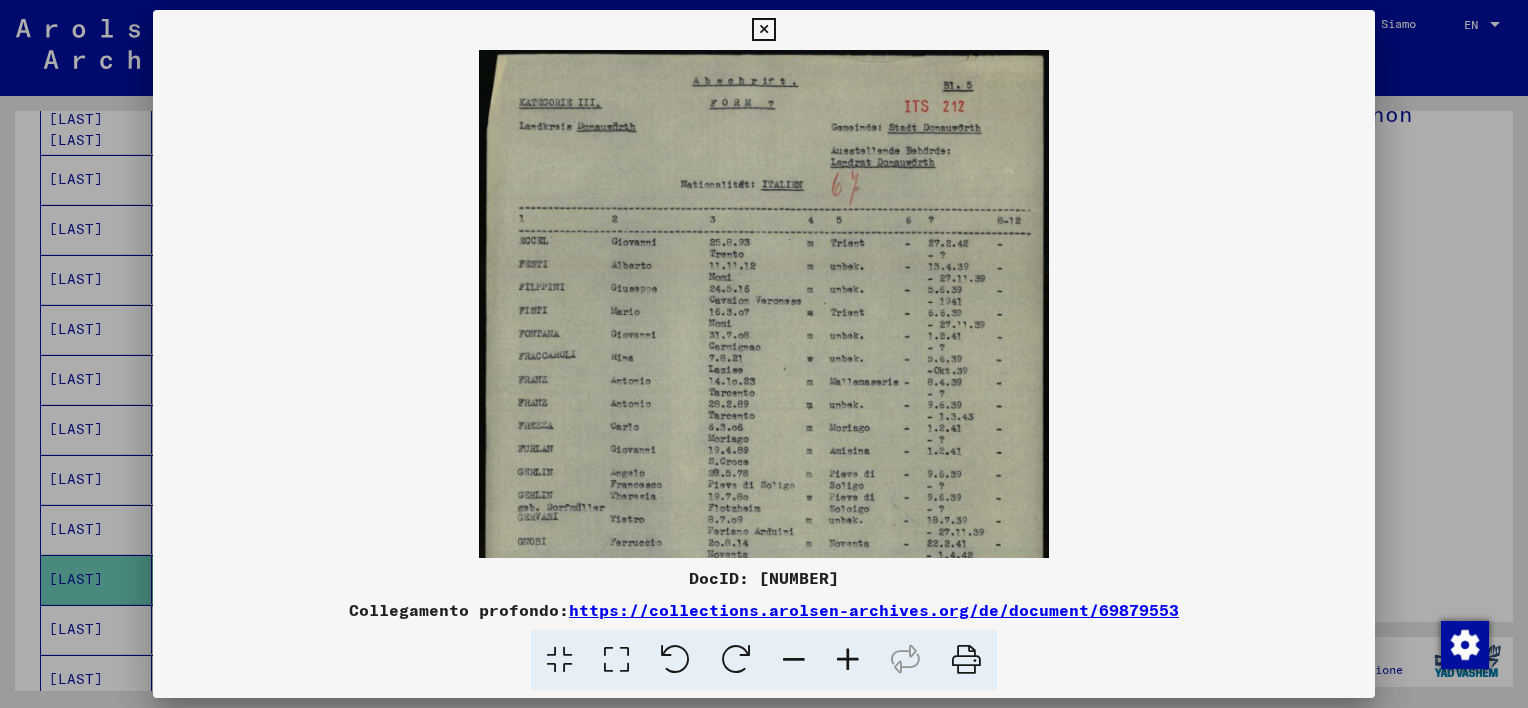 click at bounding box center (848, 660) 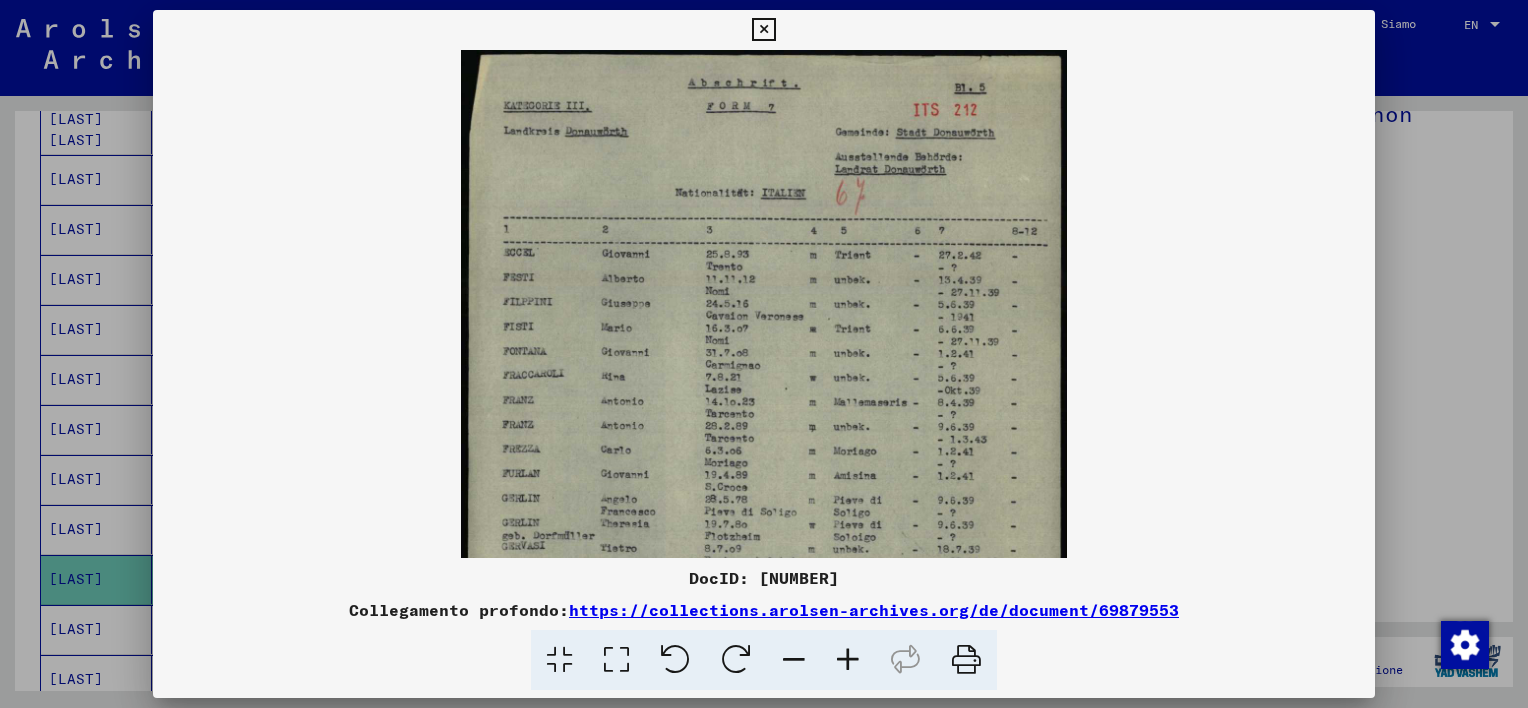 click at bounding box center [848, 660] 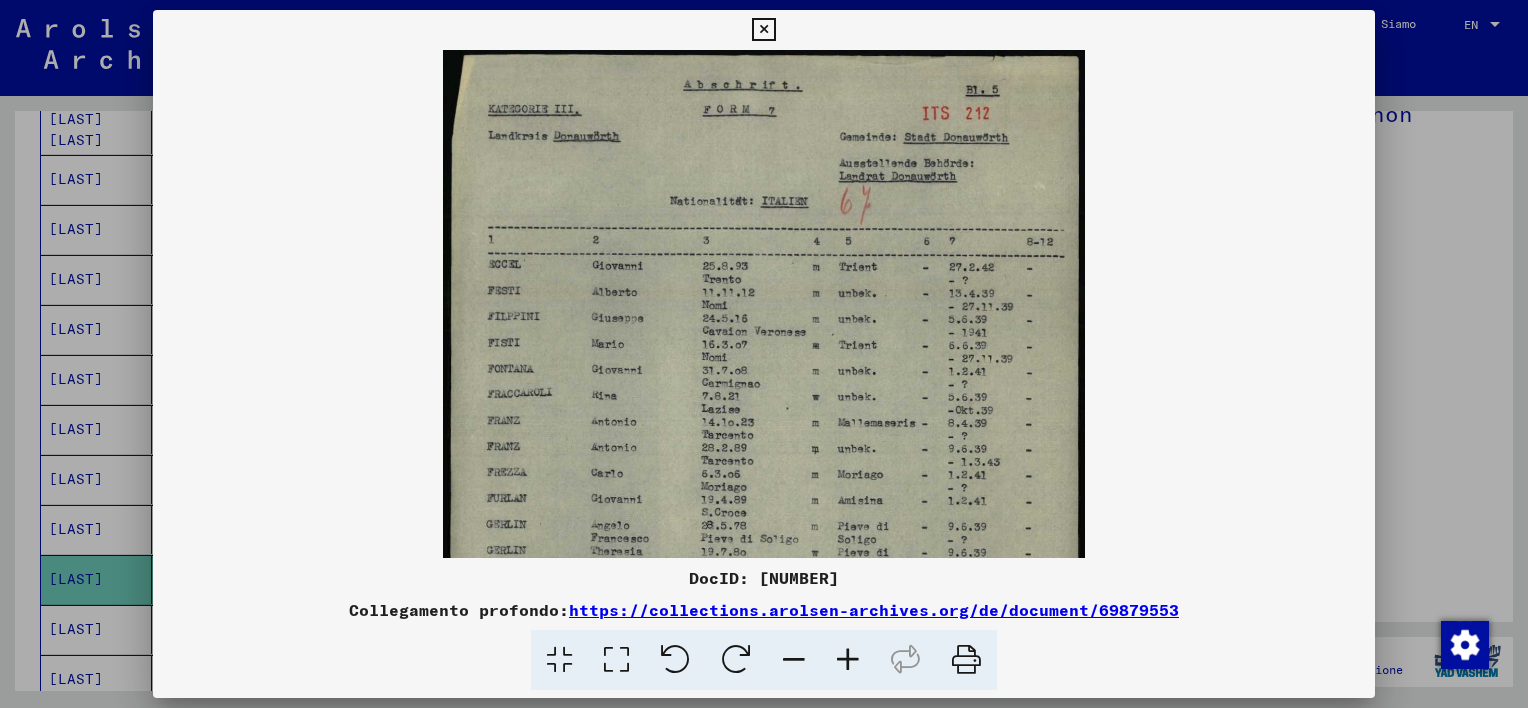 click at bounding box center (848, 660) 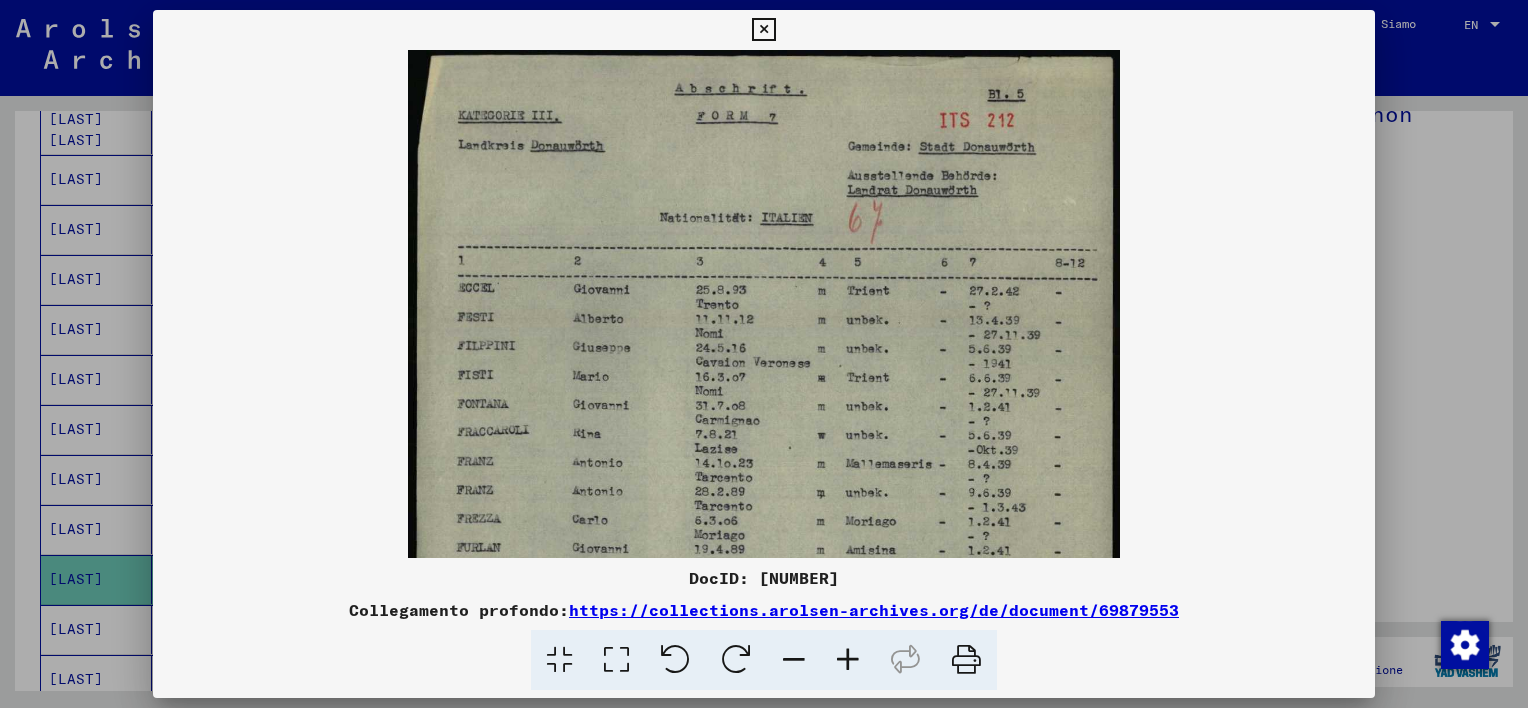 click at bounding box center [848, 660] 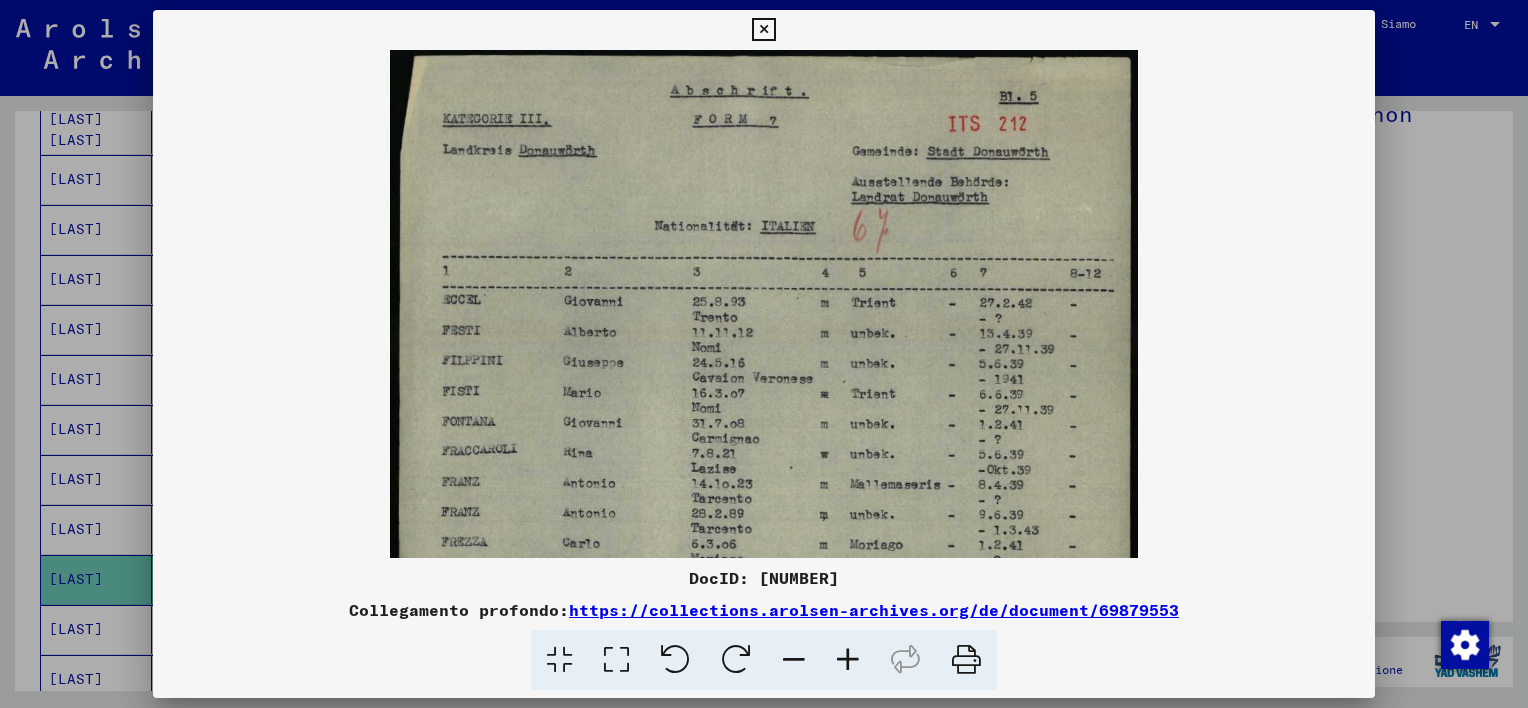 click at bounding box center [848, 660] 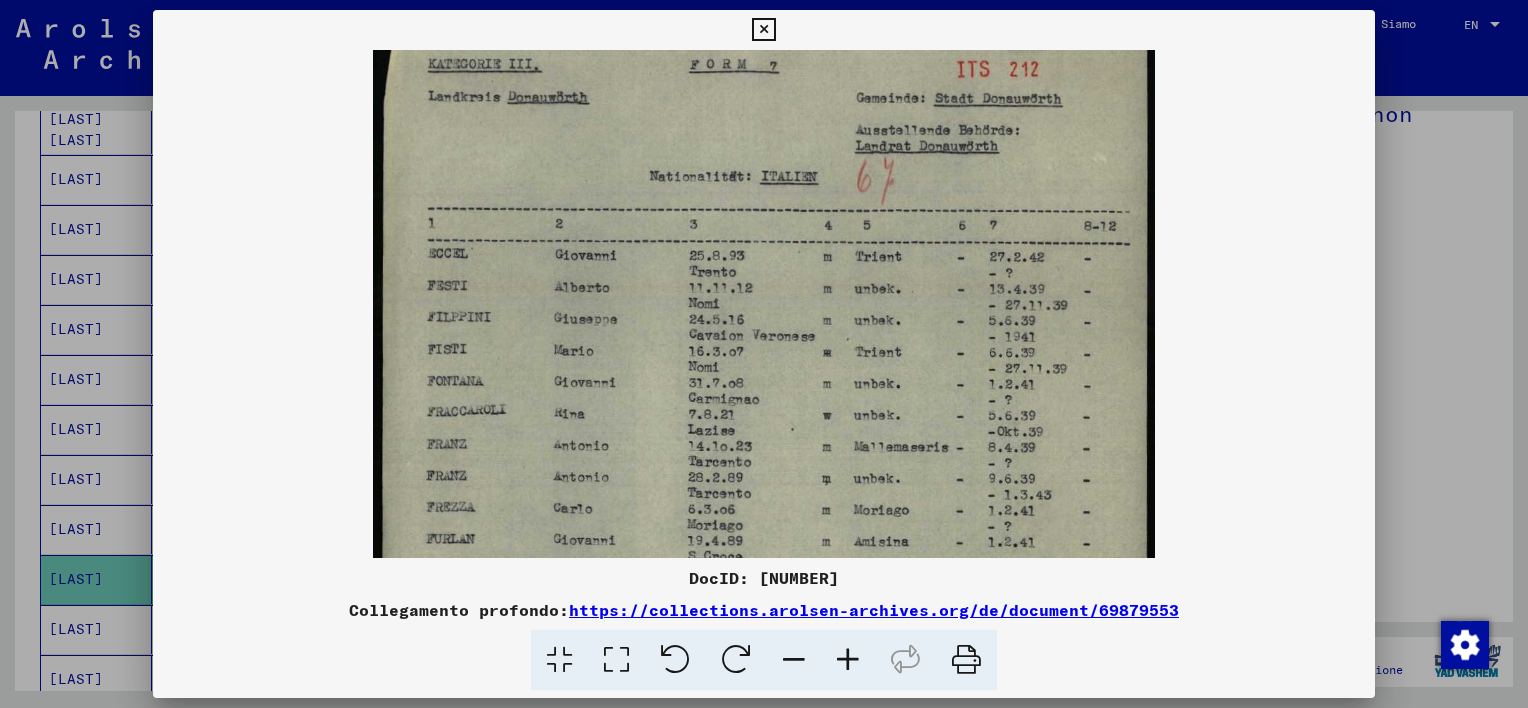 scroll, scrollTop: 132, scrollLeft: 0, axis: vertical 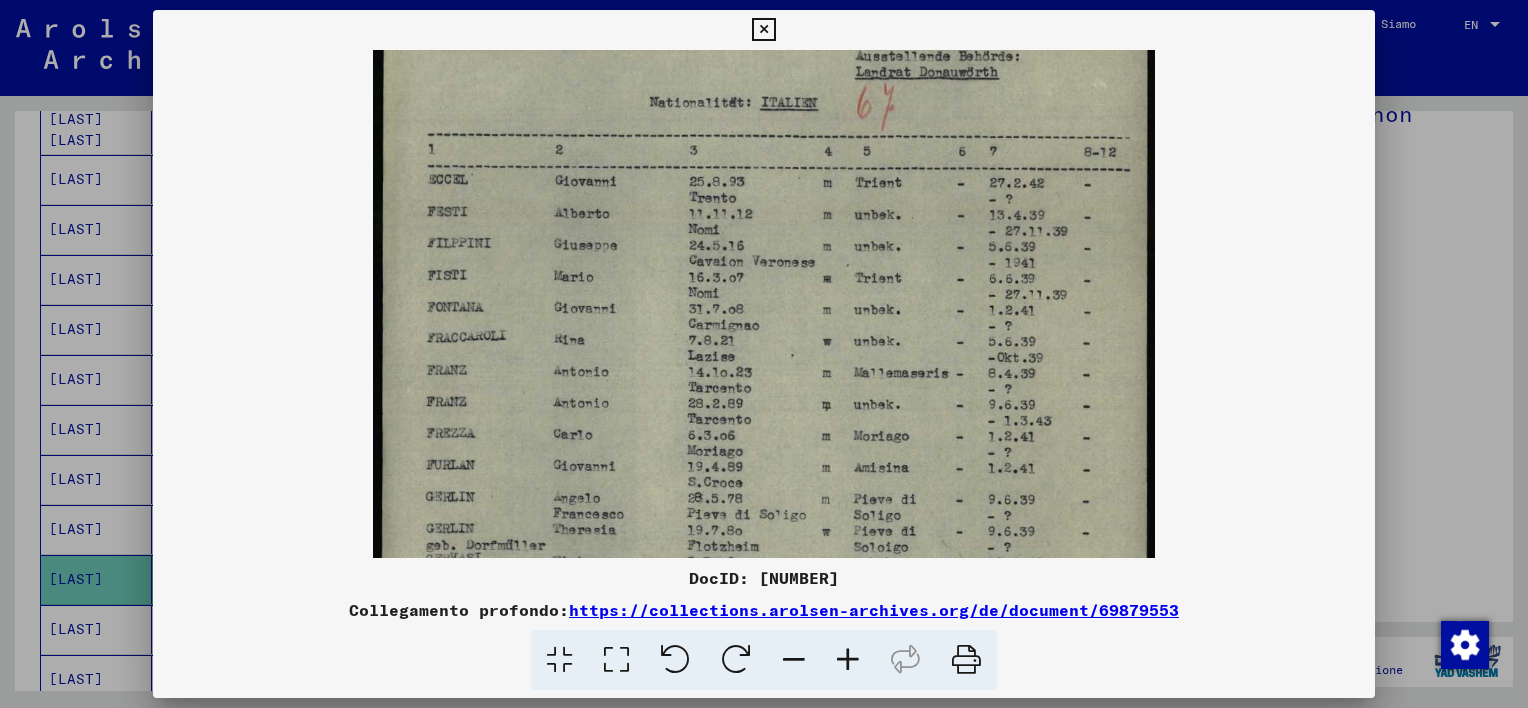 drag, startPoint x: 755, startPoint y: 524, endPoint x: 769, endPoint y: 396, distance: 128.76335 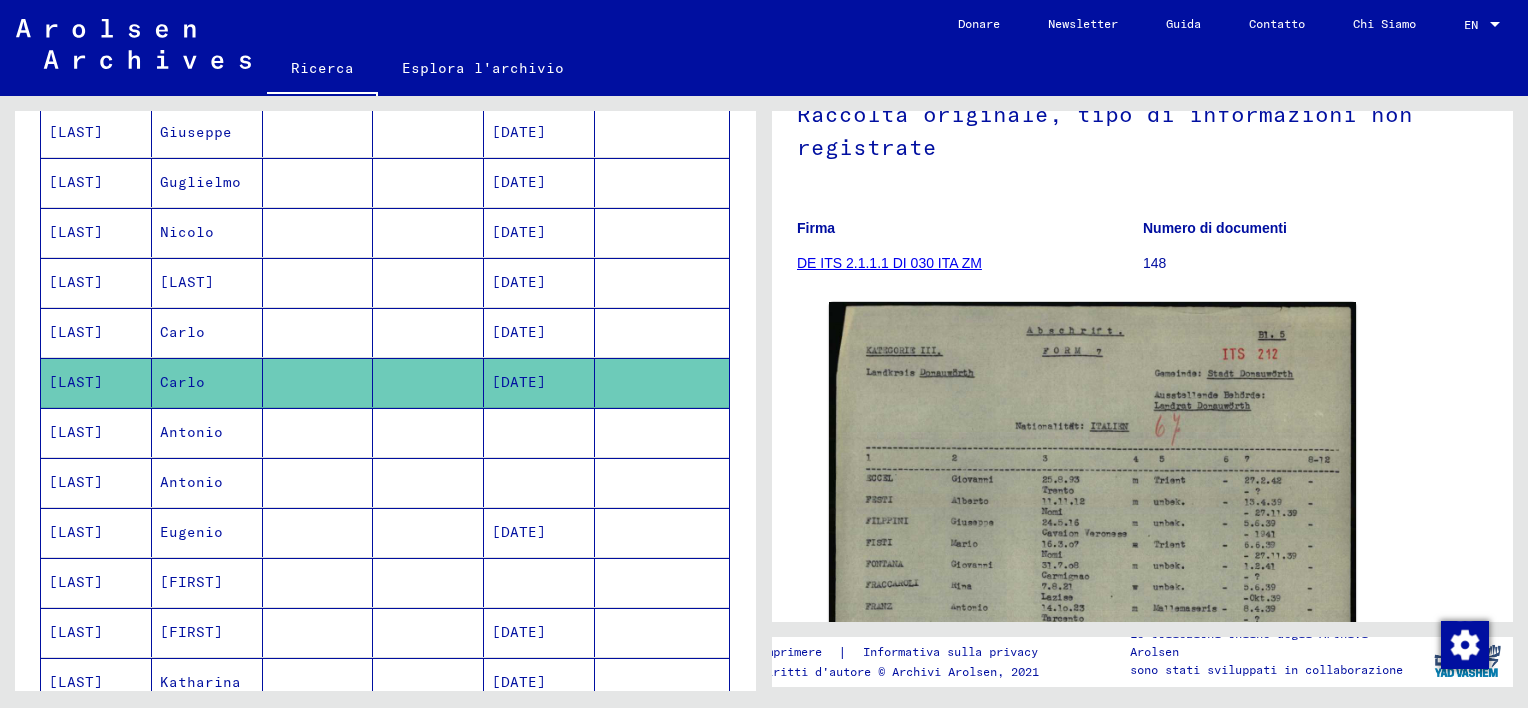 scroll, scrollTop: 800, scrollLeft: 0, axis: vertical 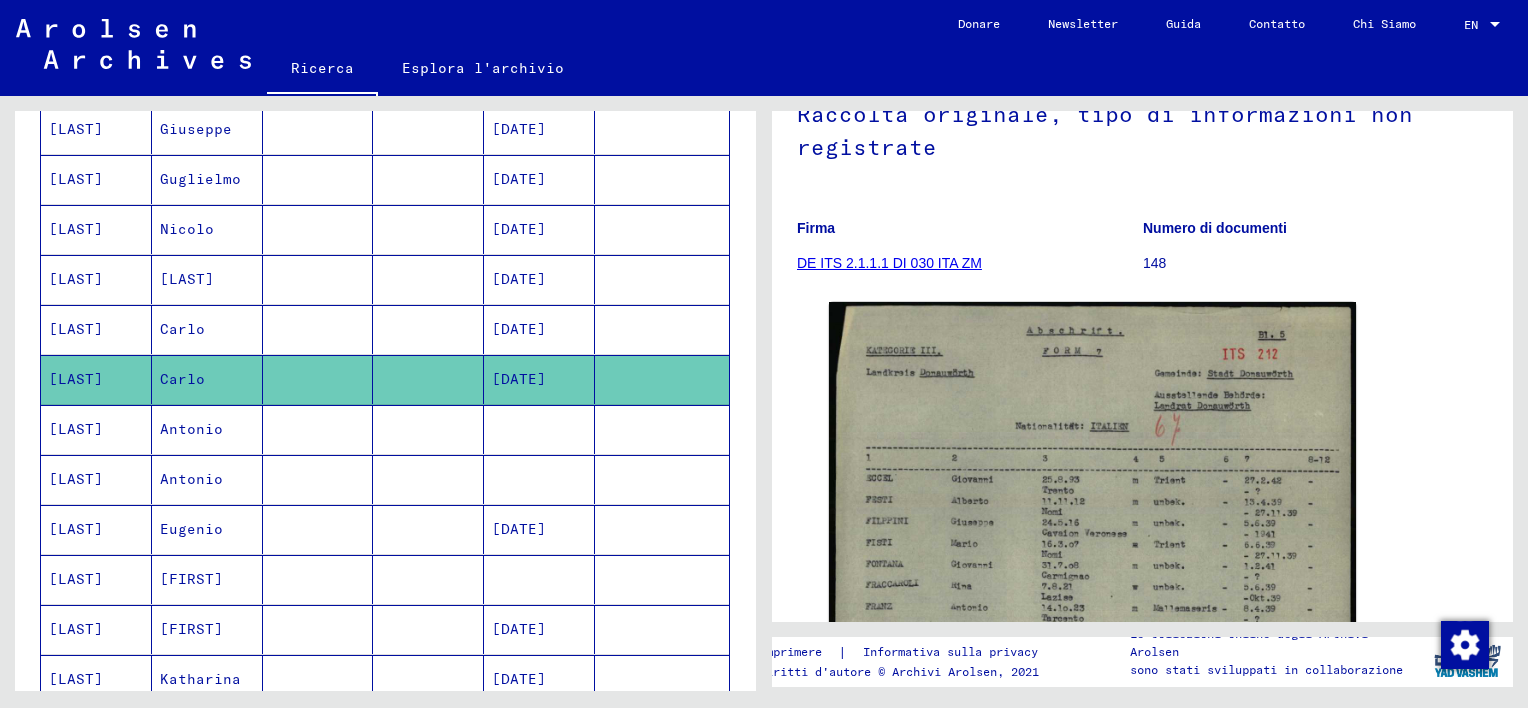 click at bounding box center [318, 479] 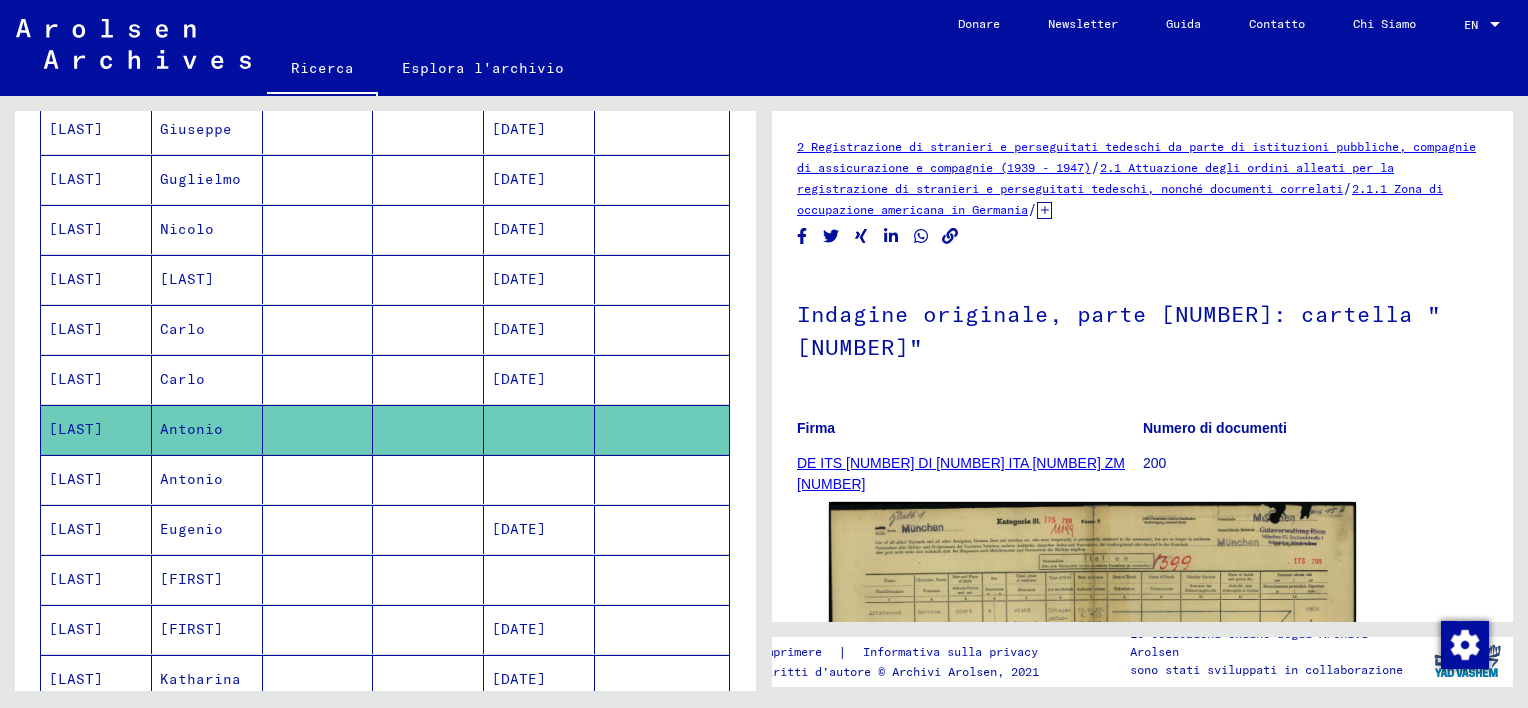scroll, scrollTop: 300, scrollLeft: 0, axis: vertical 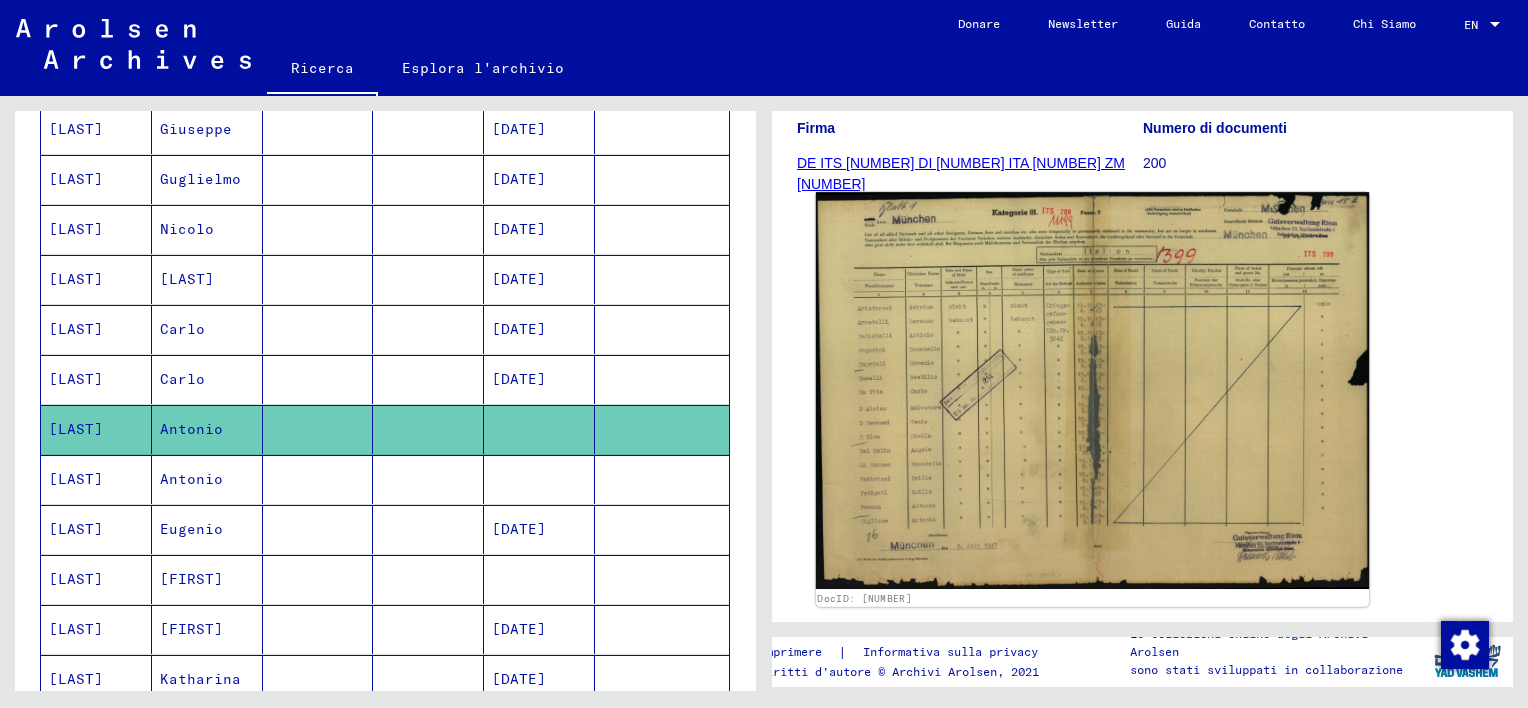 click 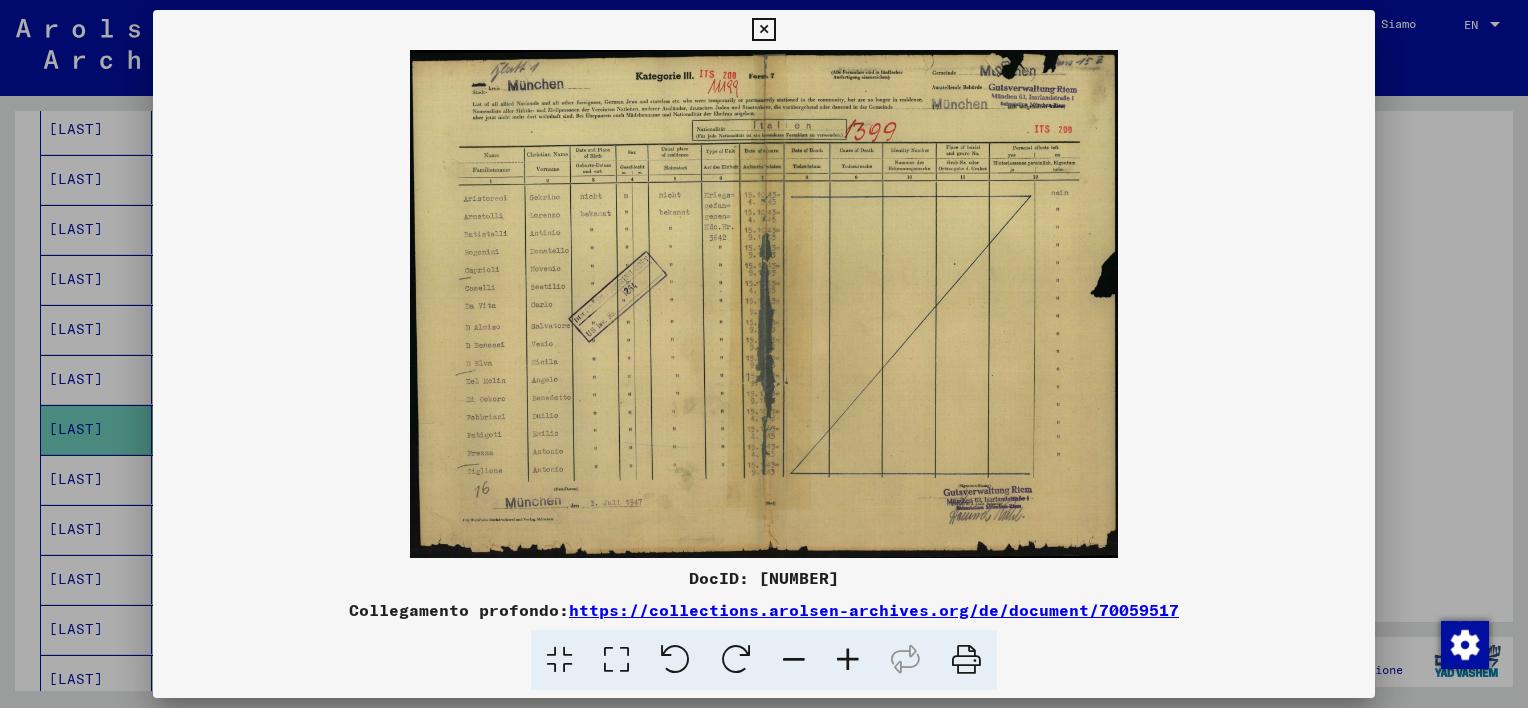 click at bounding box center (848, 660) 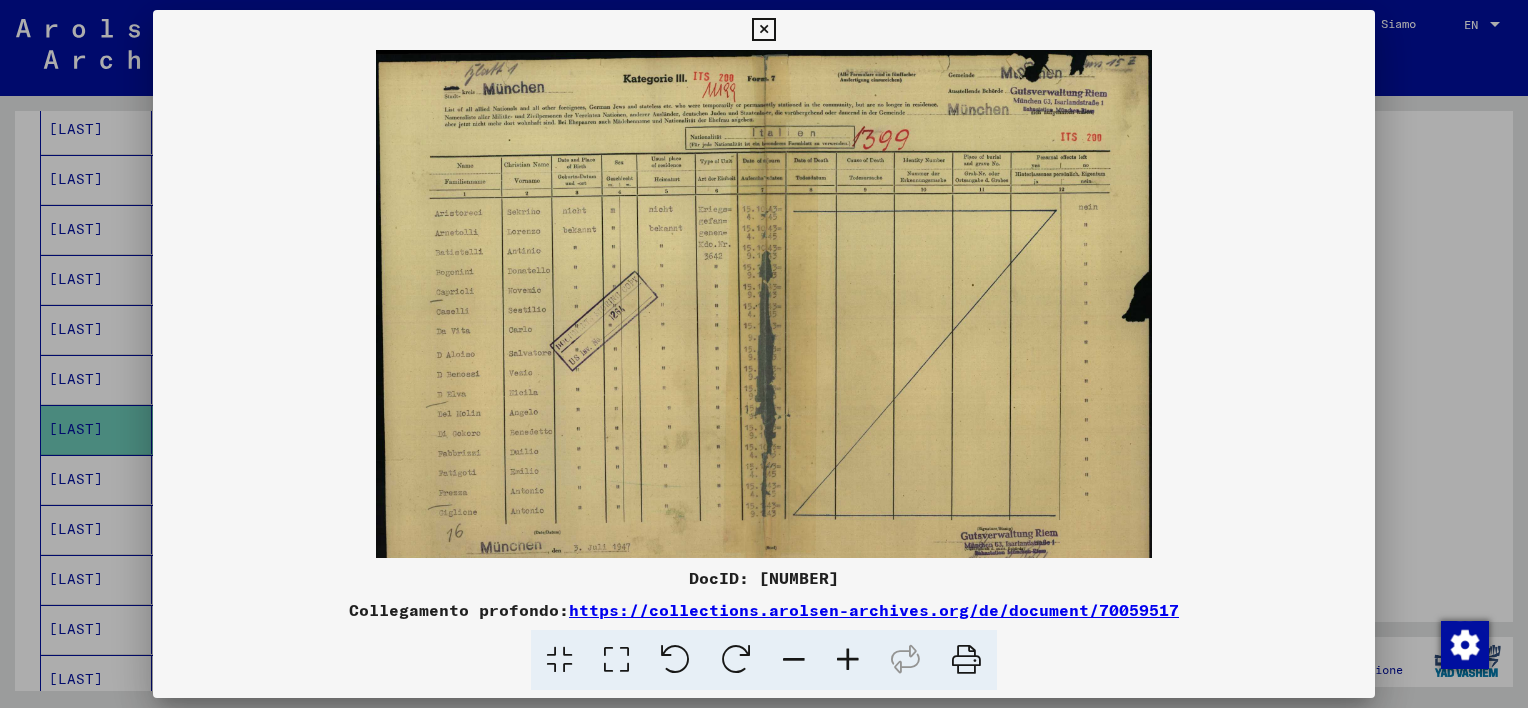 click at bounding box center [848, 660] 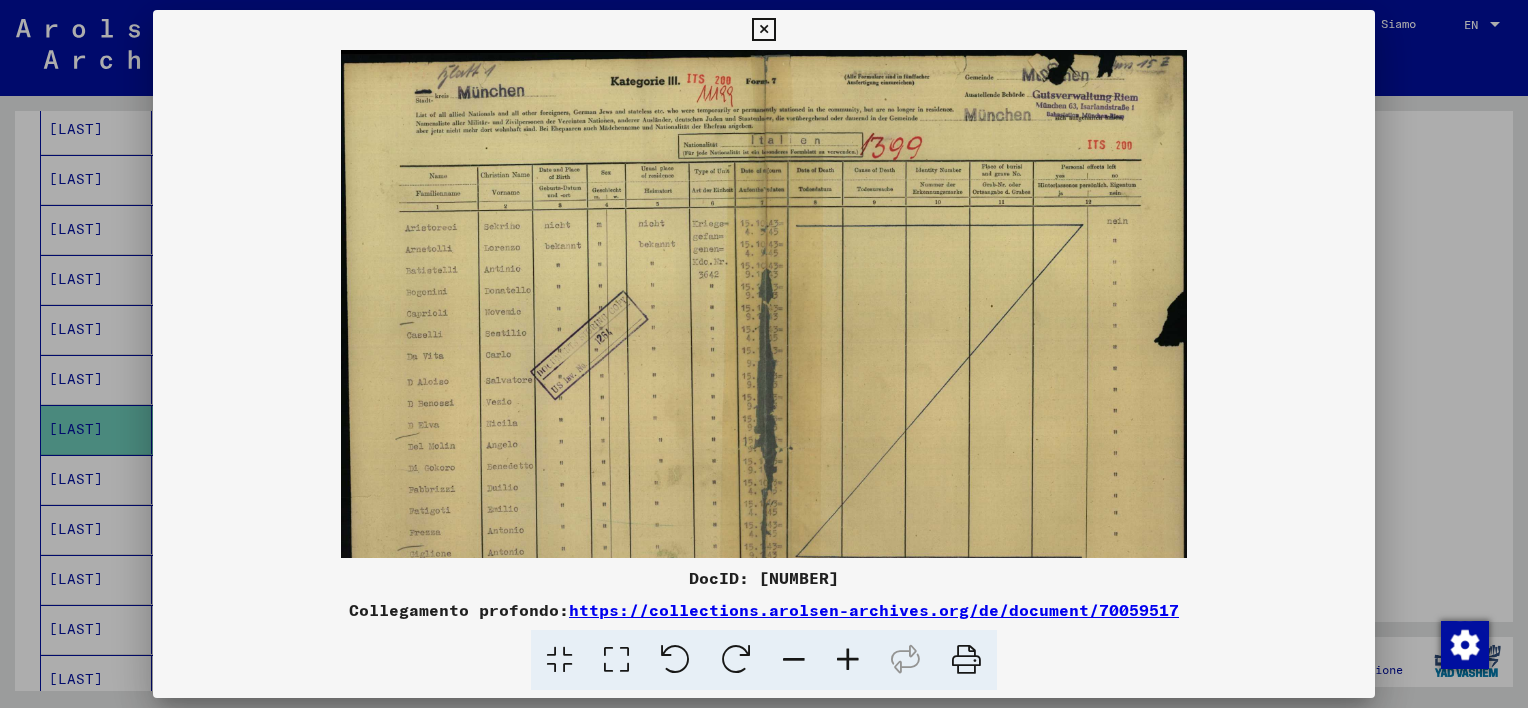 click at bounding box center [848, 660] 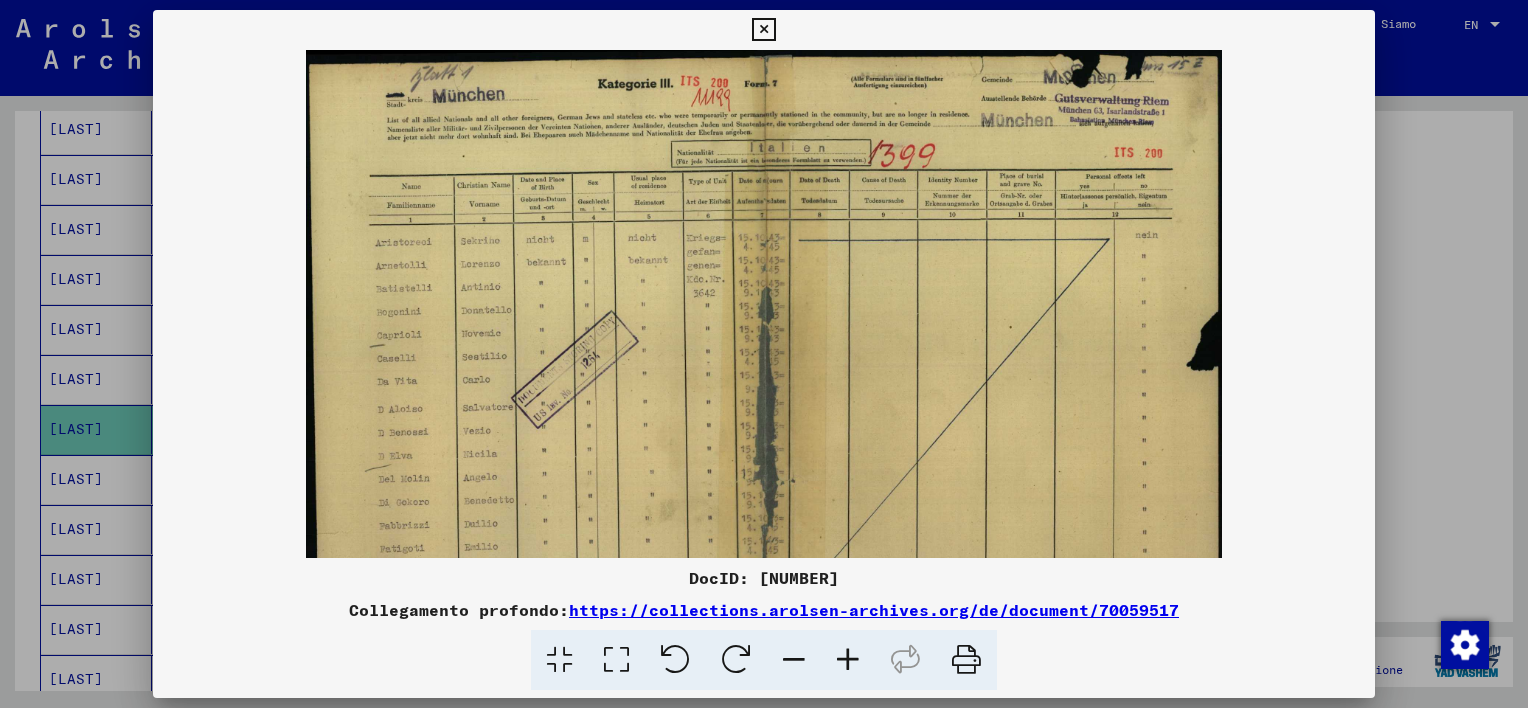 click at bounding box center [848, 660] 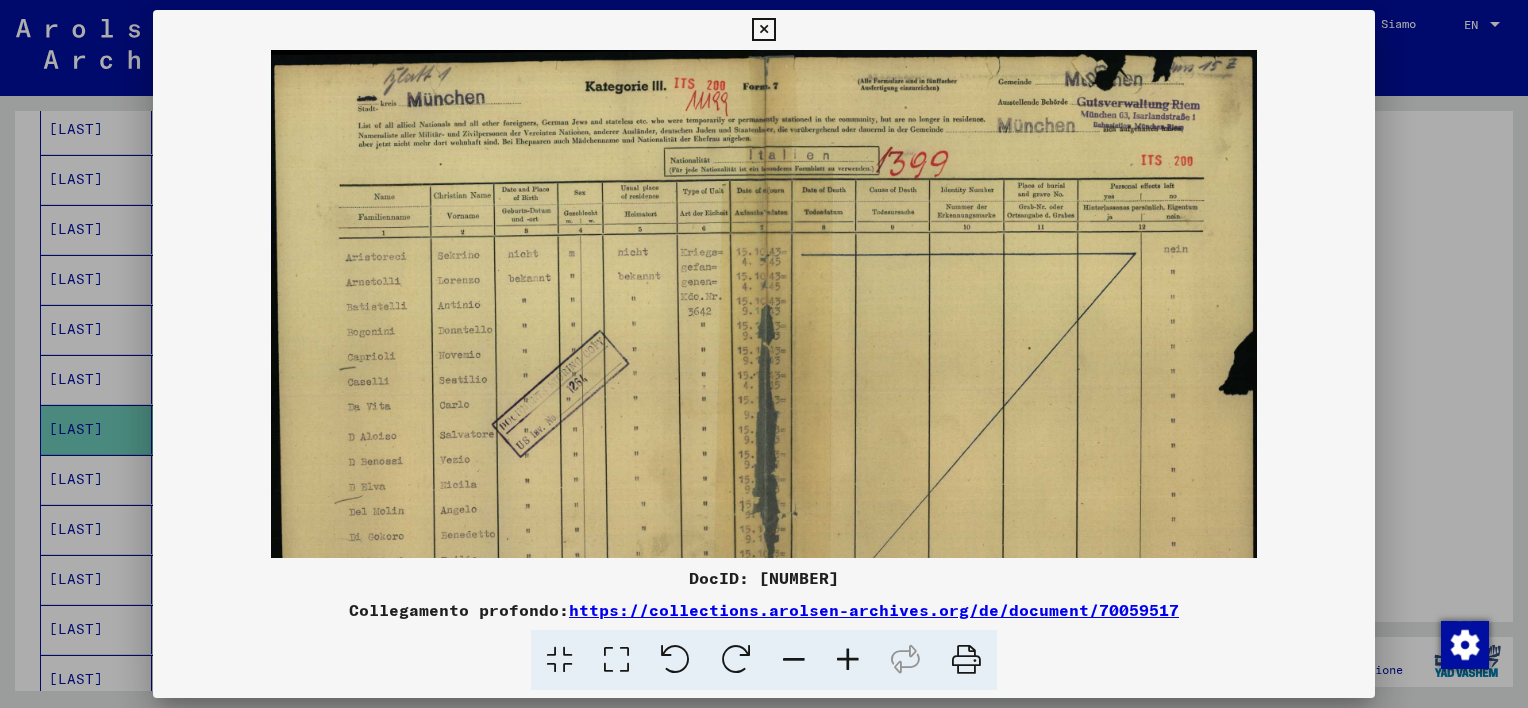 click at bounding box center [848, 660] 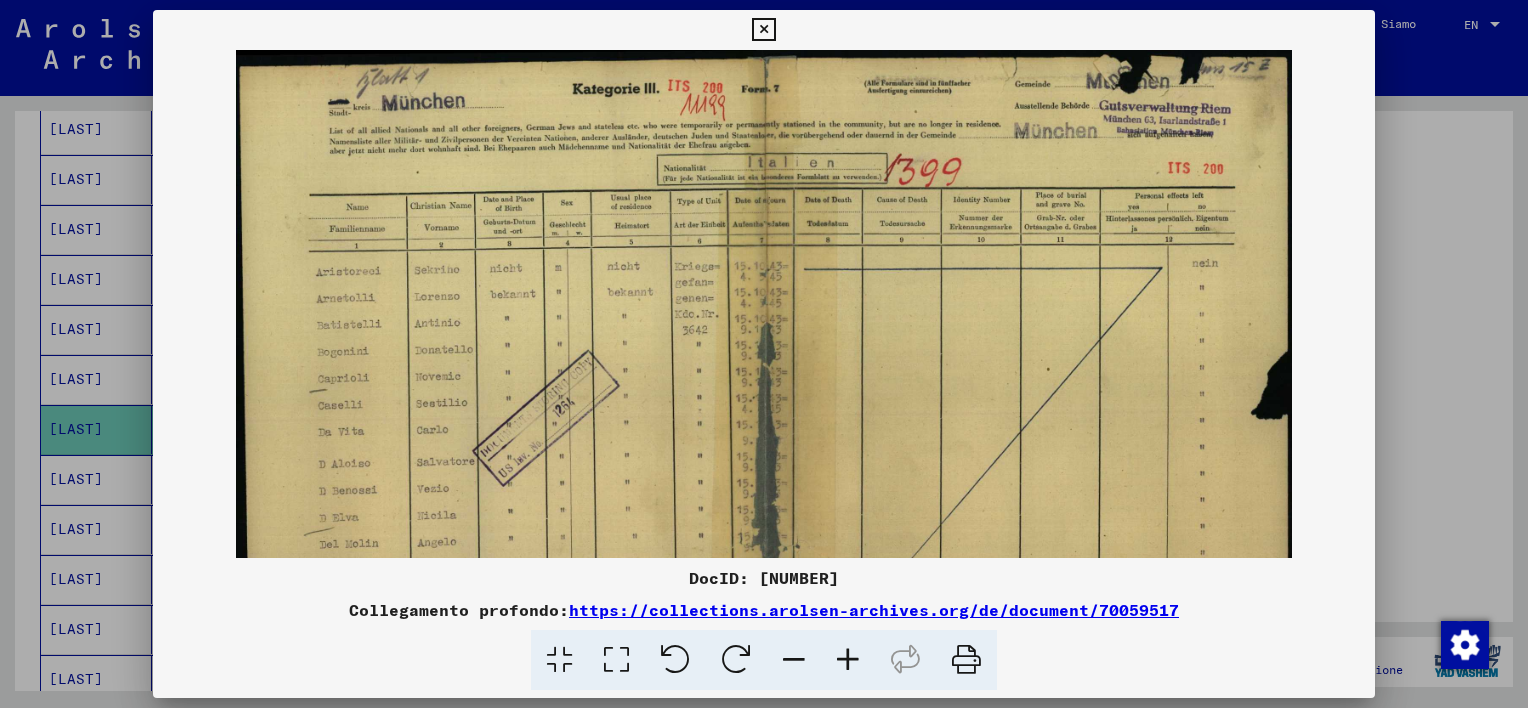 click at bounding box center (848, 660) 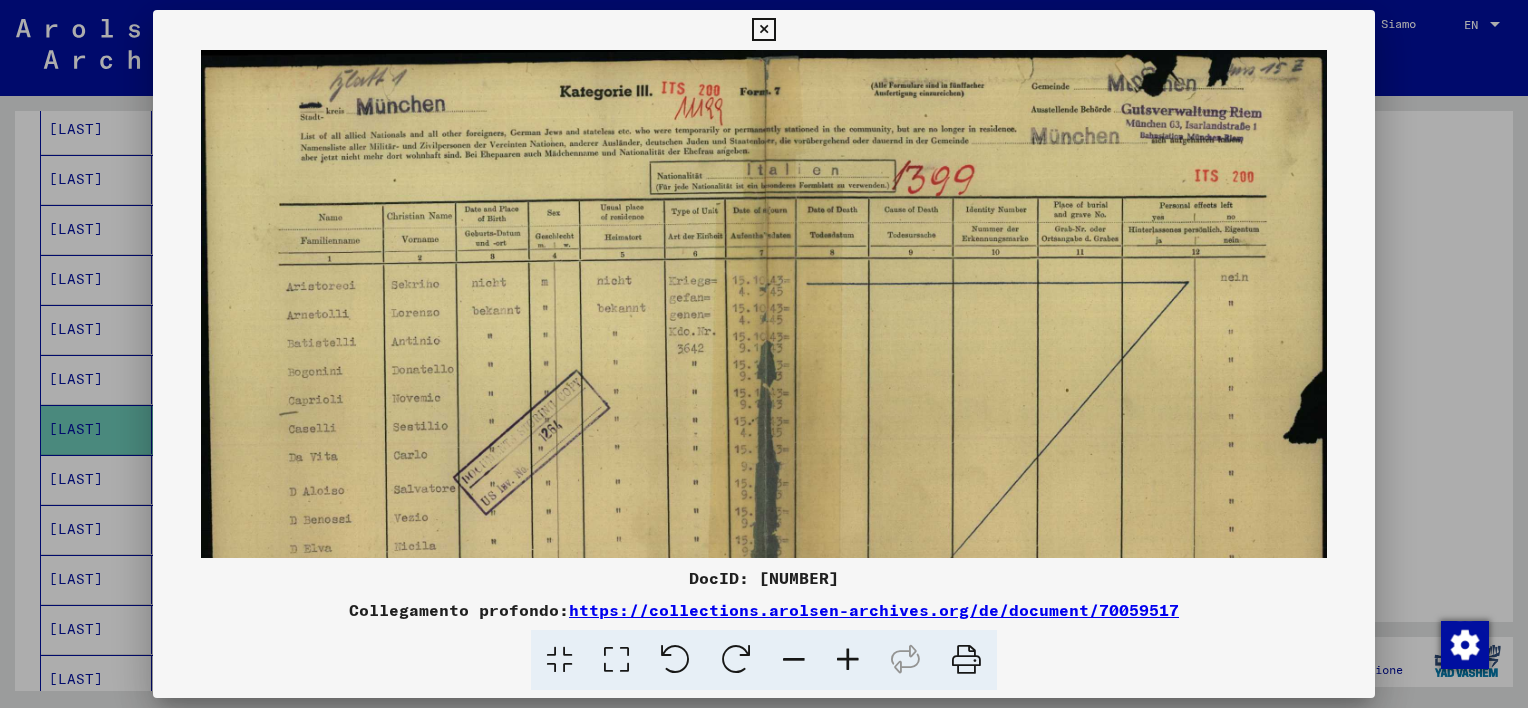drag, startPoint x: 842, startPoint y: 636, endPoint x: 872, endPoint y: 556, distance: 85.44004 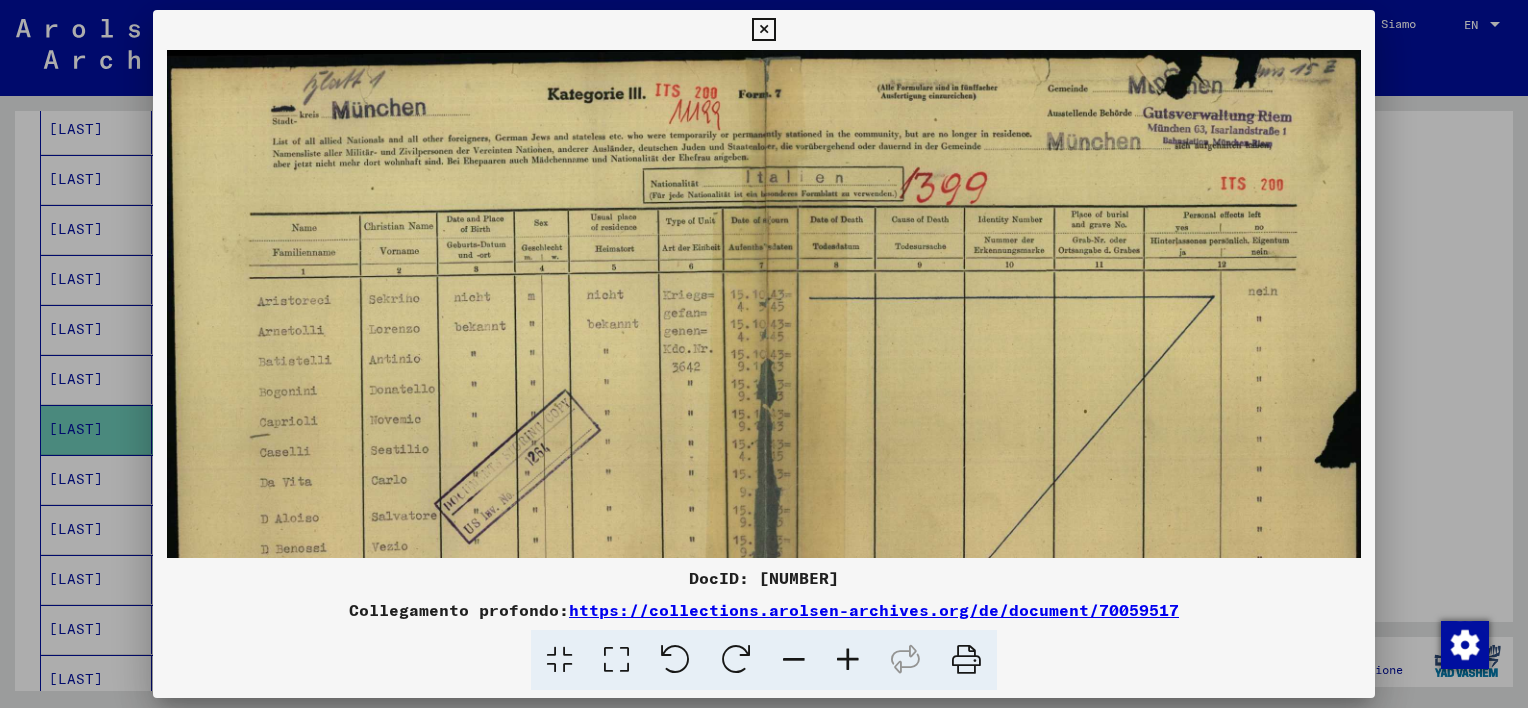 drag, startPoint x: 760, startPoint y: 28, endPoint x: 755, endPoint y: 43, distance: 15.811388 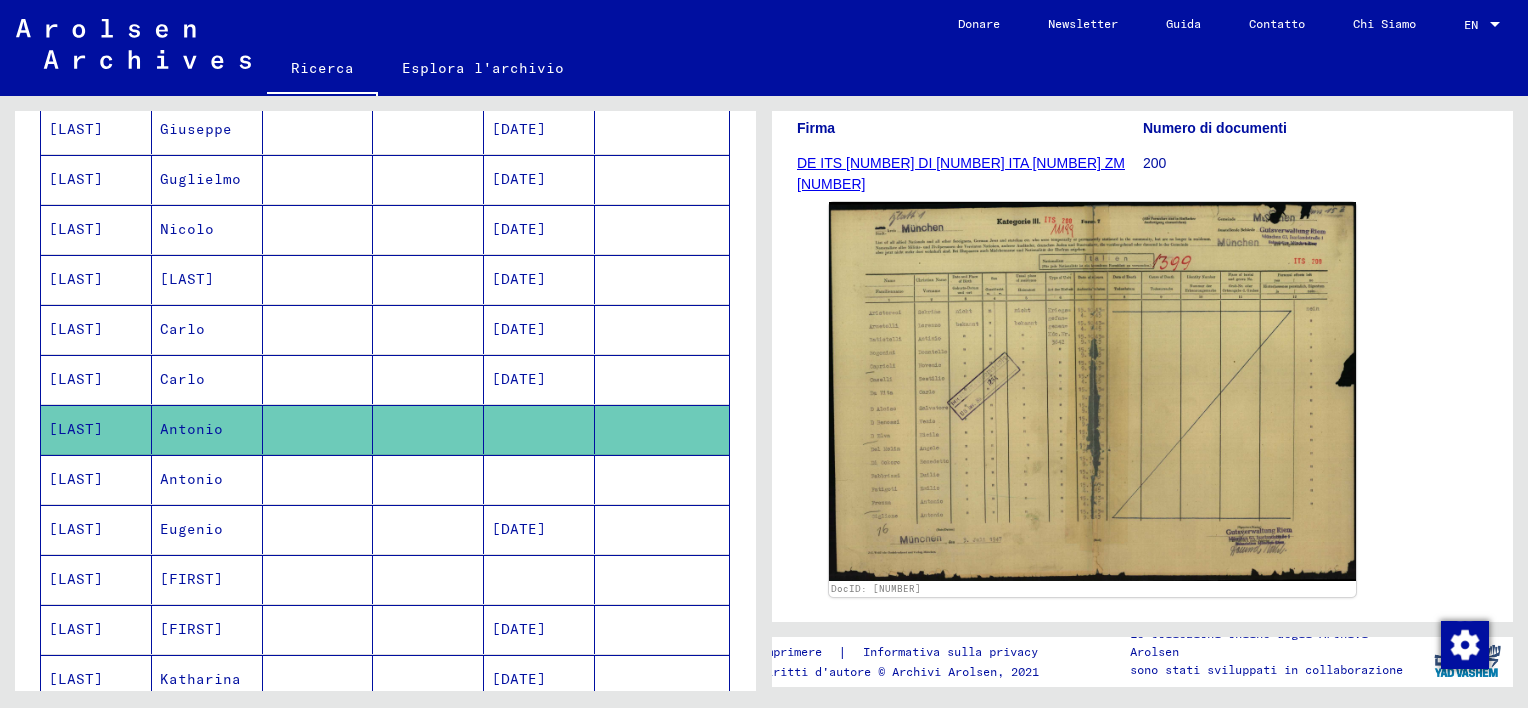 click at bounding box center [318, 529] 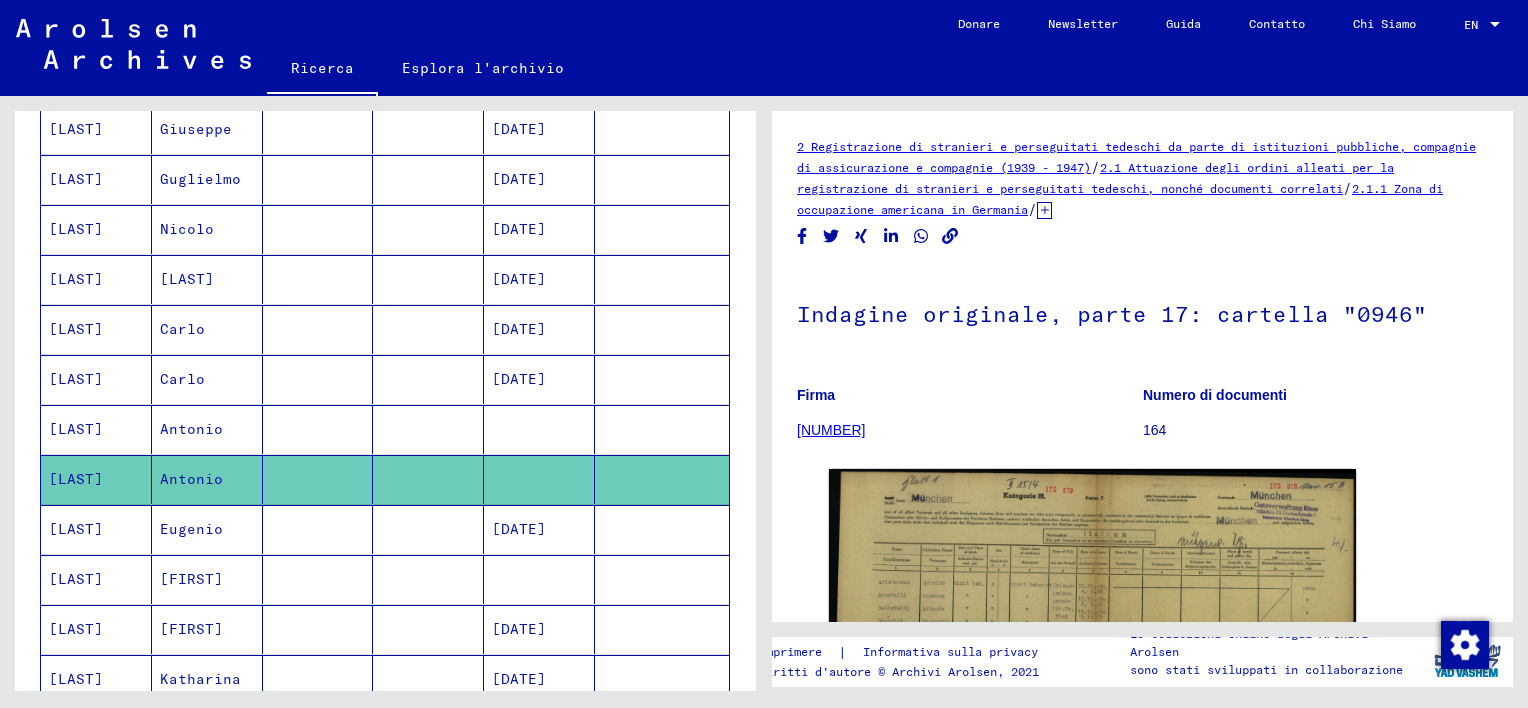 scroll, scrollTop: 0, scrollLeft: 0, axis: both 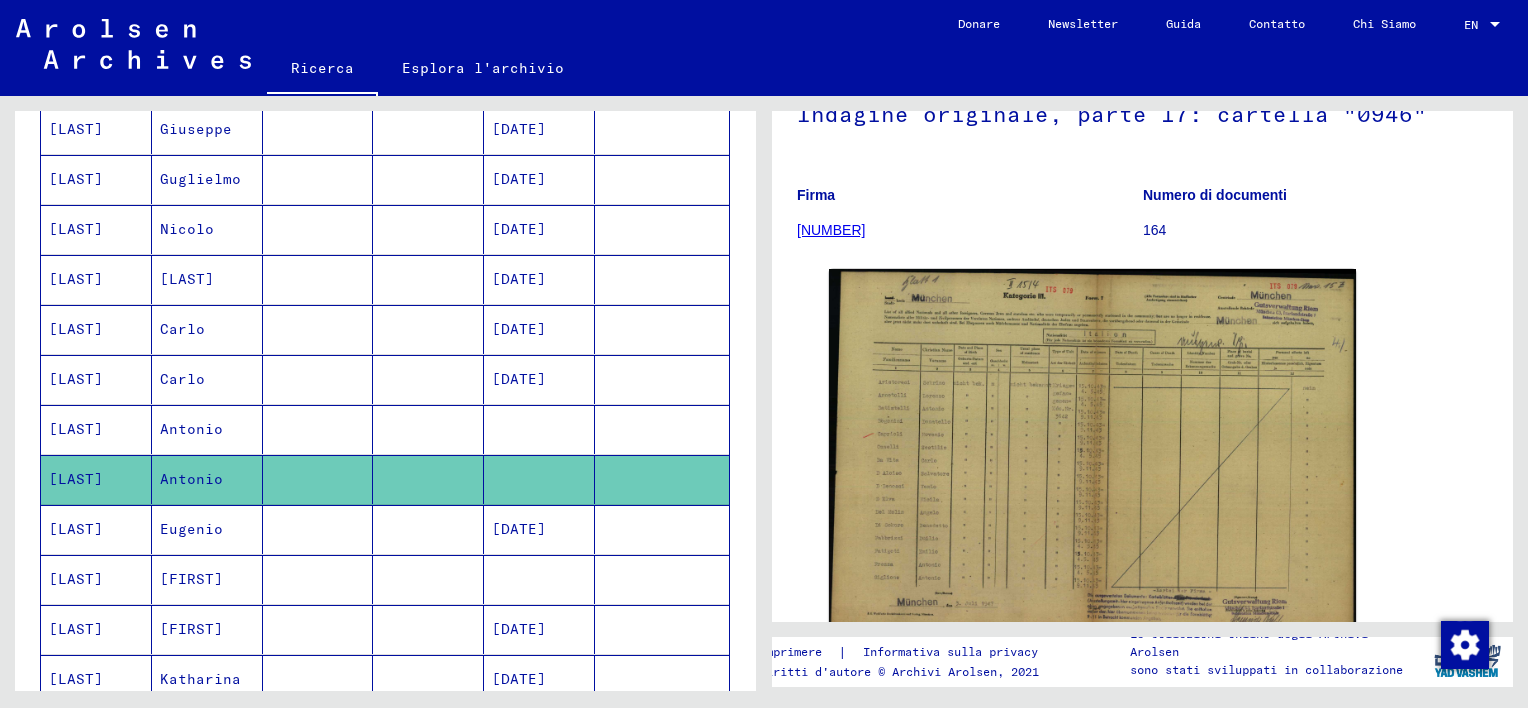 click at bounding box center [318, 579] 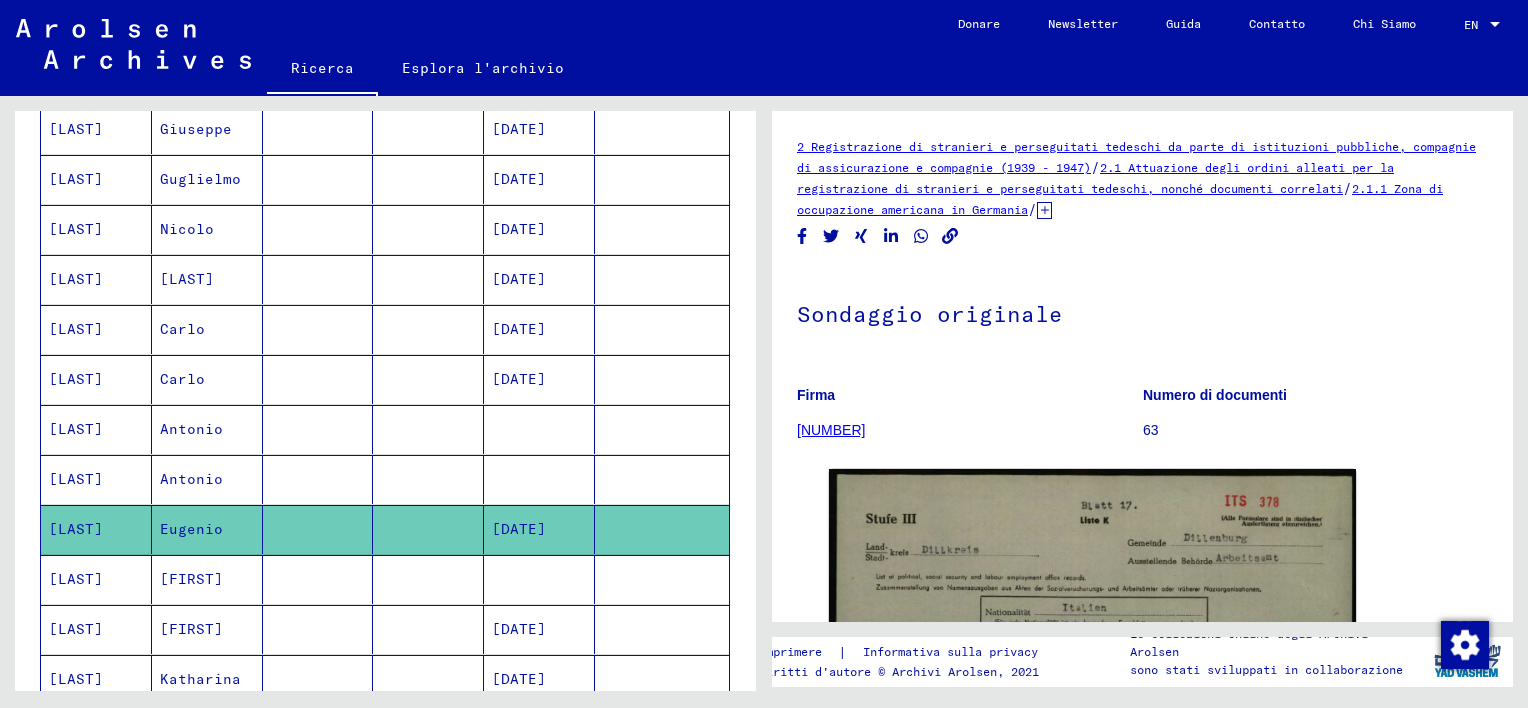 scroll, scrollTop: 300, scrollLeft: 0, axis: vertical 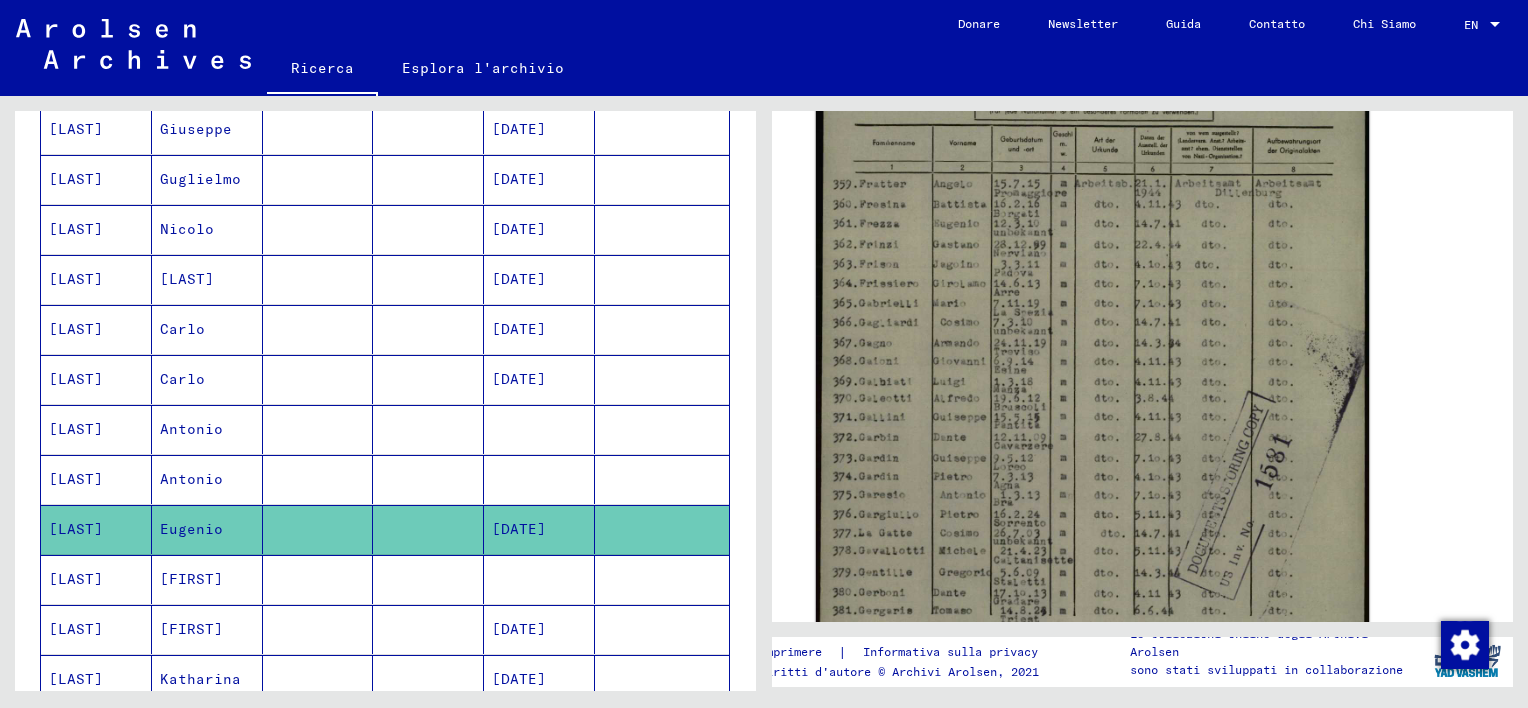 click 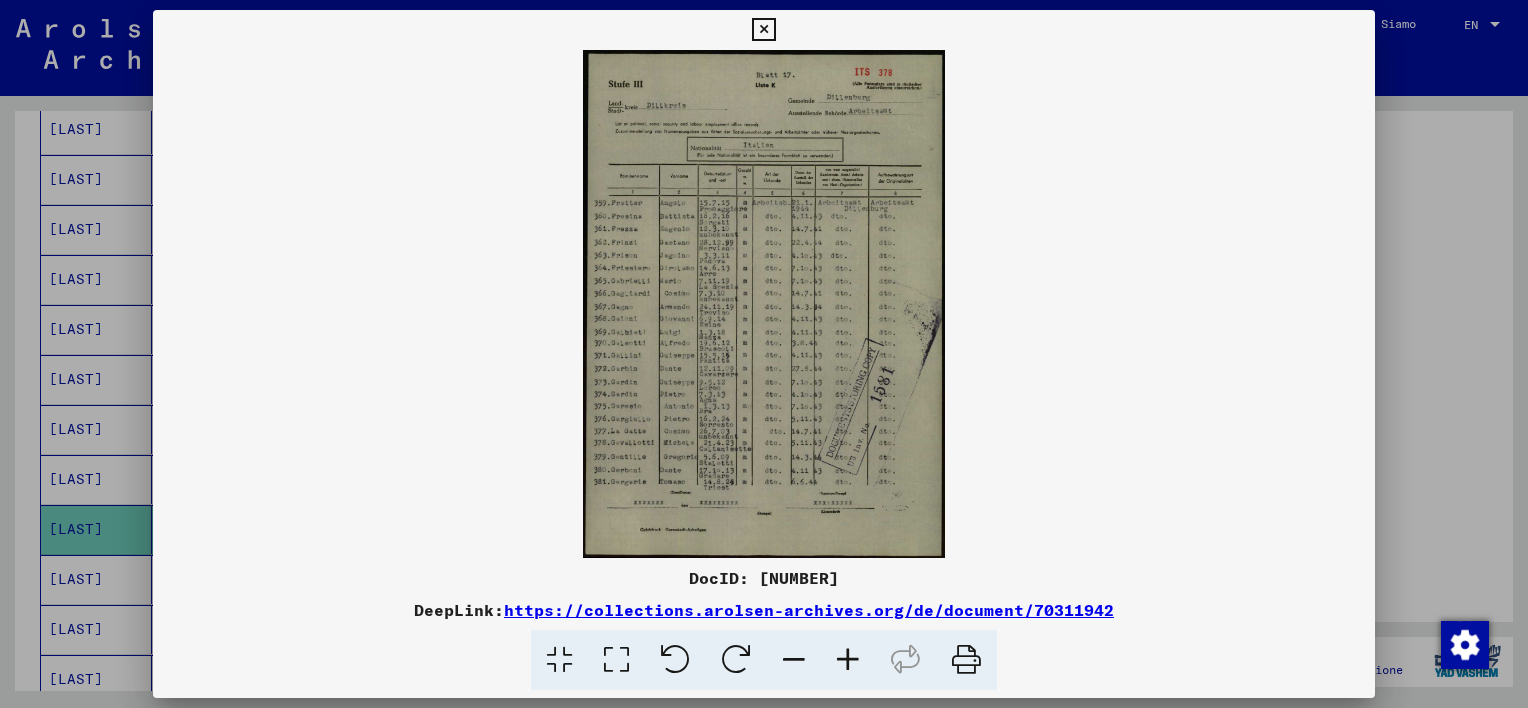 click at bounding box center (848, 660) 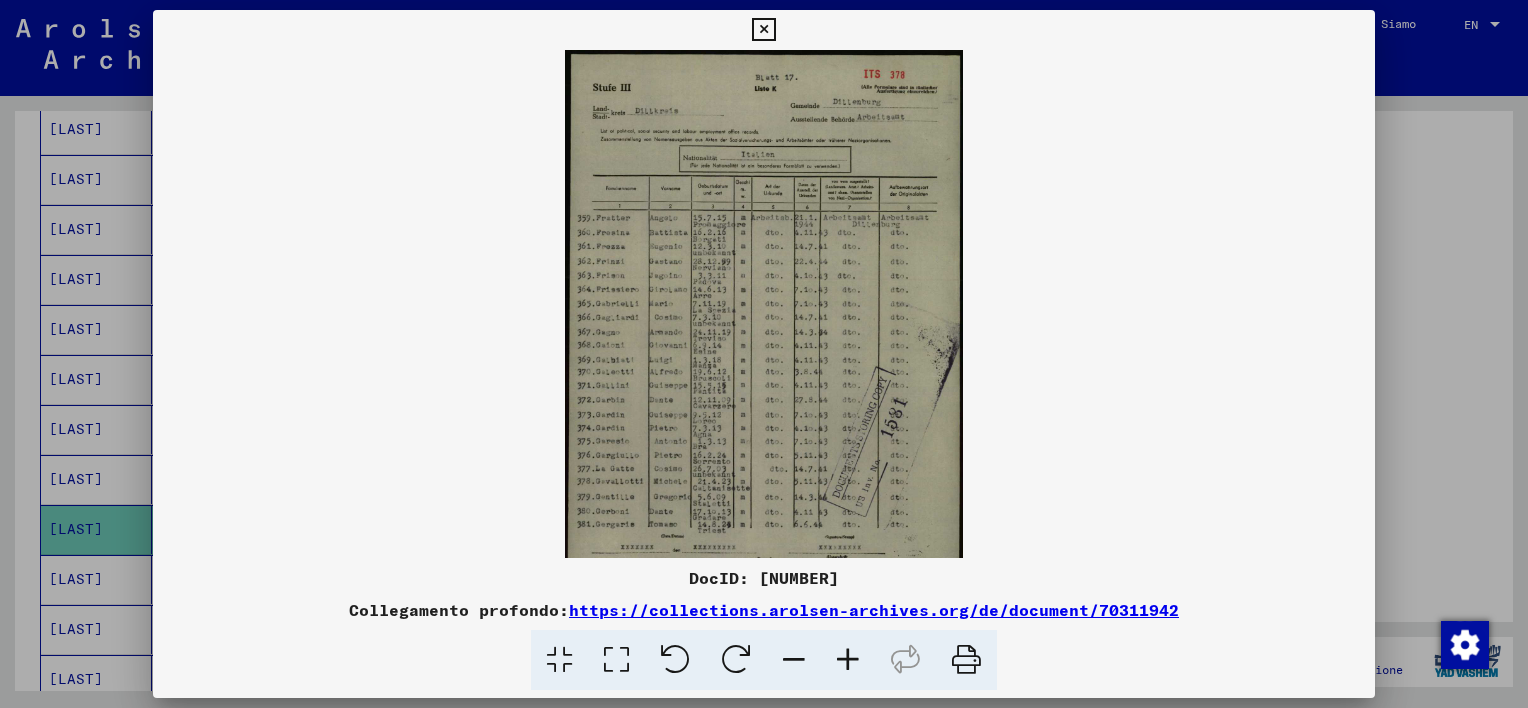 click at bounding box center (848, 660) 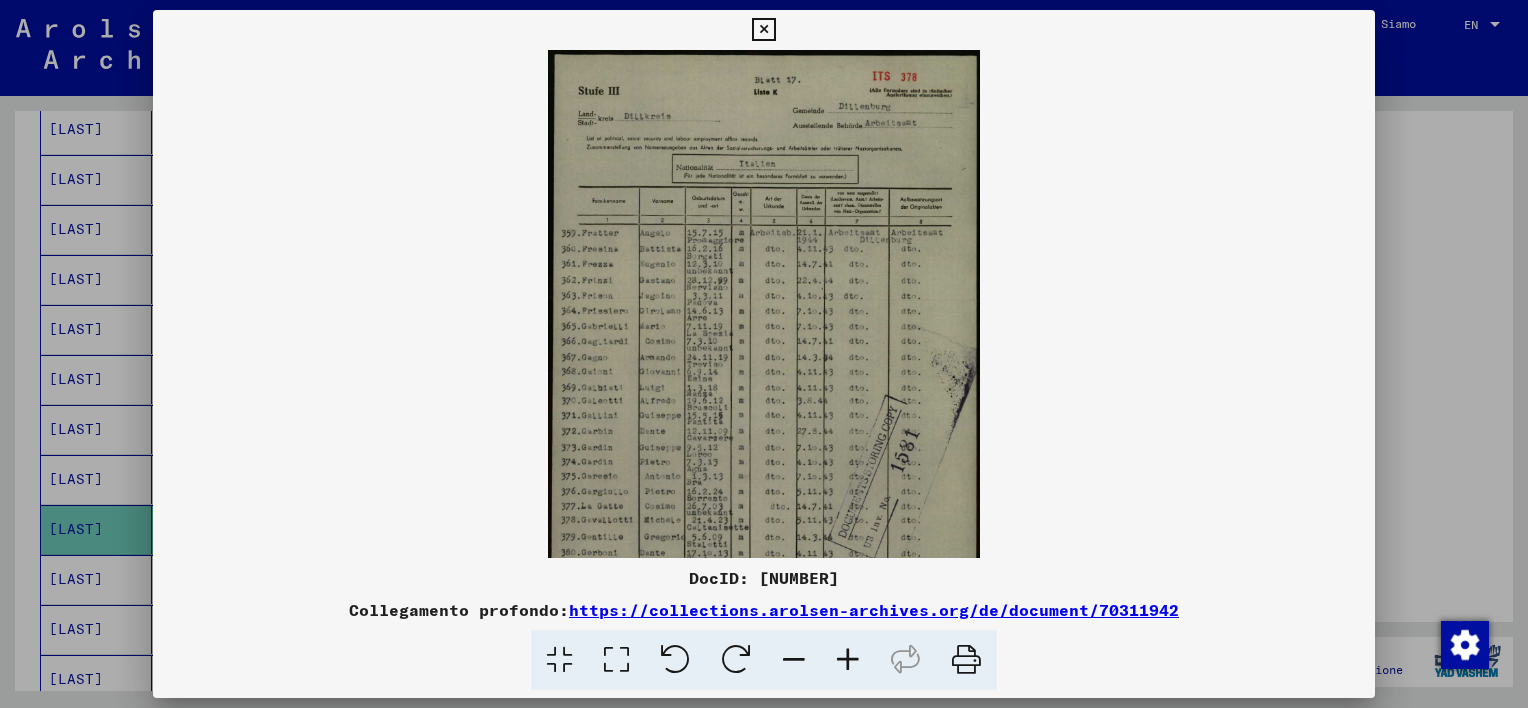 click at bounding box center (848, 660) 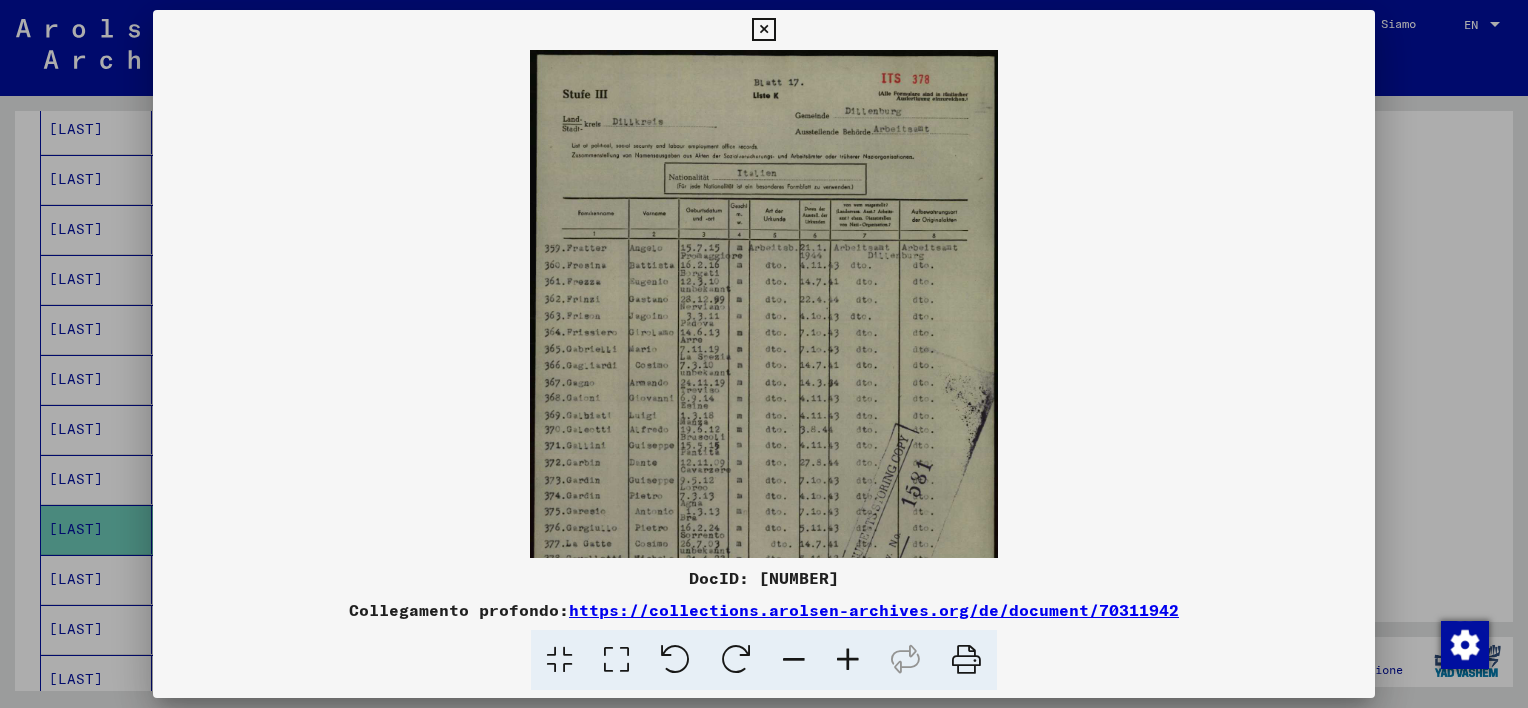 click at bounding box center [848, 660] 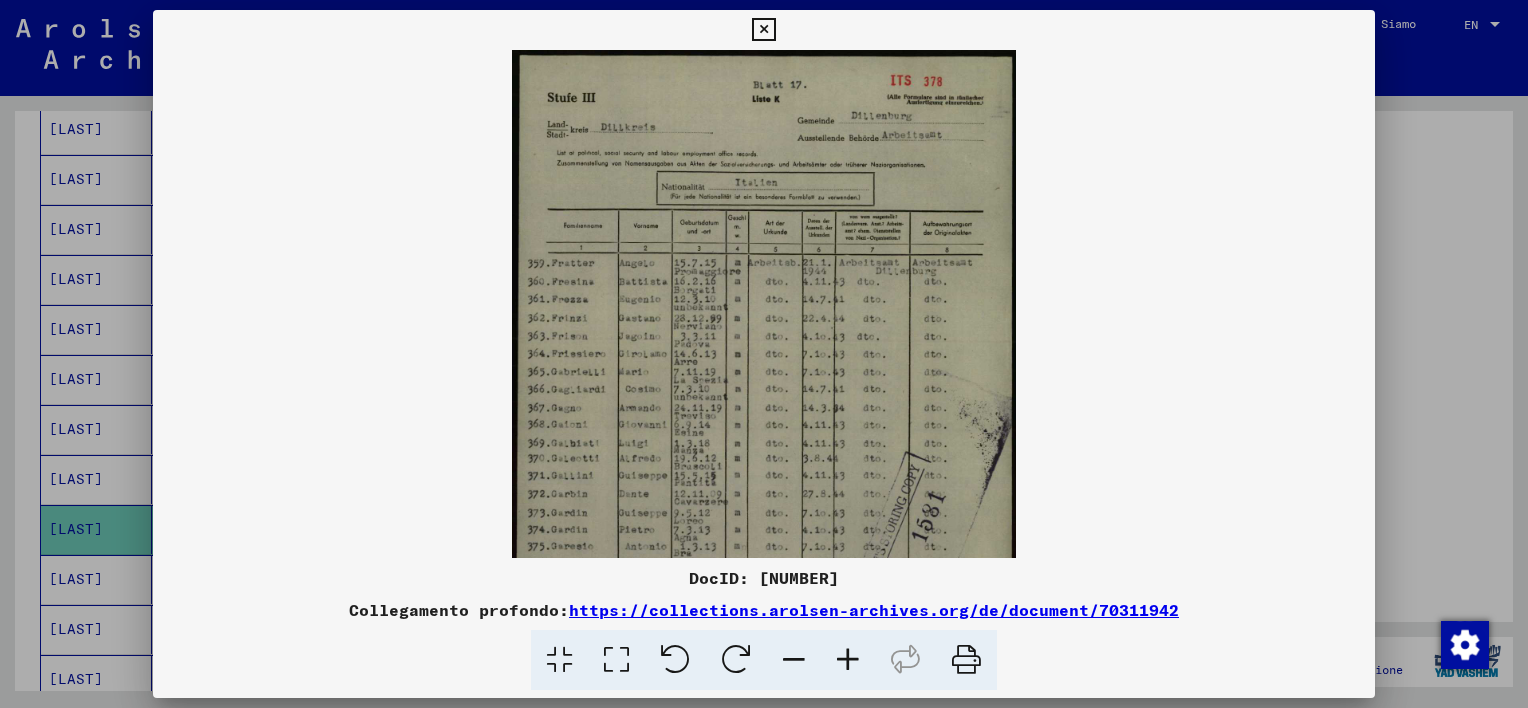 click at bounding box center [848, 660] 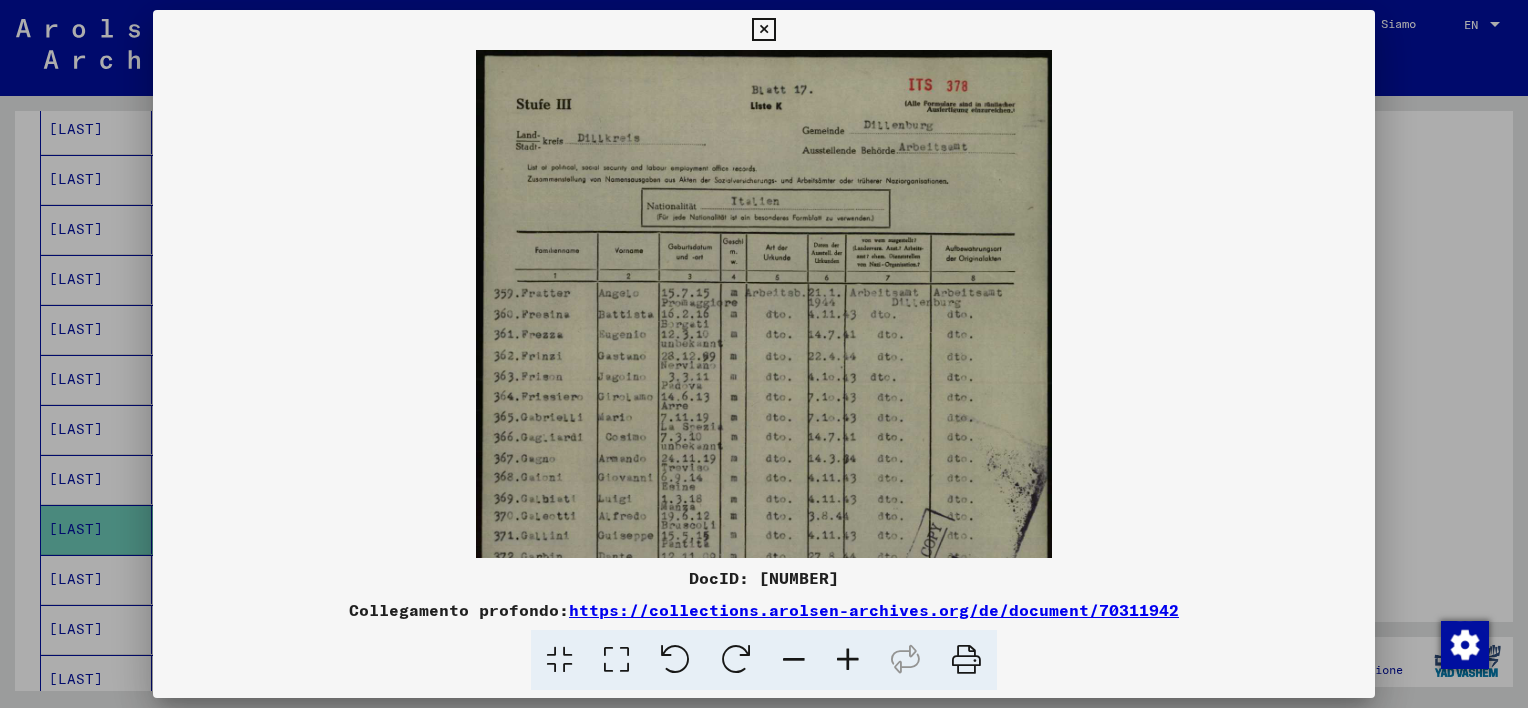 click at bounding box center (848, 660) 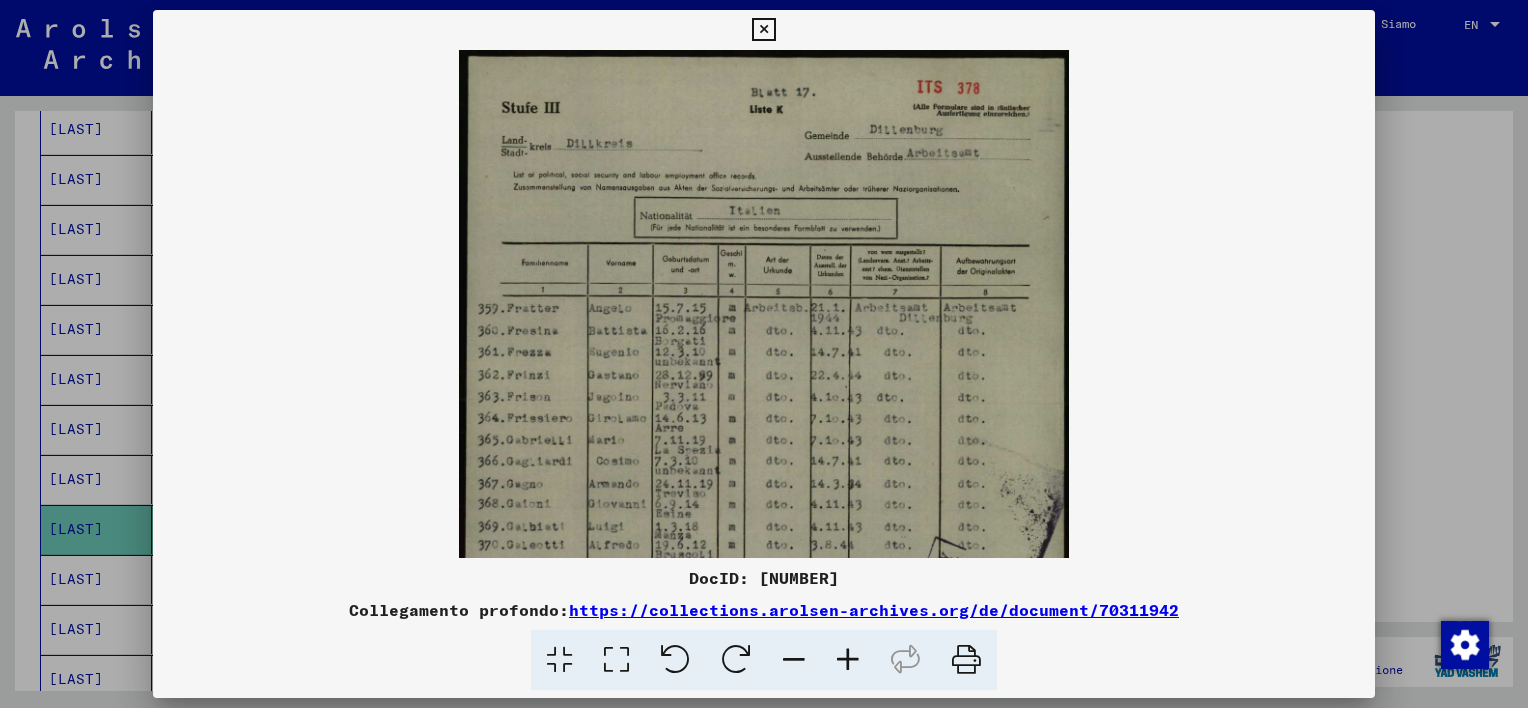 click at bounding box center [848, 660] 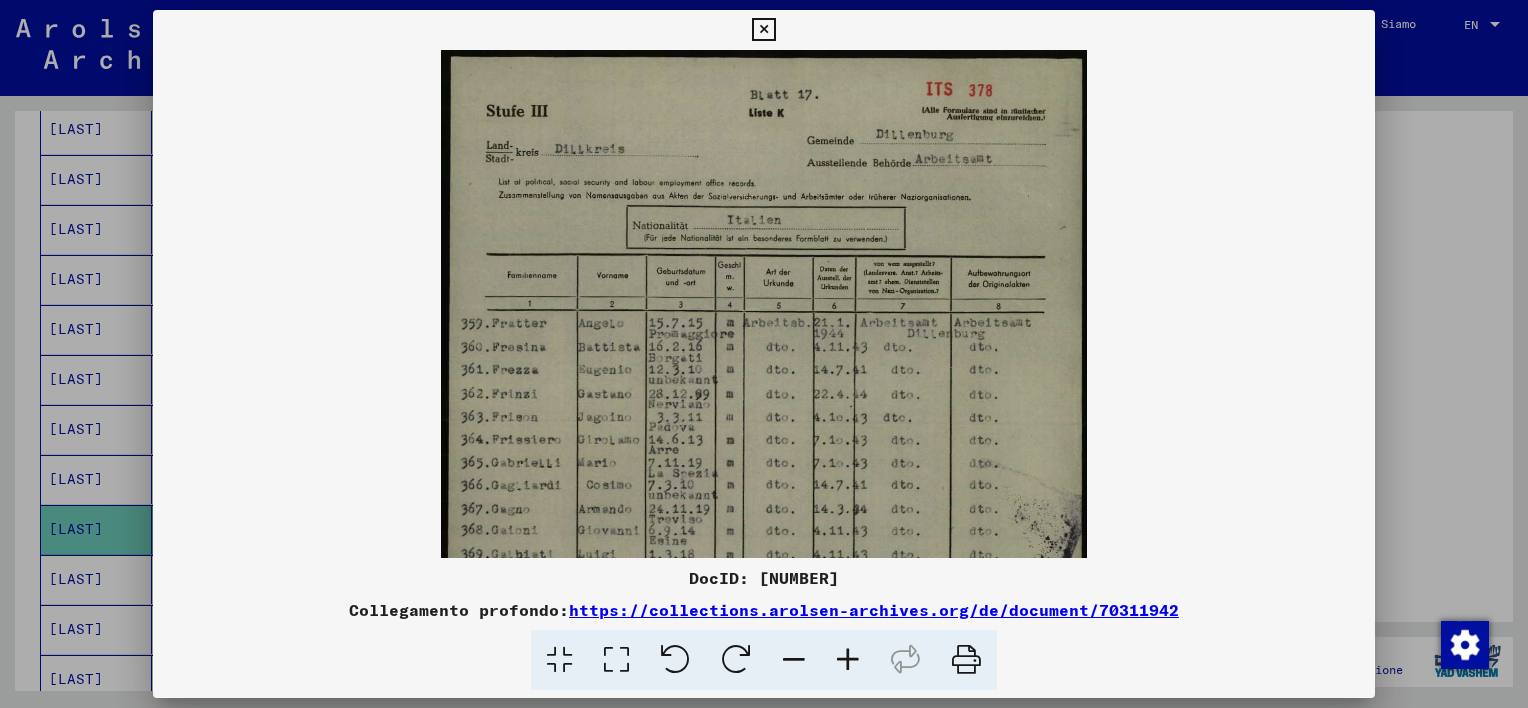 click at bounding box center [848, 660] 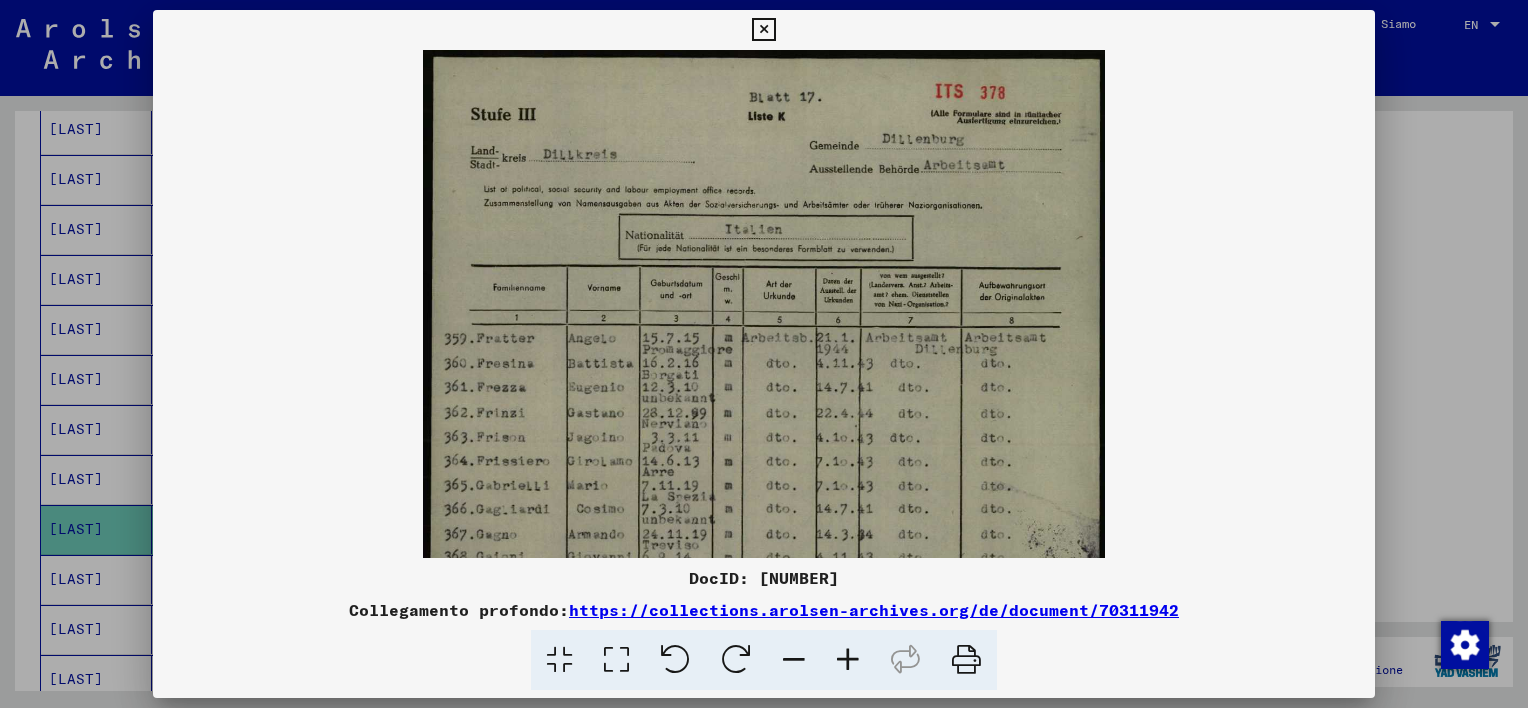 drag, startPoint x: 768, startPoint y: 34, endPoint x: 763, endPoint y: 69, distance: 35.35534 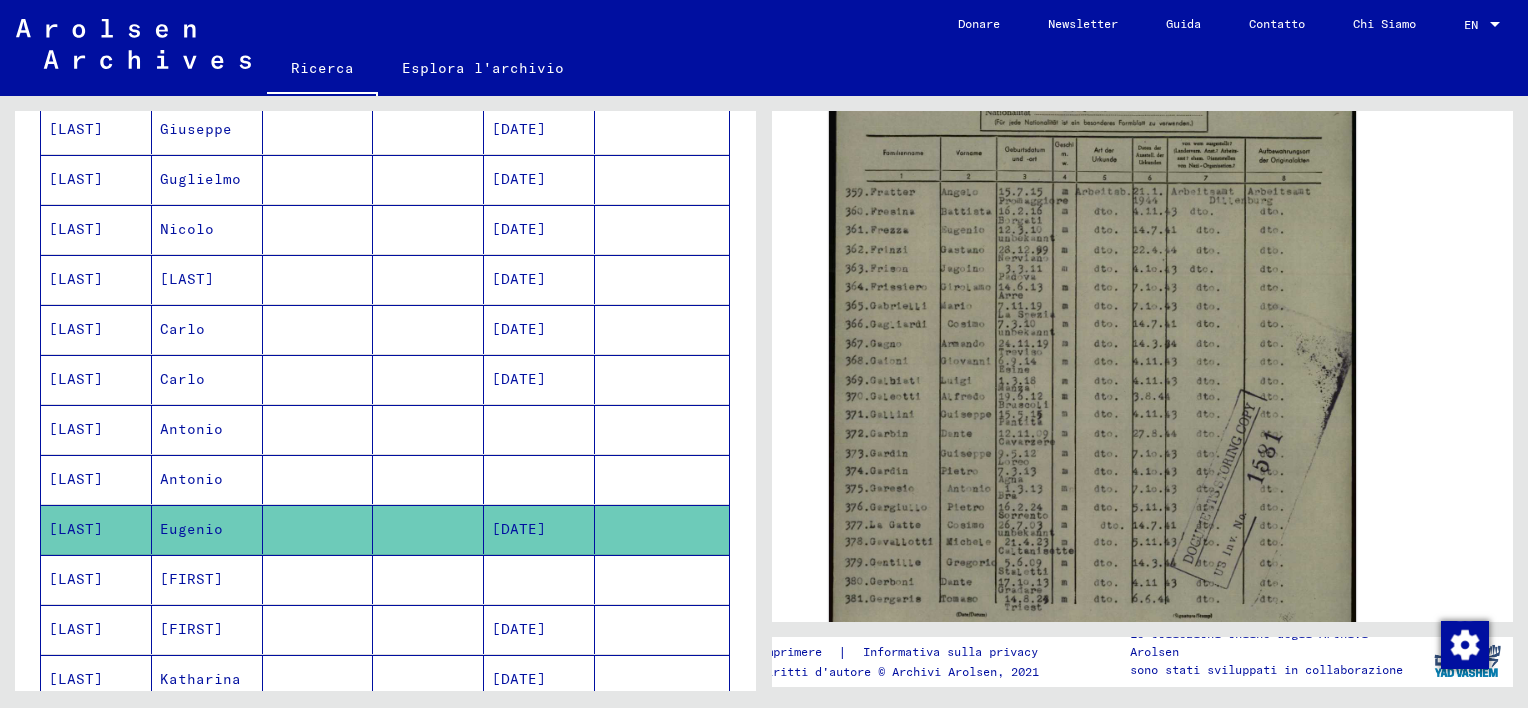 click at bounding box center (318, 629) 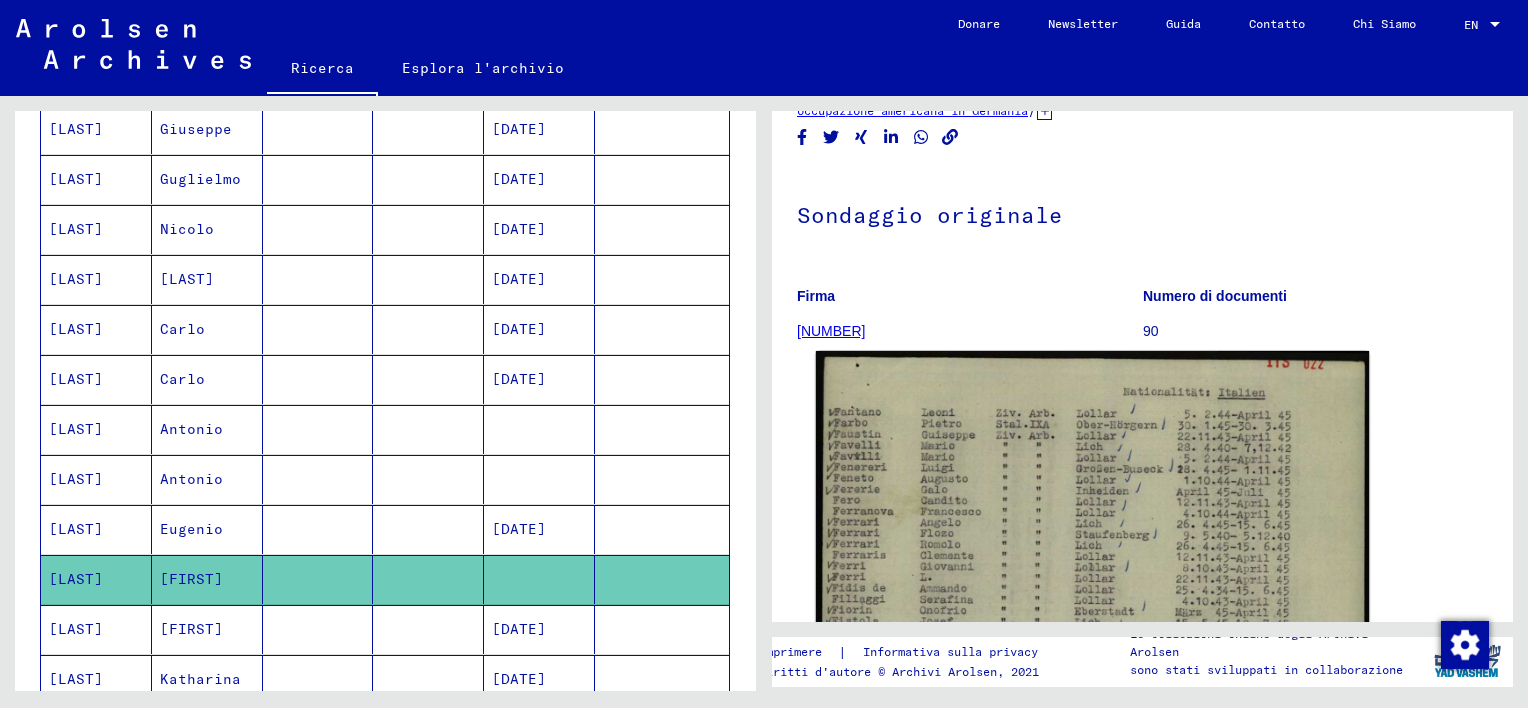 scroll, scrollTop: 100, scrollLeft: 0, axis: vertical 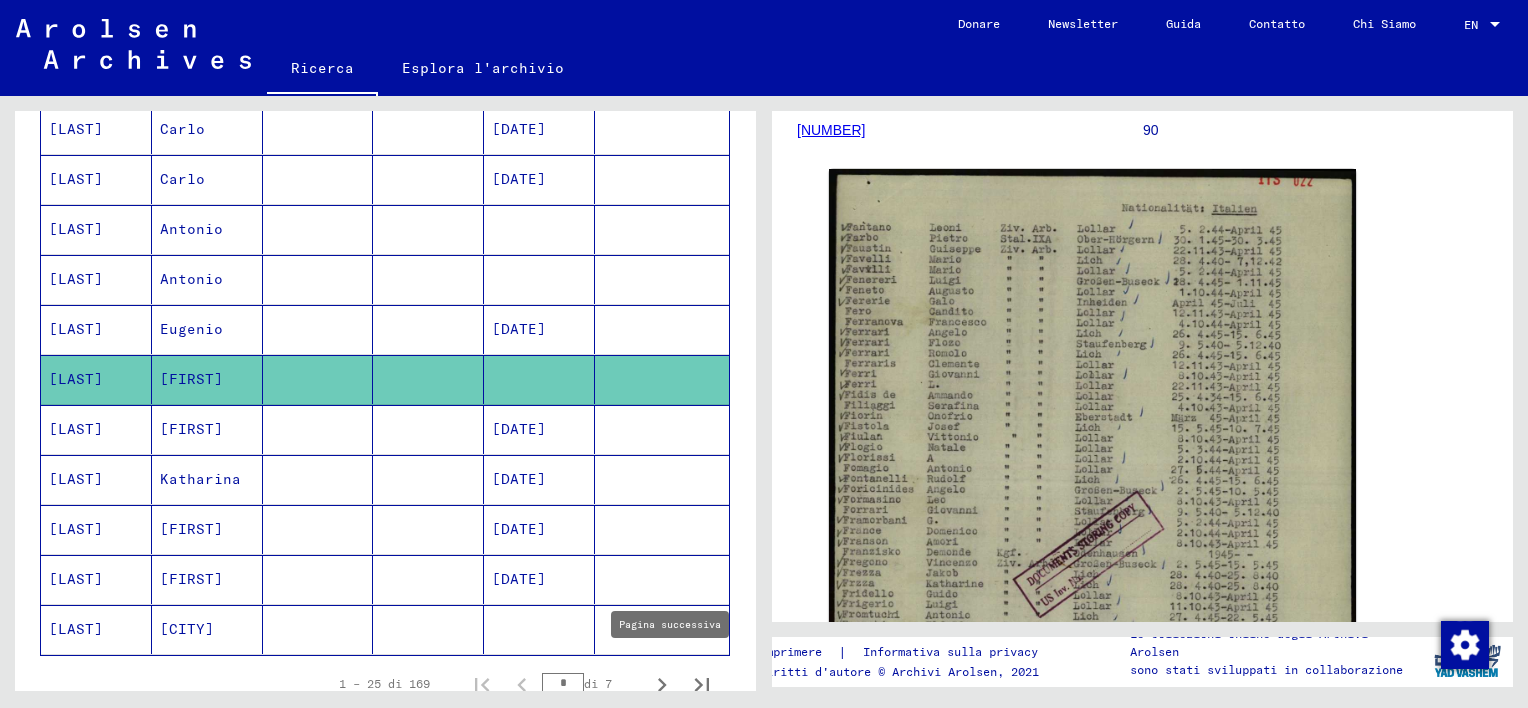click 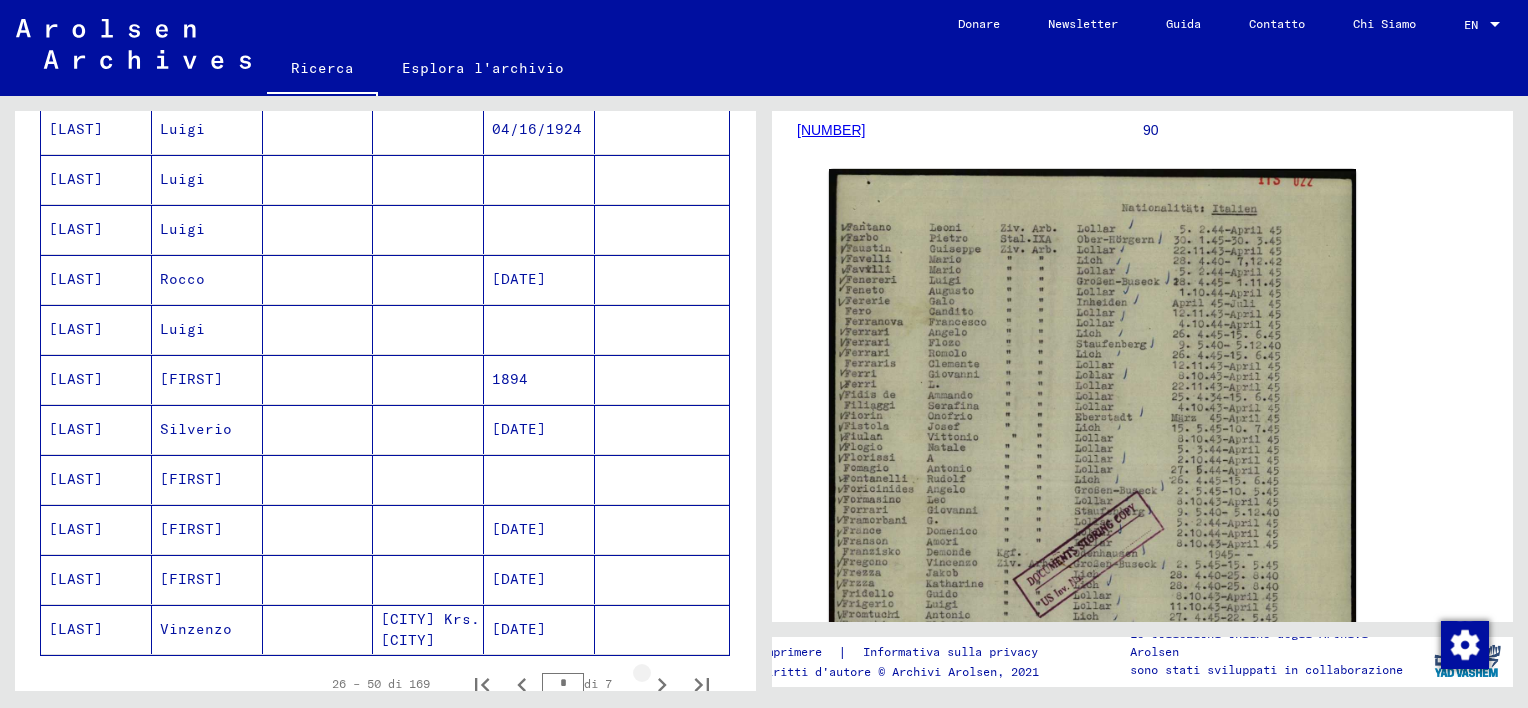 click 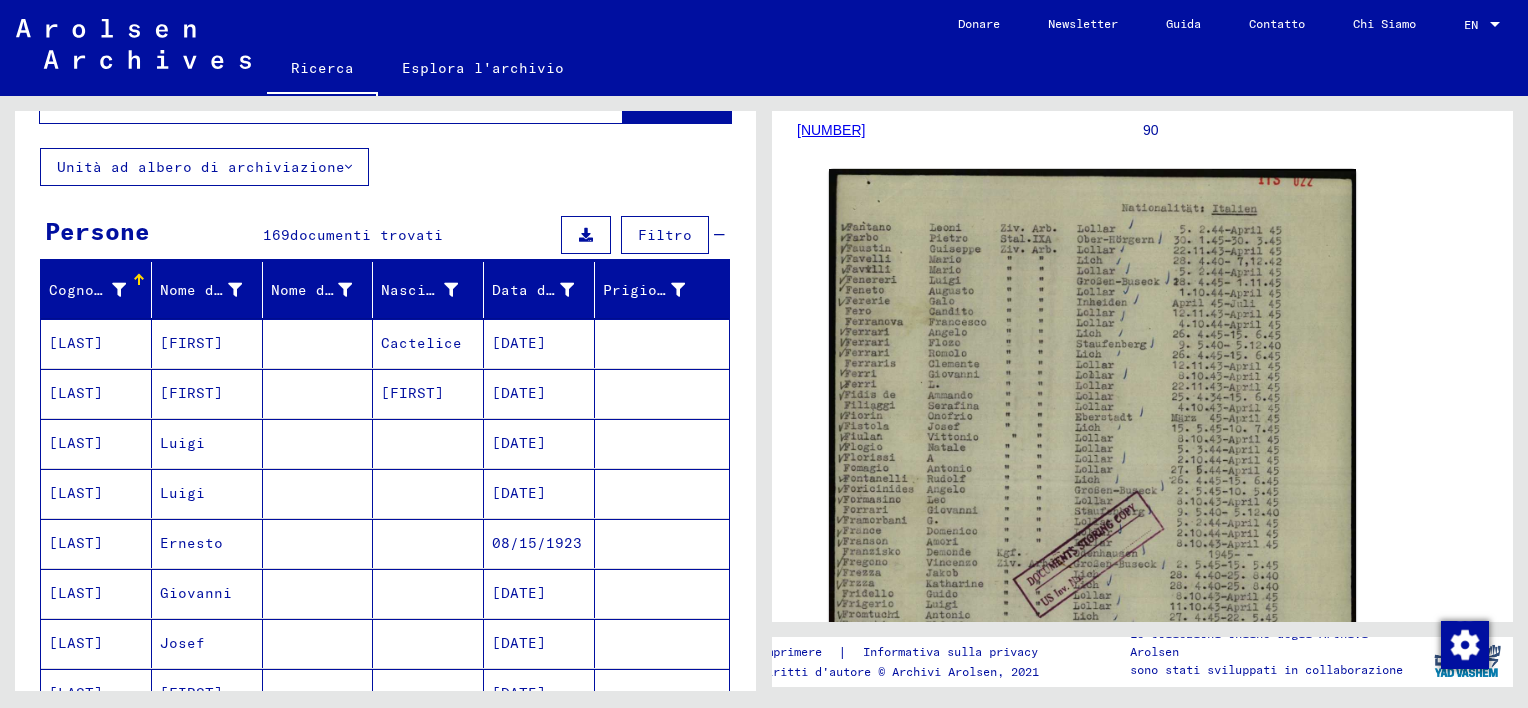 scroll, scrollTop: 0, scrollLeft: 0, axis: both 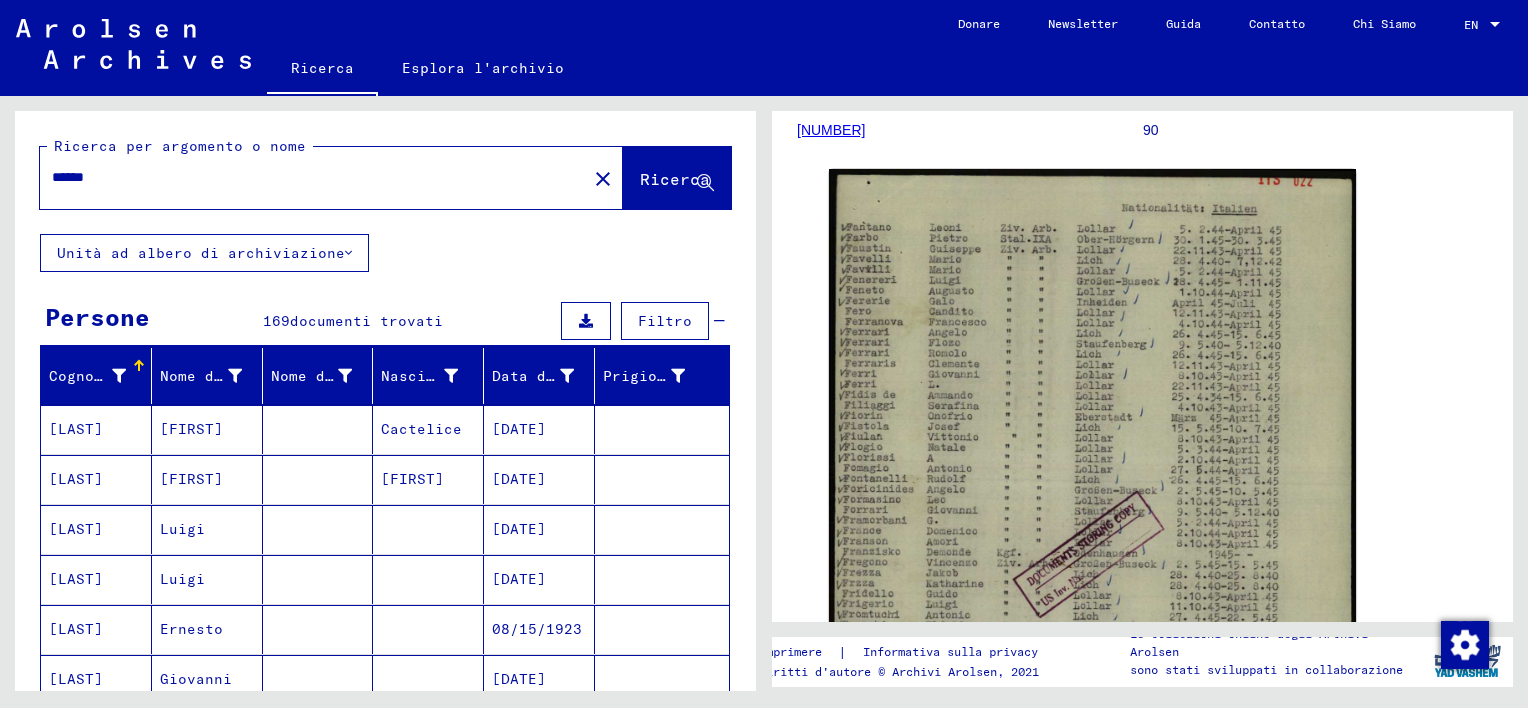 drag, startPoint x: 57, startPoint y: 174, endPoint x: 553, endPoint y: 177, distance: 496.00906 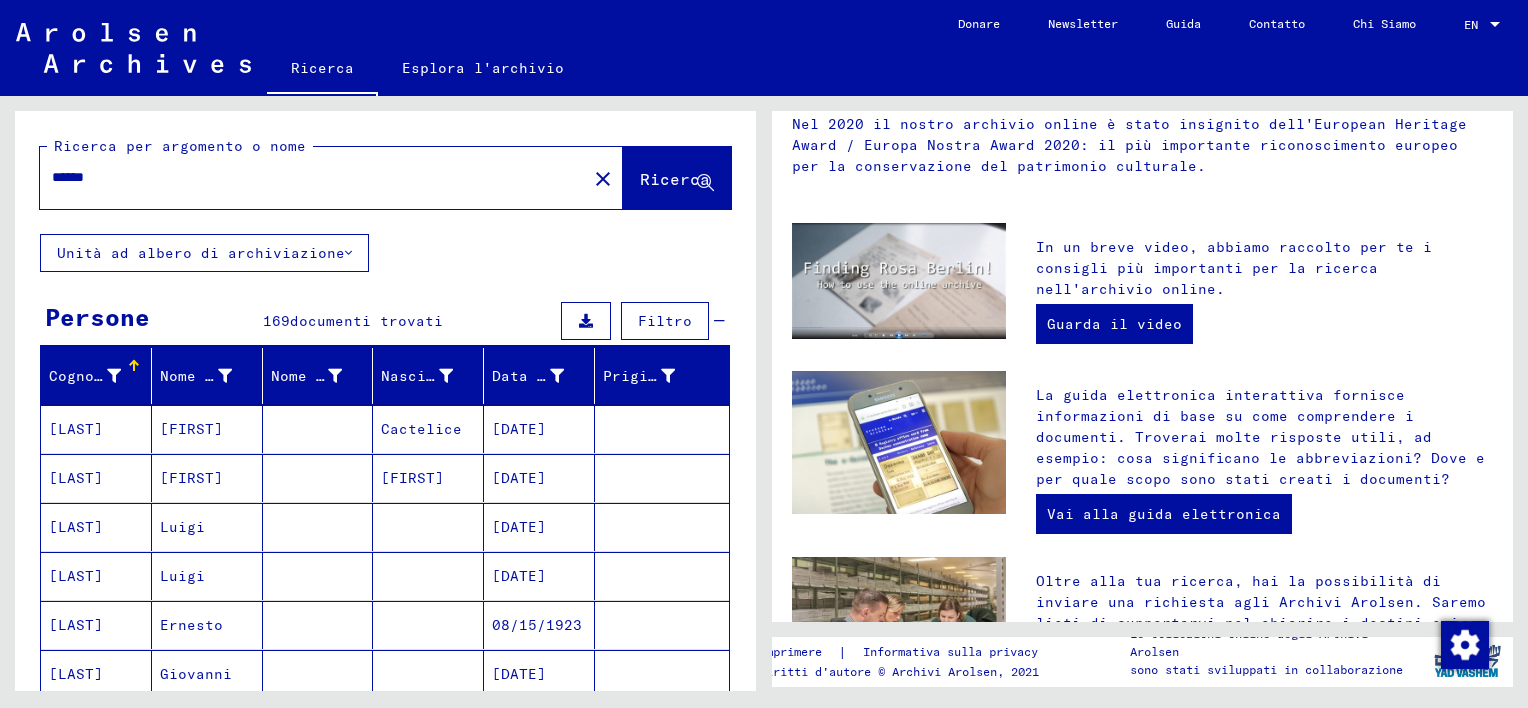 scroll, scrollTop: 0, scrollLeft: 0, axis: both 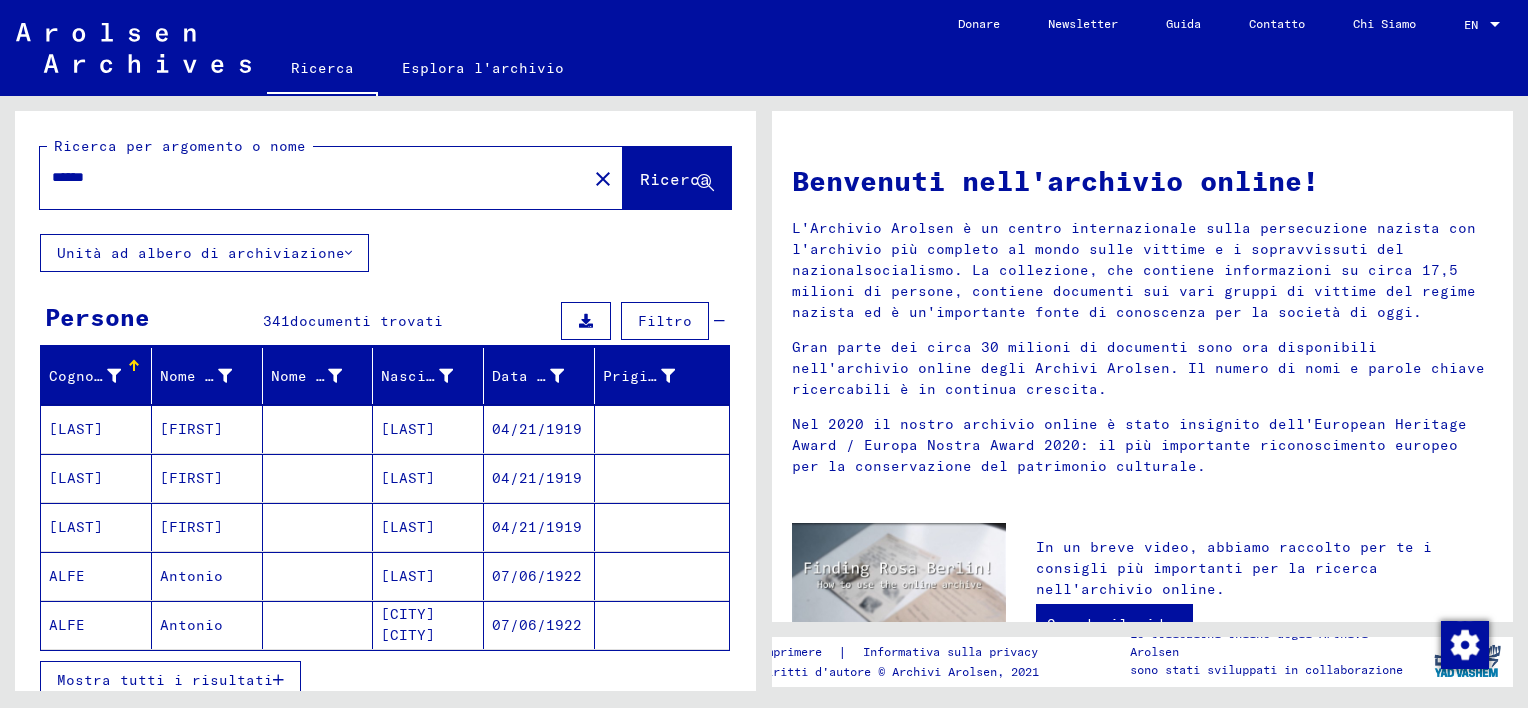 click on "Mostra tutti i risultati" at bounding box center (165, 680) 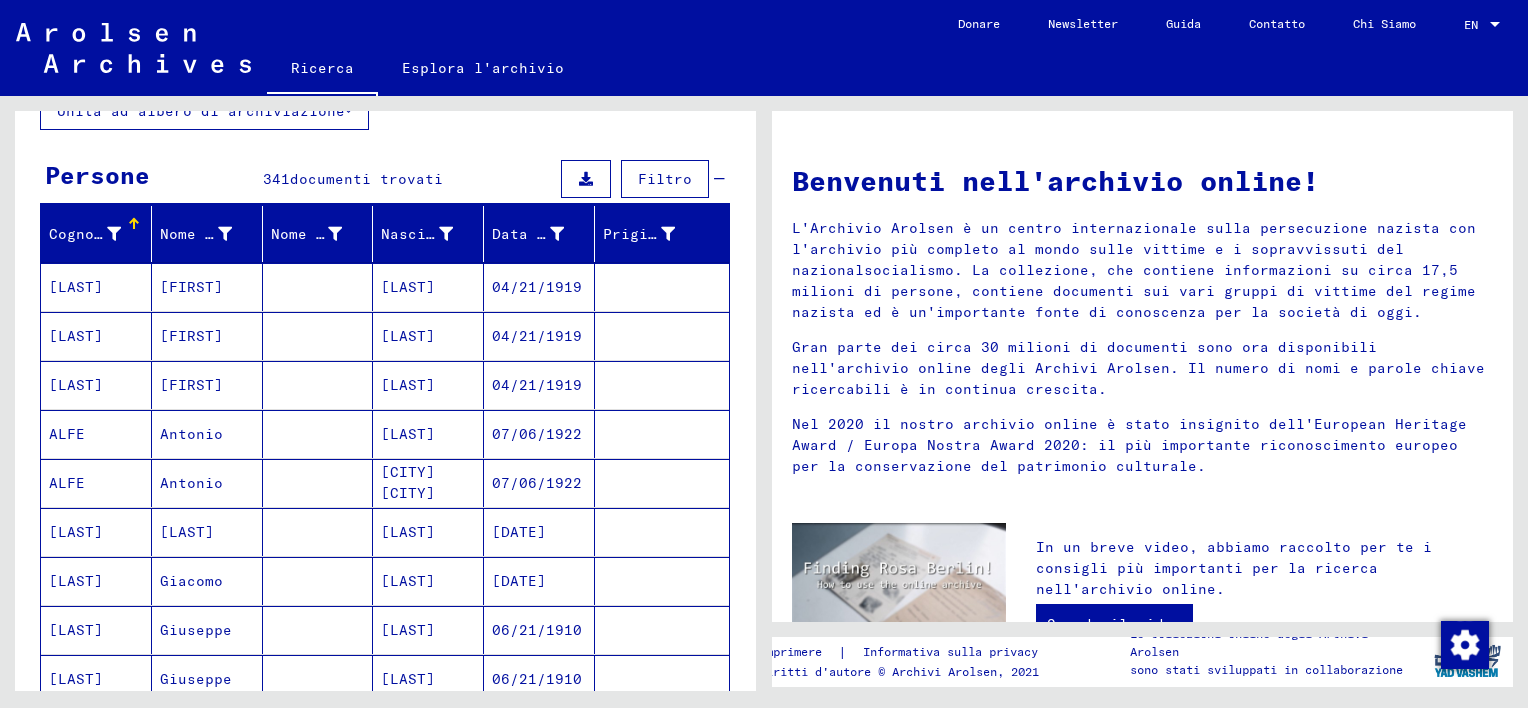 scroll, scrollTop: 0, scrollLeft: 0, axis: both 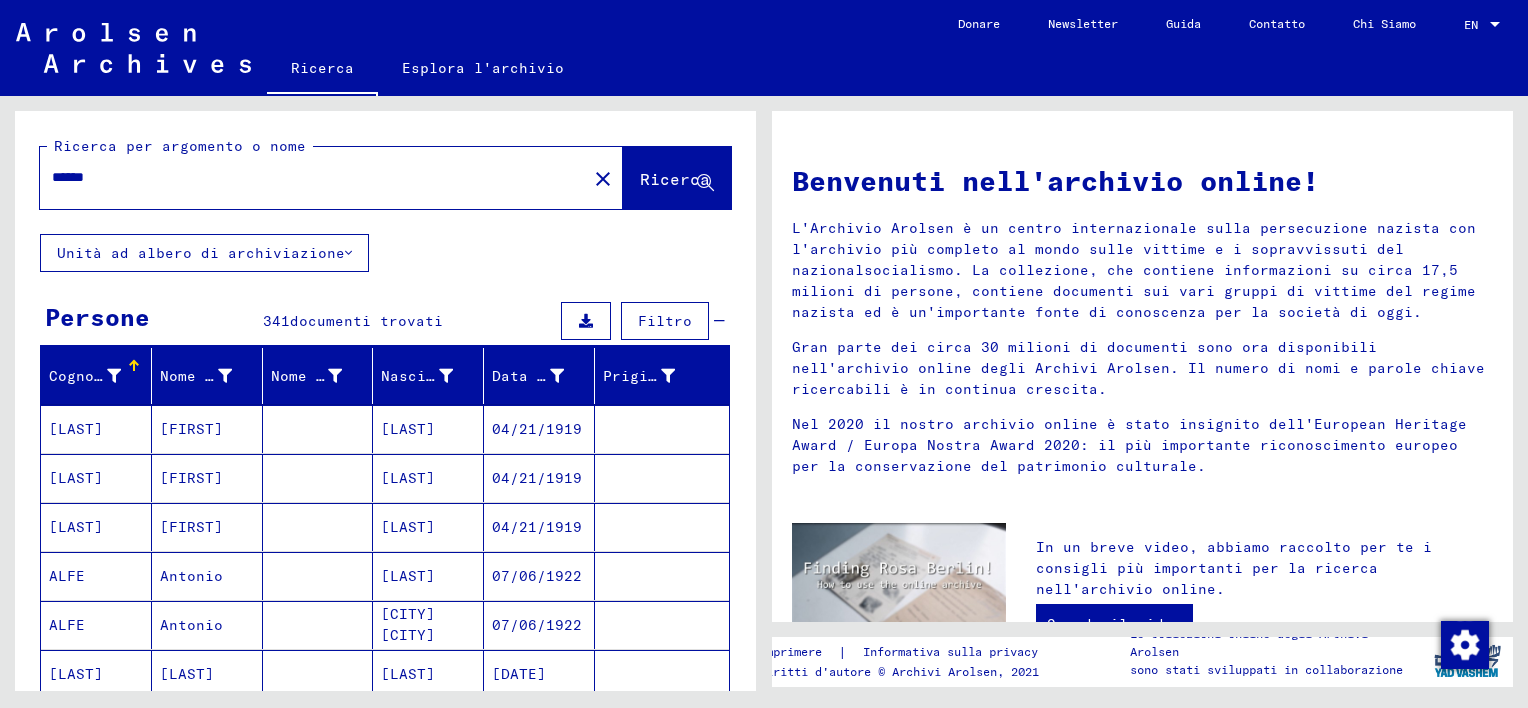 click on "******" at bounding box center (307, 177) 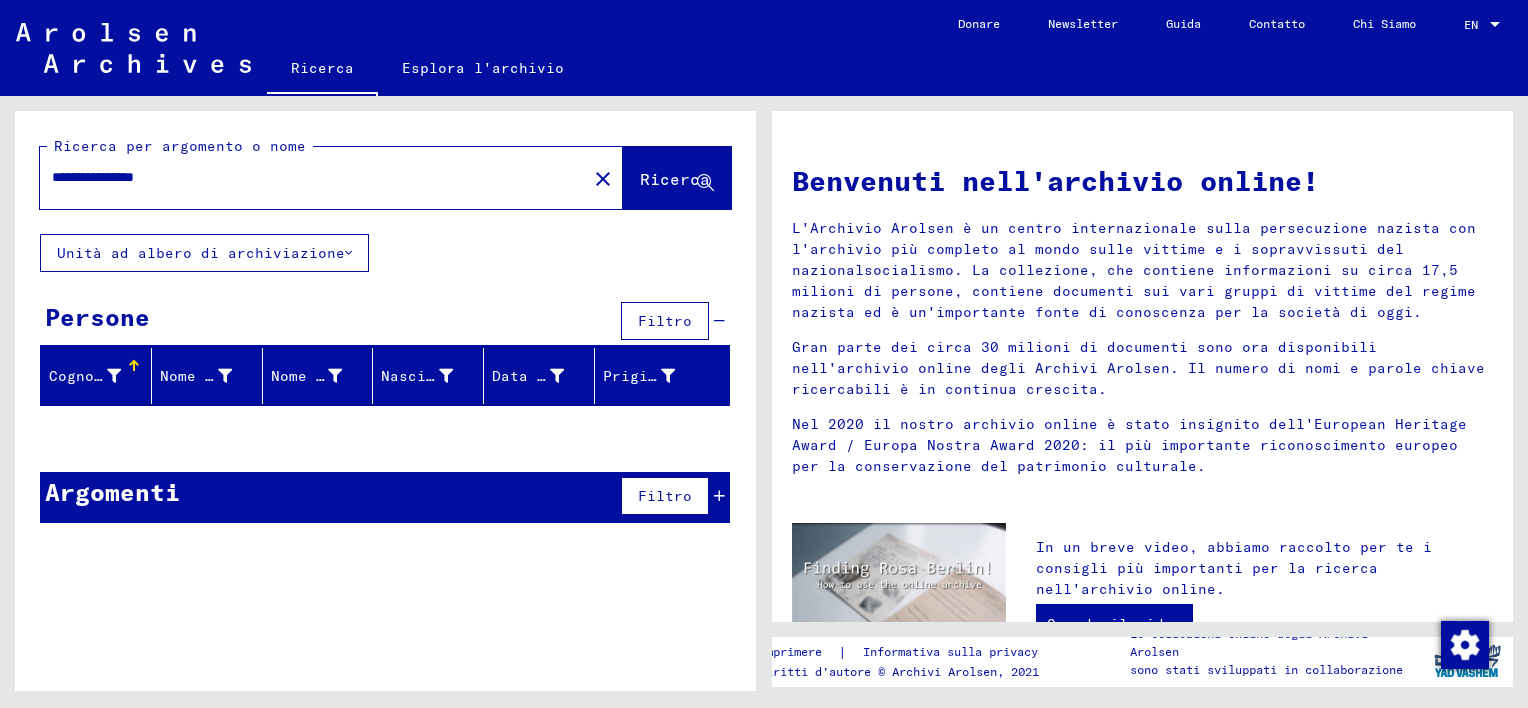 drag, startPoint x: 56, startPoint y: 173, endPoint x: 116, endPoint y: 183, distance: 60.827625 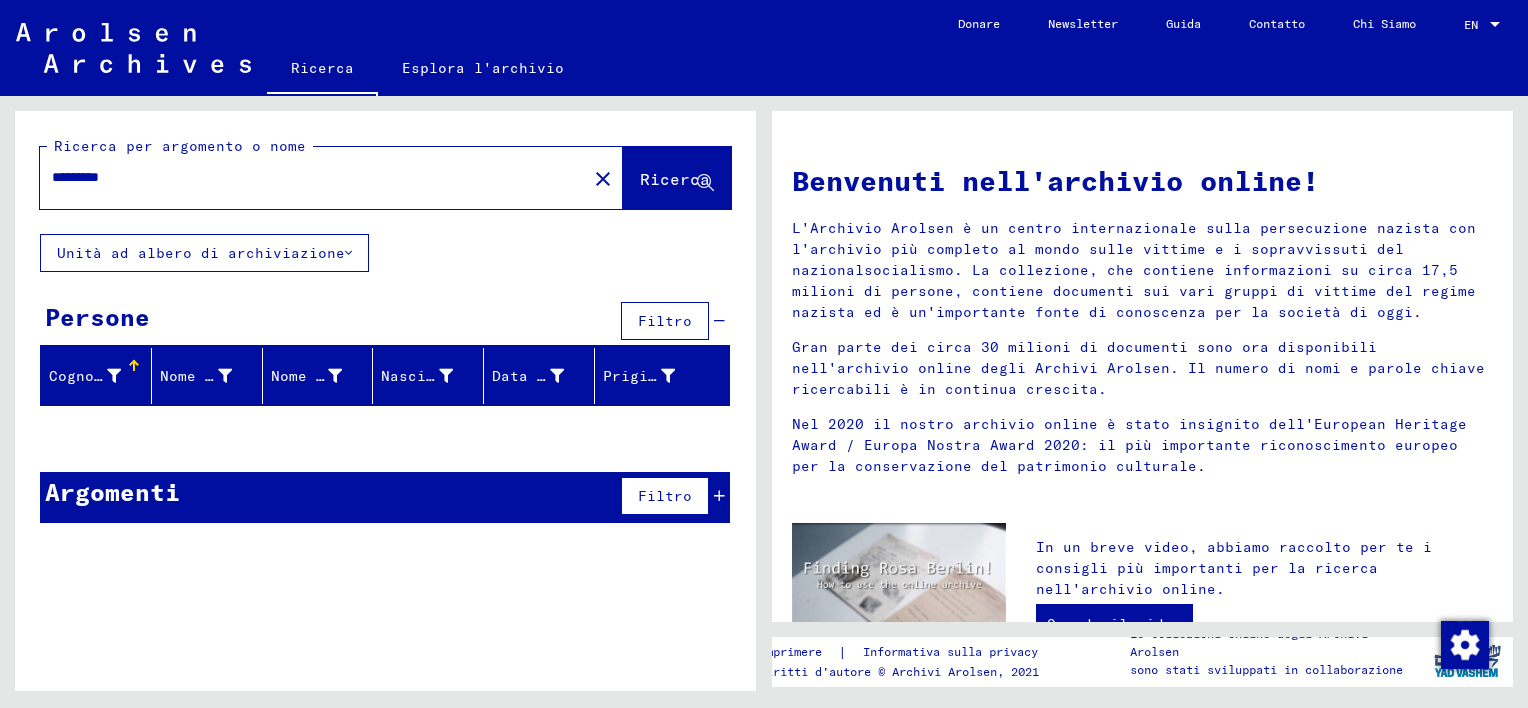 type on "*********" 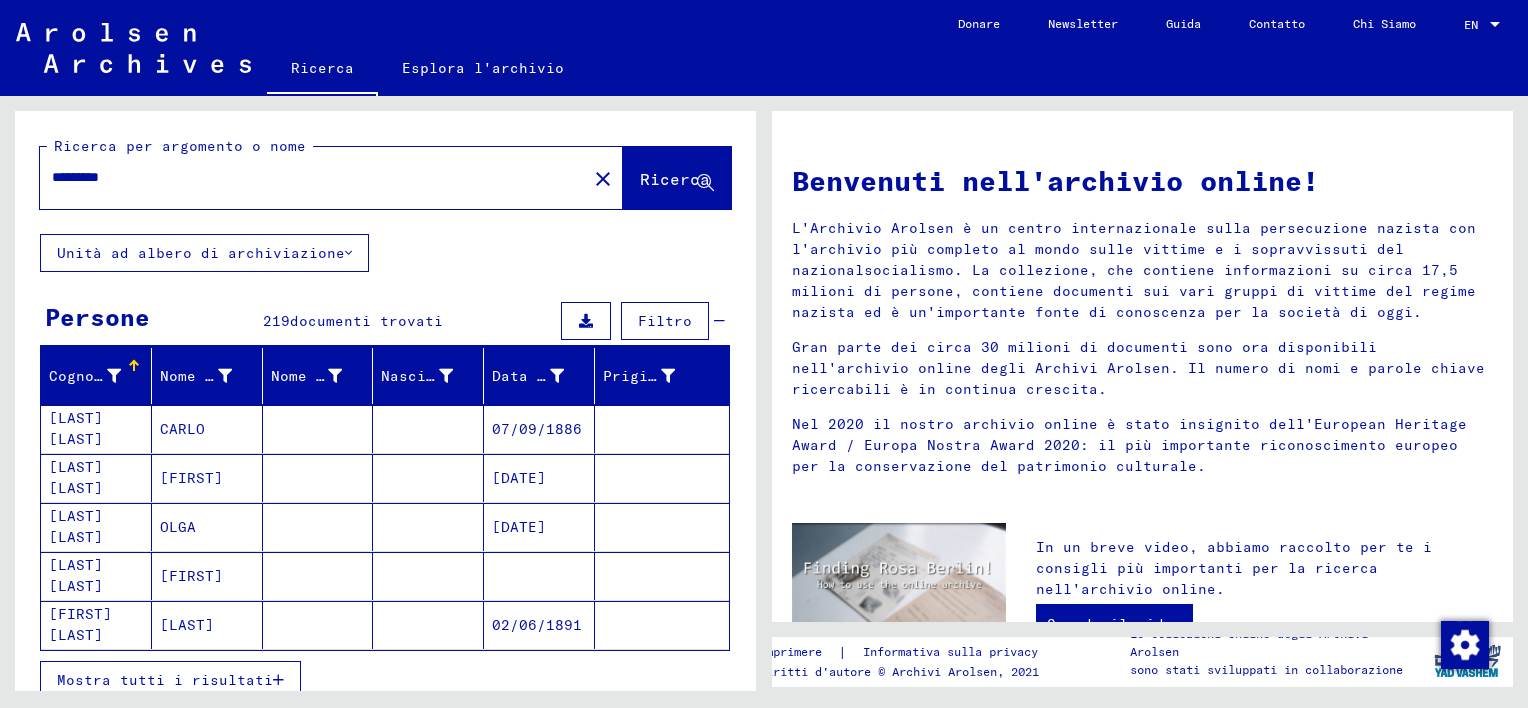 scroll, scrollTop: 200, scrollLeft: 0, axis: vertical 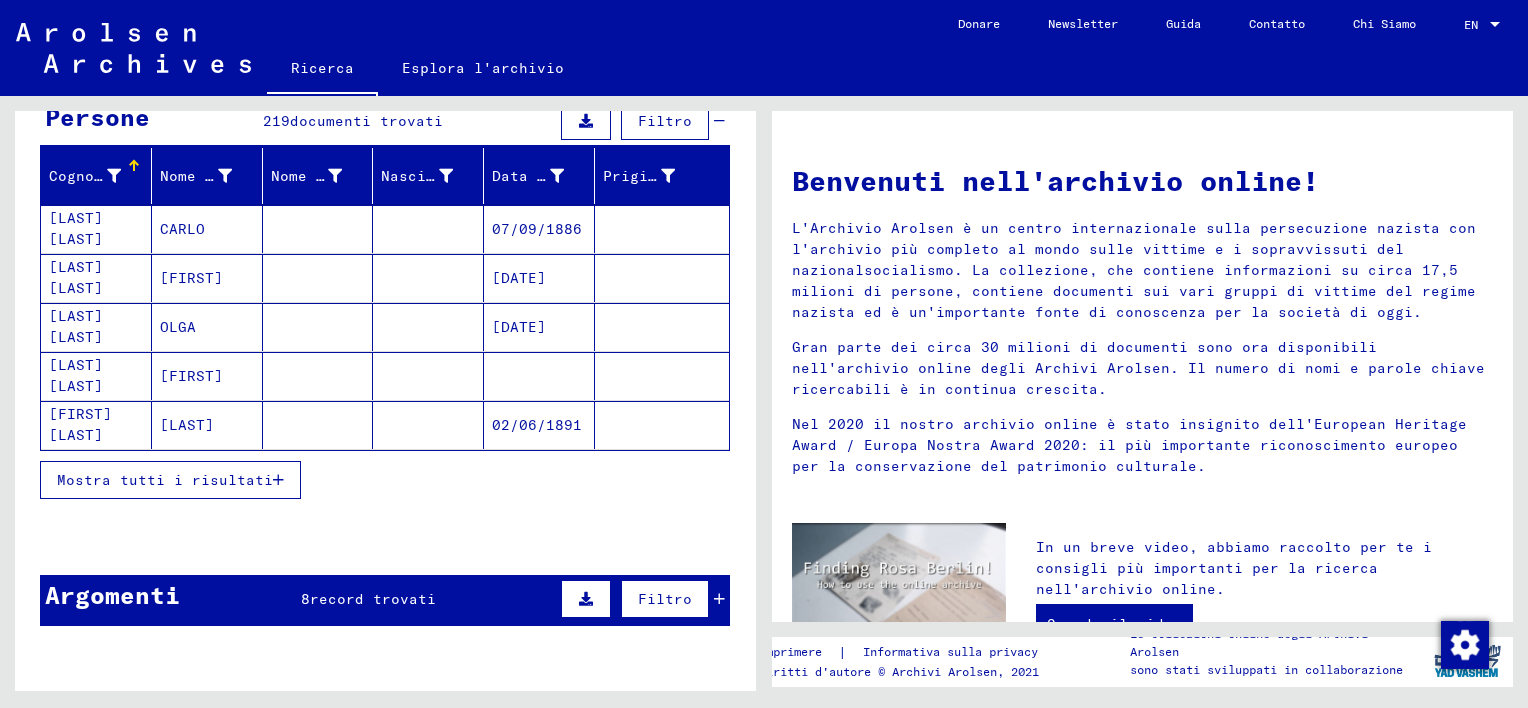 click on "Mostra tutti i risultati" at bounding box center [170, 480] 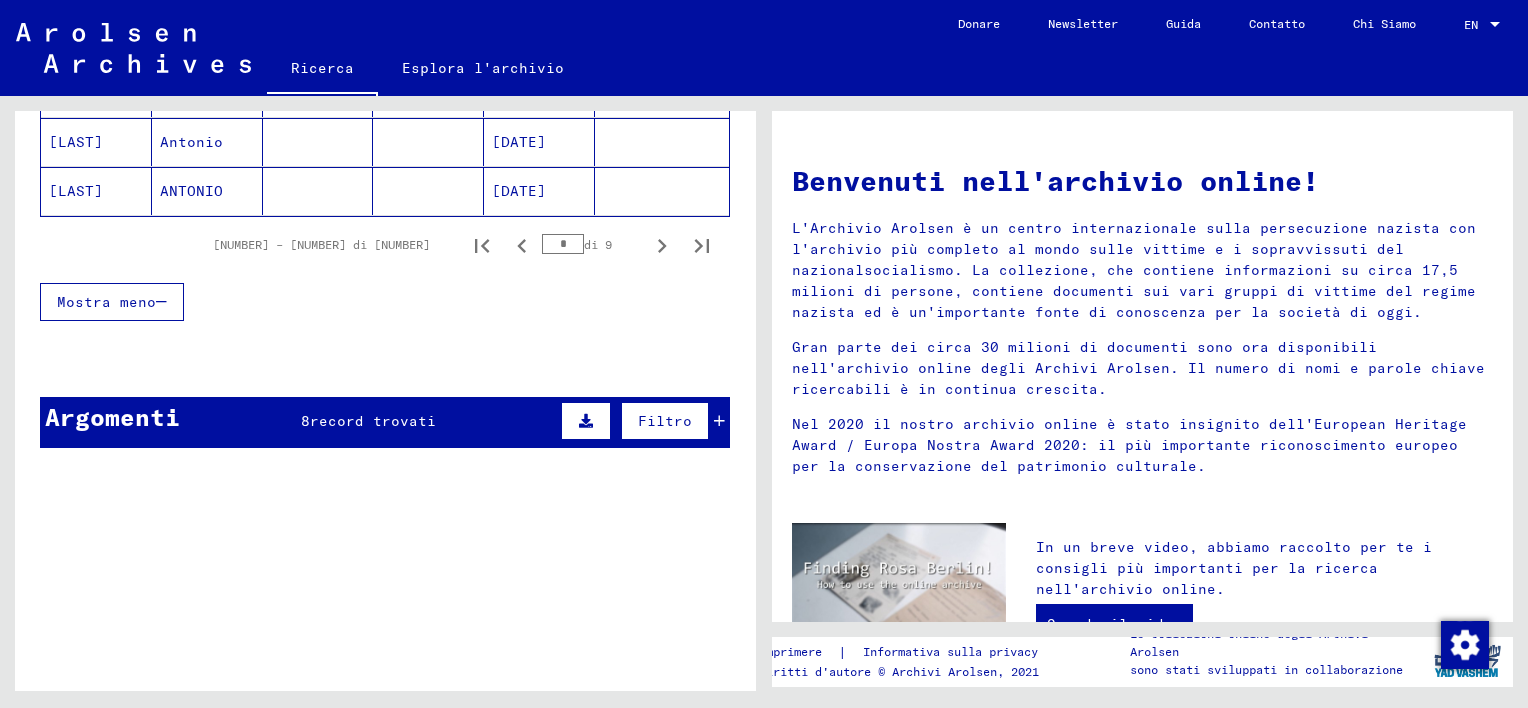 scroll, scrollTop: 1300, scrollLeft: 0, axis: vertical 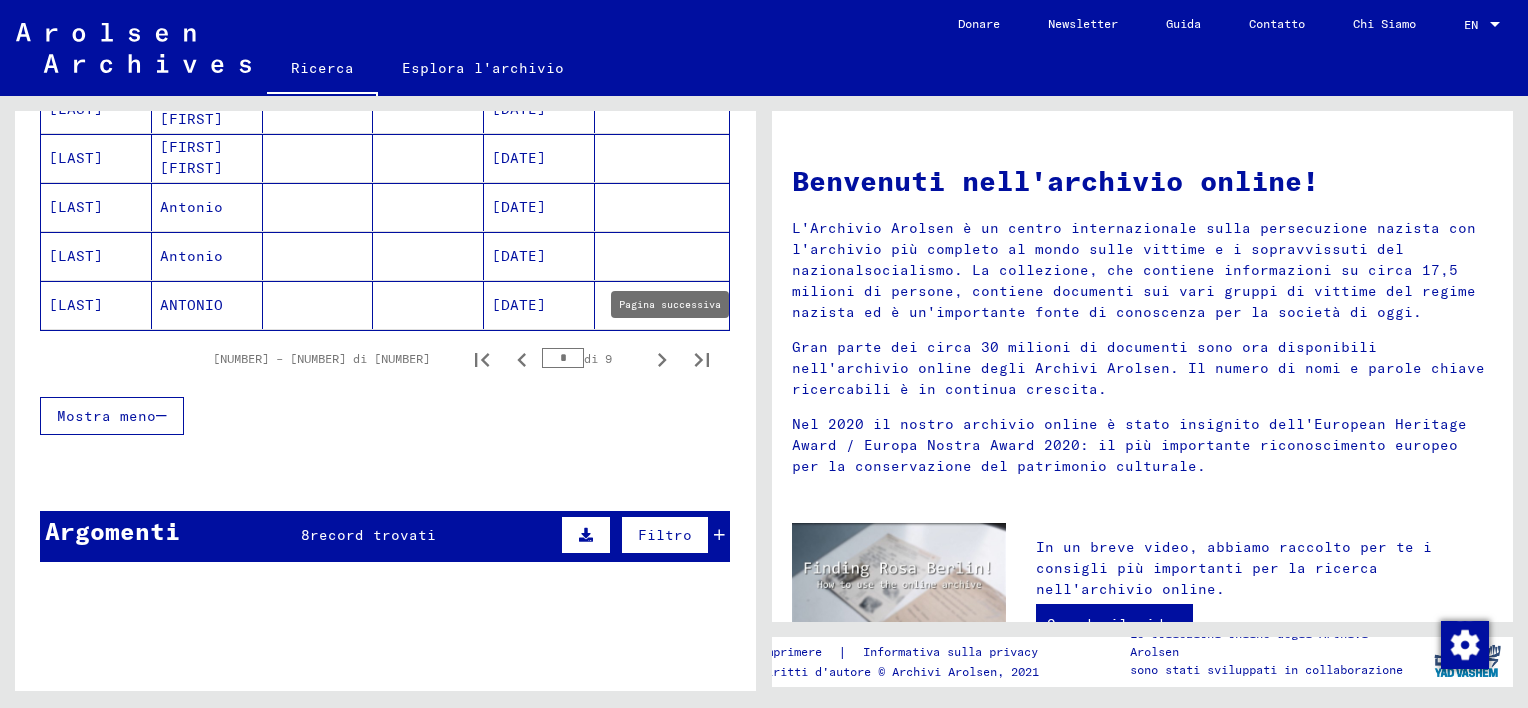 click 